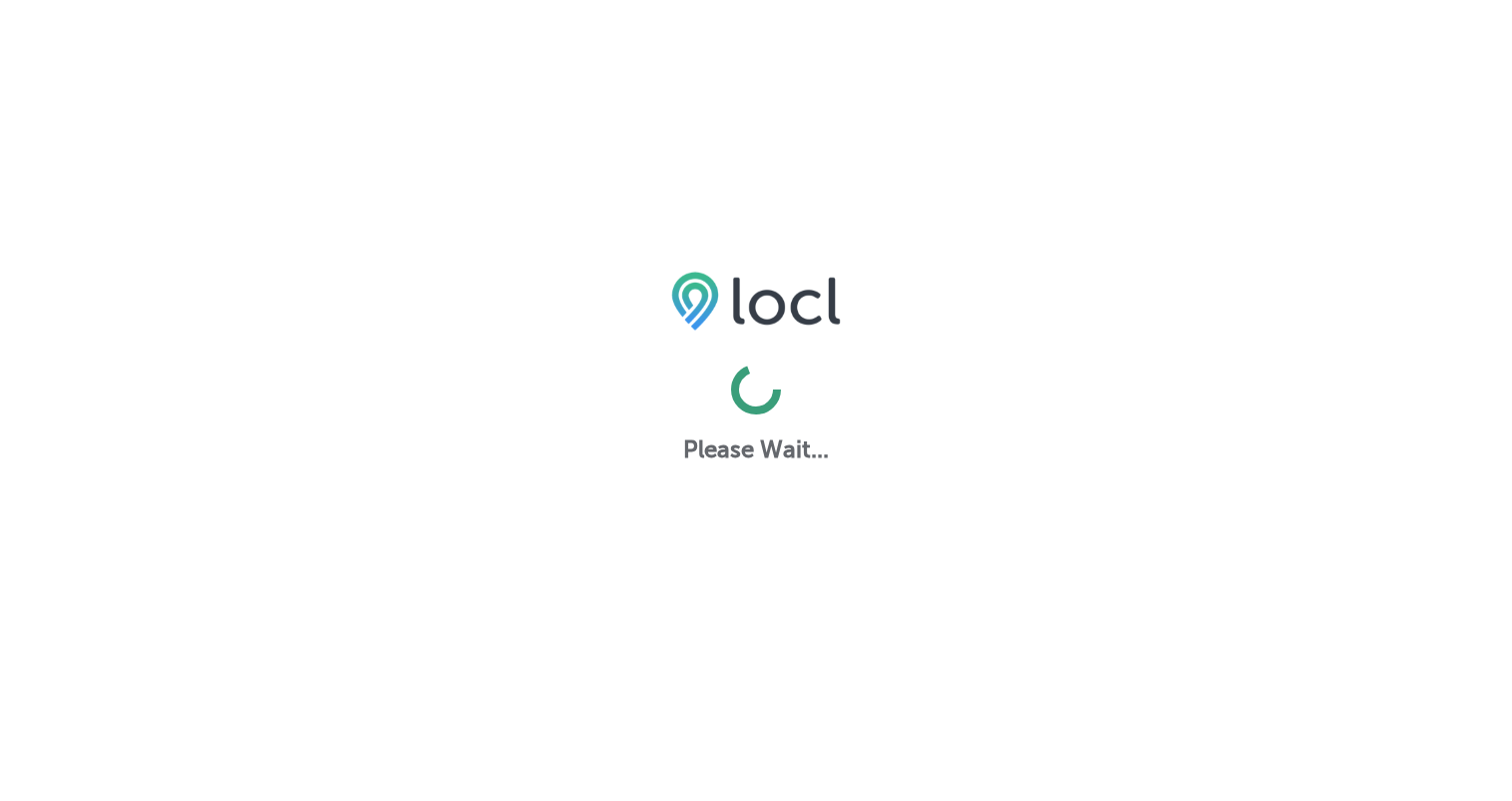 scroll, scrollTop: 0, scrollLeft: 0, axis: both 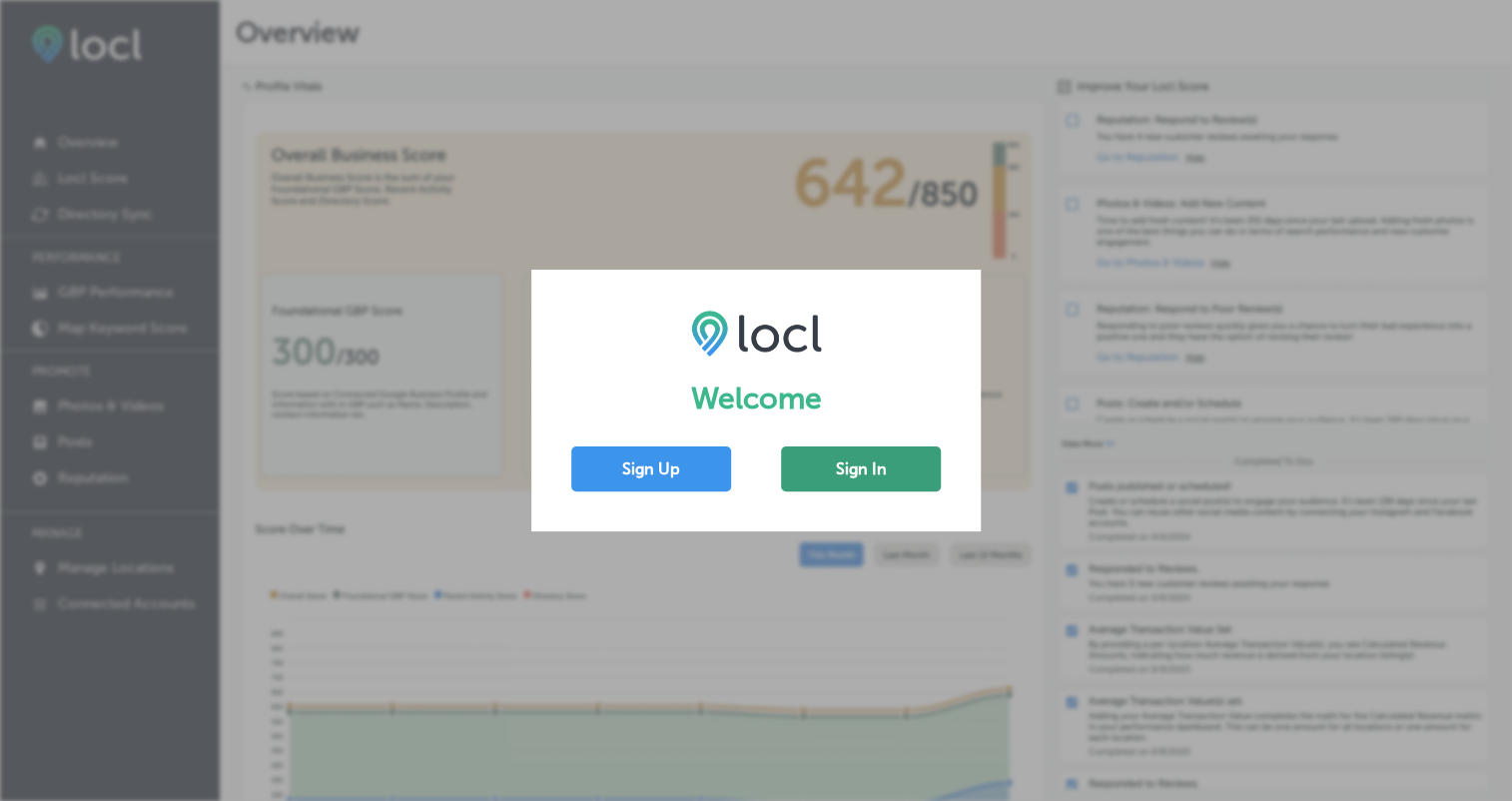 click on "Sign In" at bounding box center [861, 468] 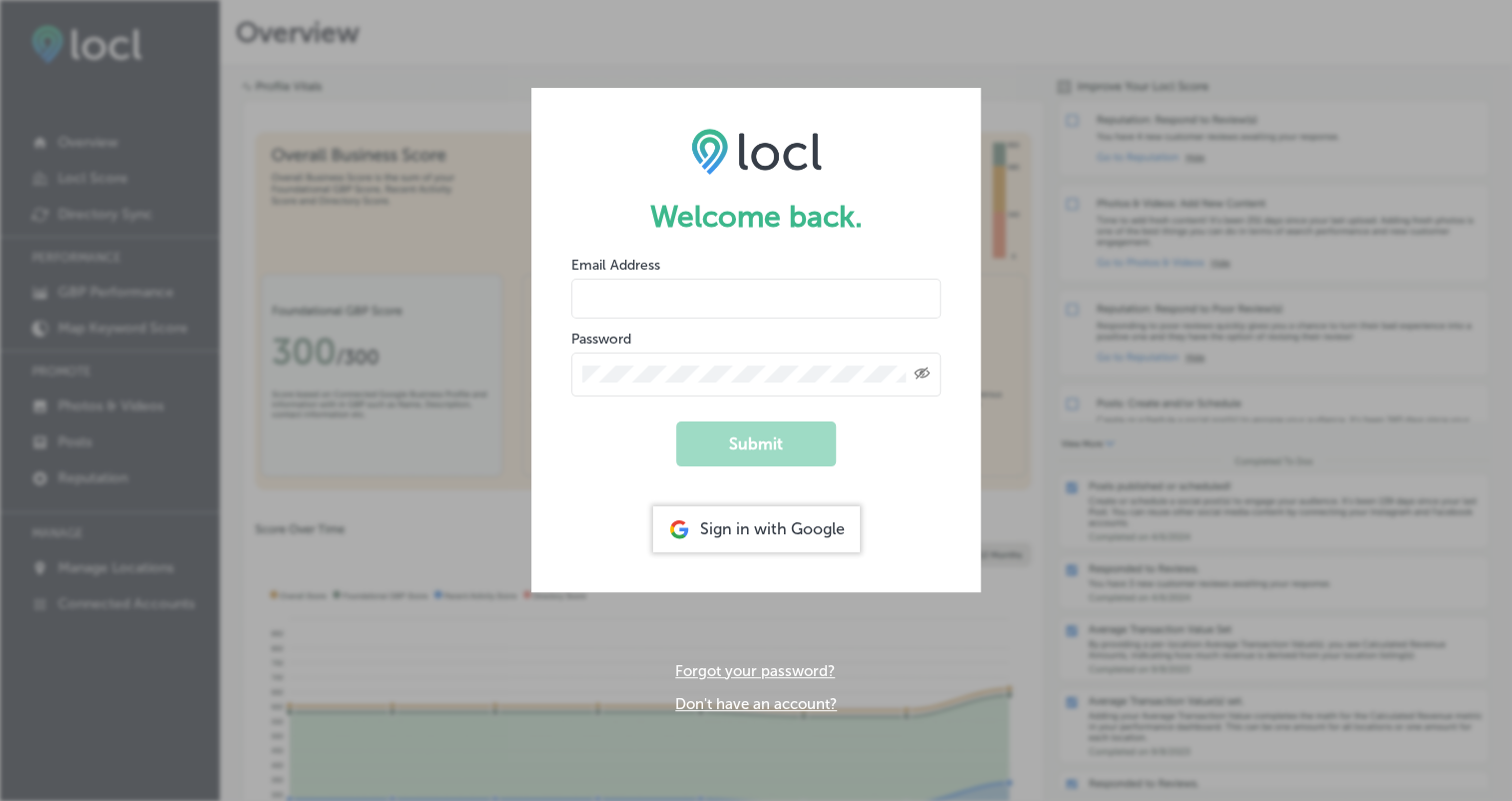 click at bounding box center (756, 299) 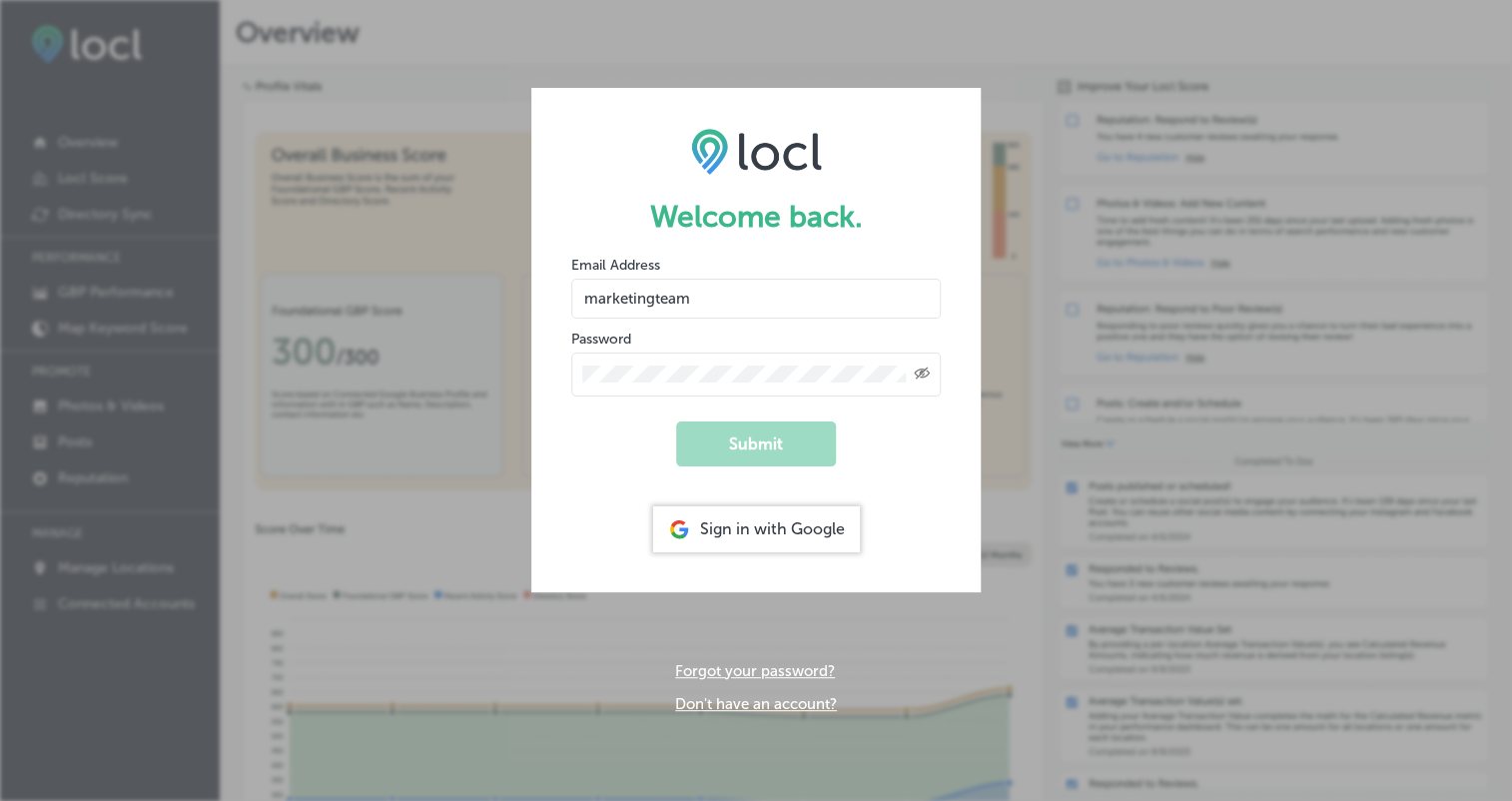 type on "[EMAIL_ADDRESS][DOMAIN_NAME]" 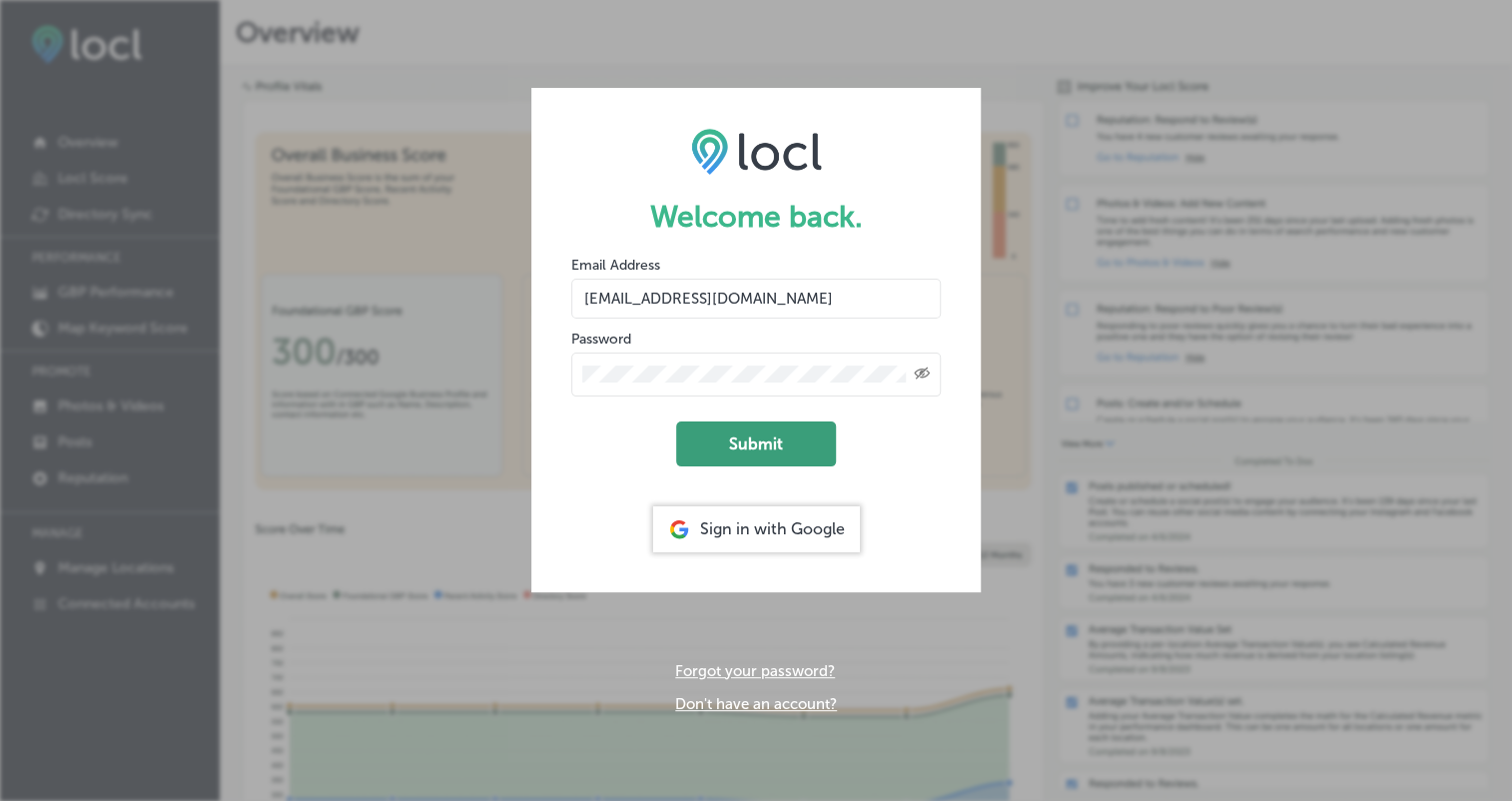 click on "Submit" 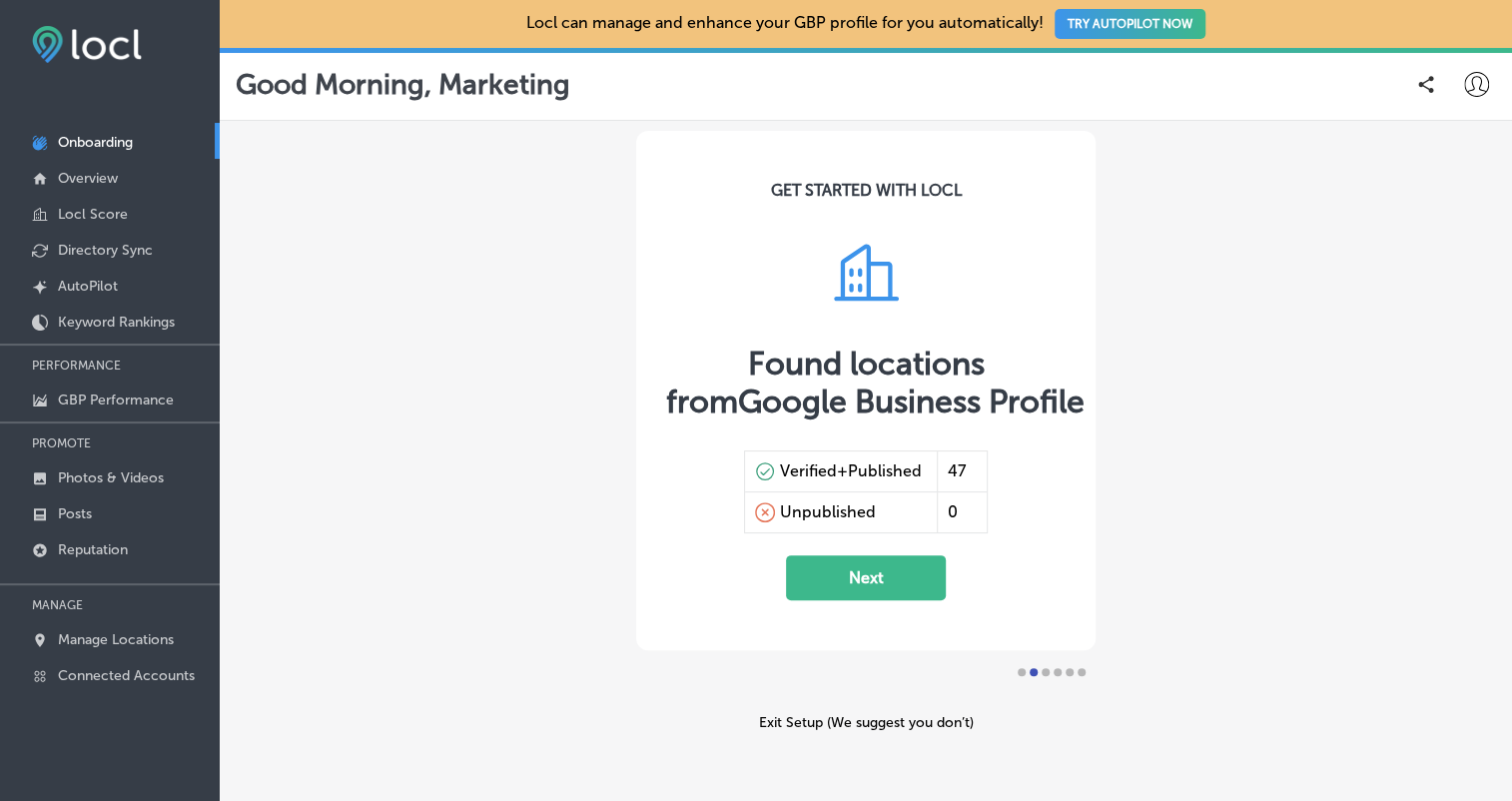 click on "GET STARTED WITH LOCL
Found locations from  Google Business Profile
Verified+Published 47
Unpublished 0   Next Exit Setup (We suggest you don’t)" at bounding box center [866, 430] 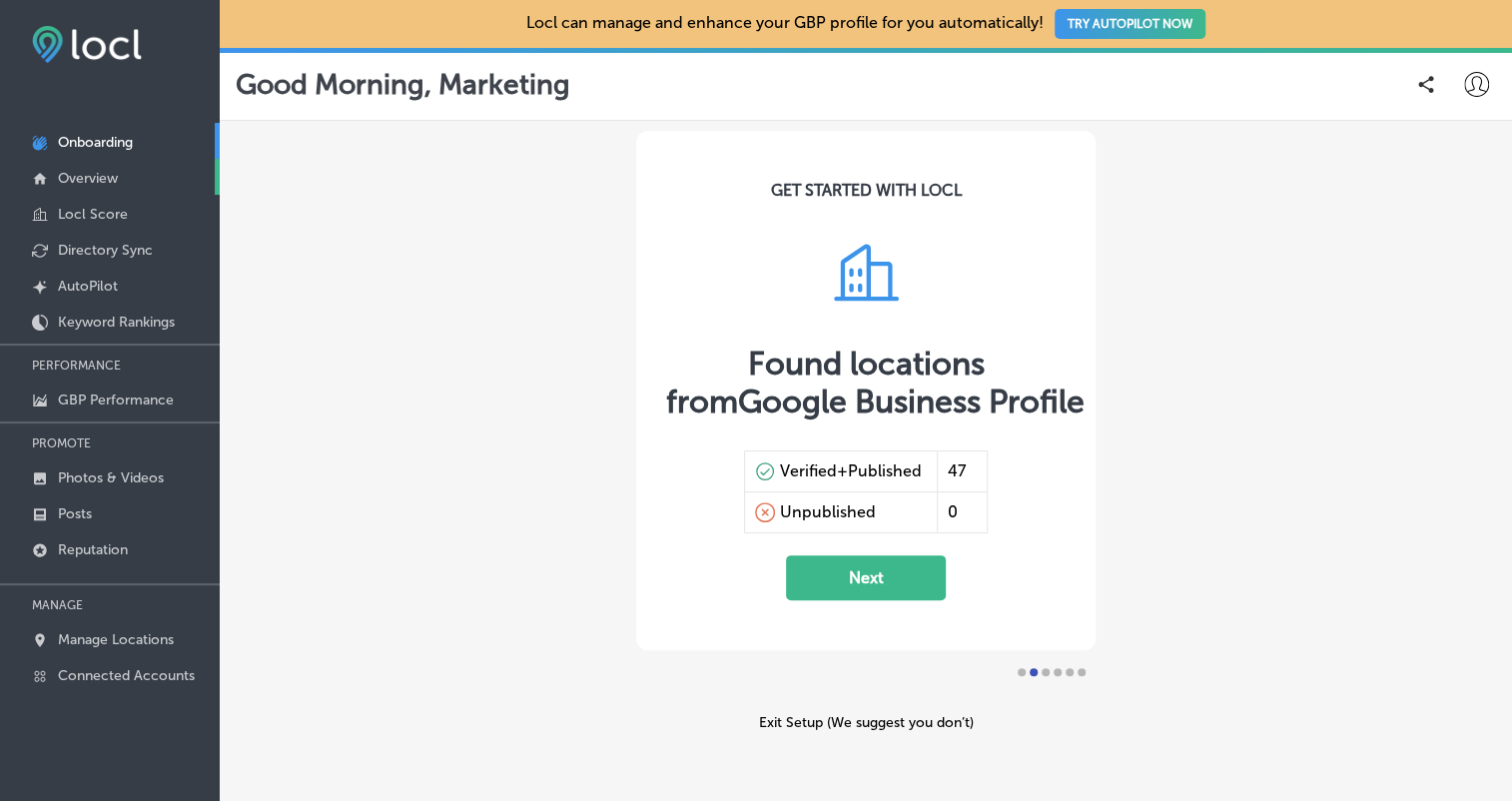 click on "Overview" at bounding box center [88, 178] 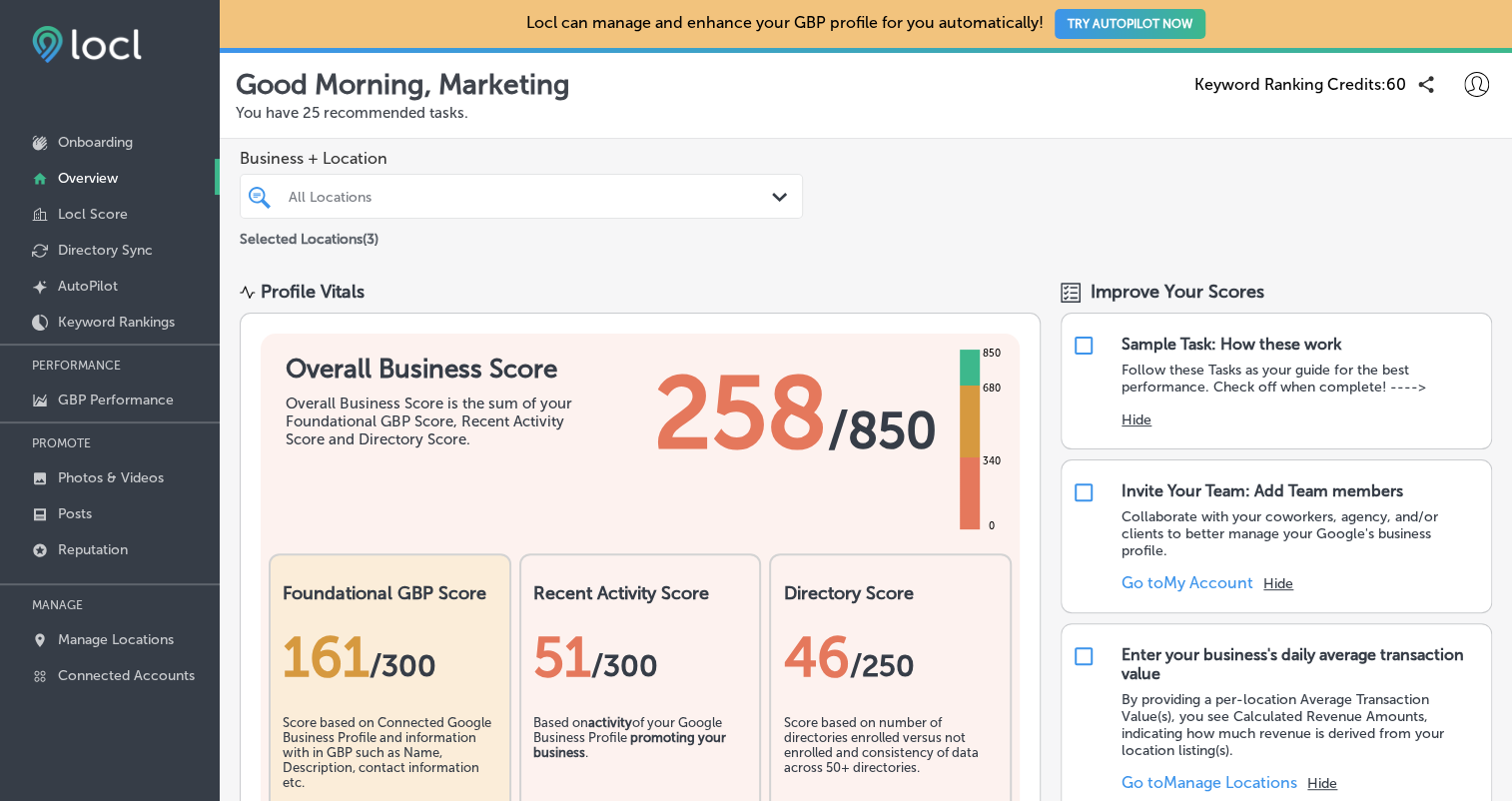 click on "Profile Vitals Overall Business Score Overall Business Score is the sum of your Foundational GBP Score, Recent Activity Score and Directory Score. 258 / 850 850 680 340 0 Foundational GBP Score 161 / 300 Score based on Connected Google Business Profile and information with in GBP such as Name, Description, contact information etc. Enroll Location to Improve Score Recent Activity Score 51 /300 Based on  activity  of your Google Business Profile   promoting your business . Enroll Locations to Improve Score Directory Score 46 /250 Score based on number of directories enrolled versus not enrolled and consistency of data across 50+ directories. Score Over Time This Month Last Month Last 90 Days Last 6 Months Last 12 Months Overall Score Foundational GBP Score Recent Activity Score Directory Score 900 900 850 850 800 800 750 750 700 700 650 650 600 600 550 550 500 500 450 450 400 400 350 350 300 300 250 250 200 200 150 150 100 100 50 50 0 0 Jul'[DATE] Aug'[DATE] Sep'[DATE] Oct'[DATE] Nov'[DATE]" at bounding box center (866, 1321) 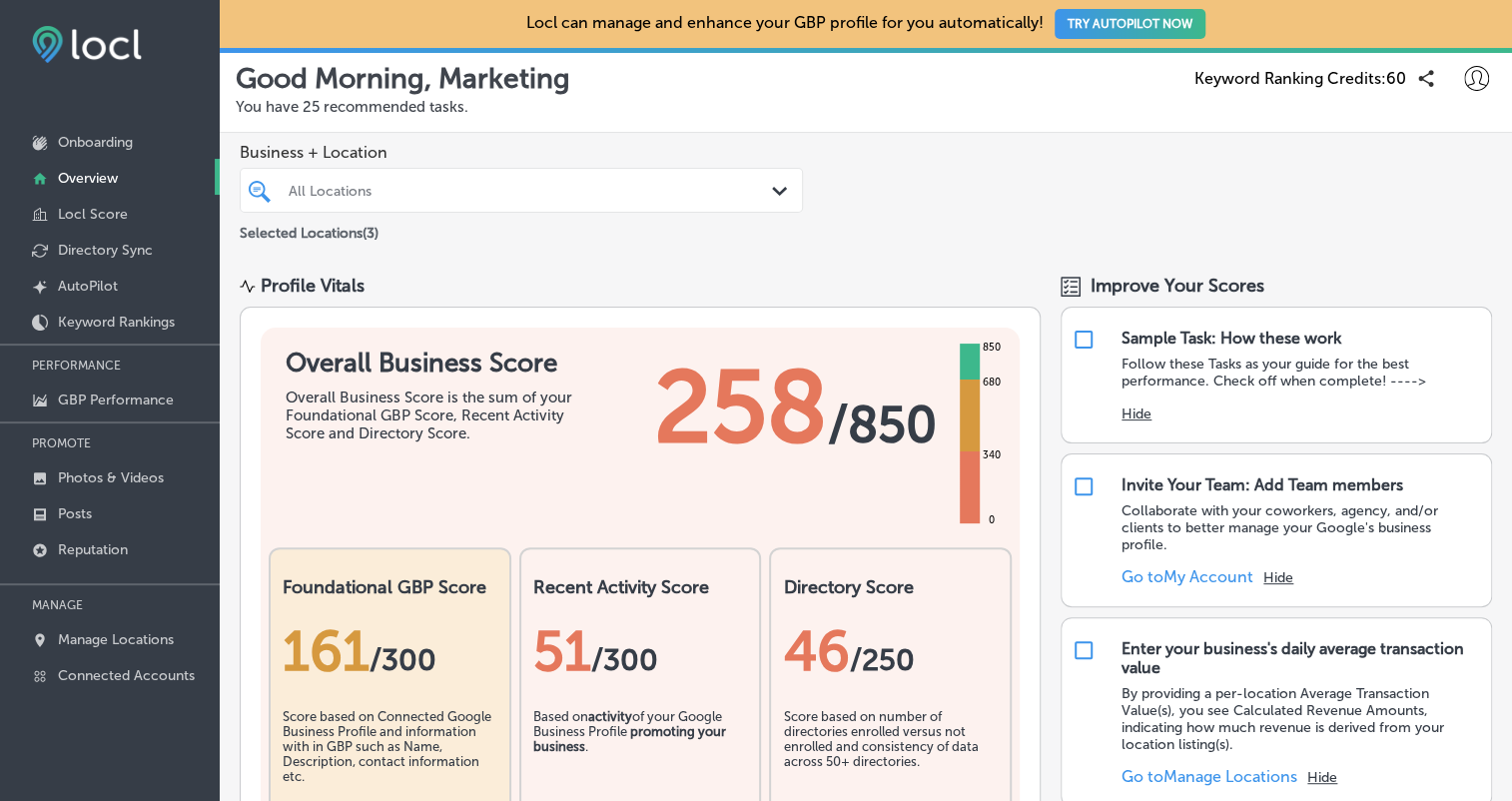 scroll, scrollTop: 0, scrollLeft: 0, axis: both 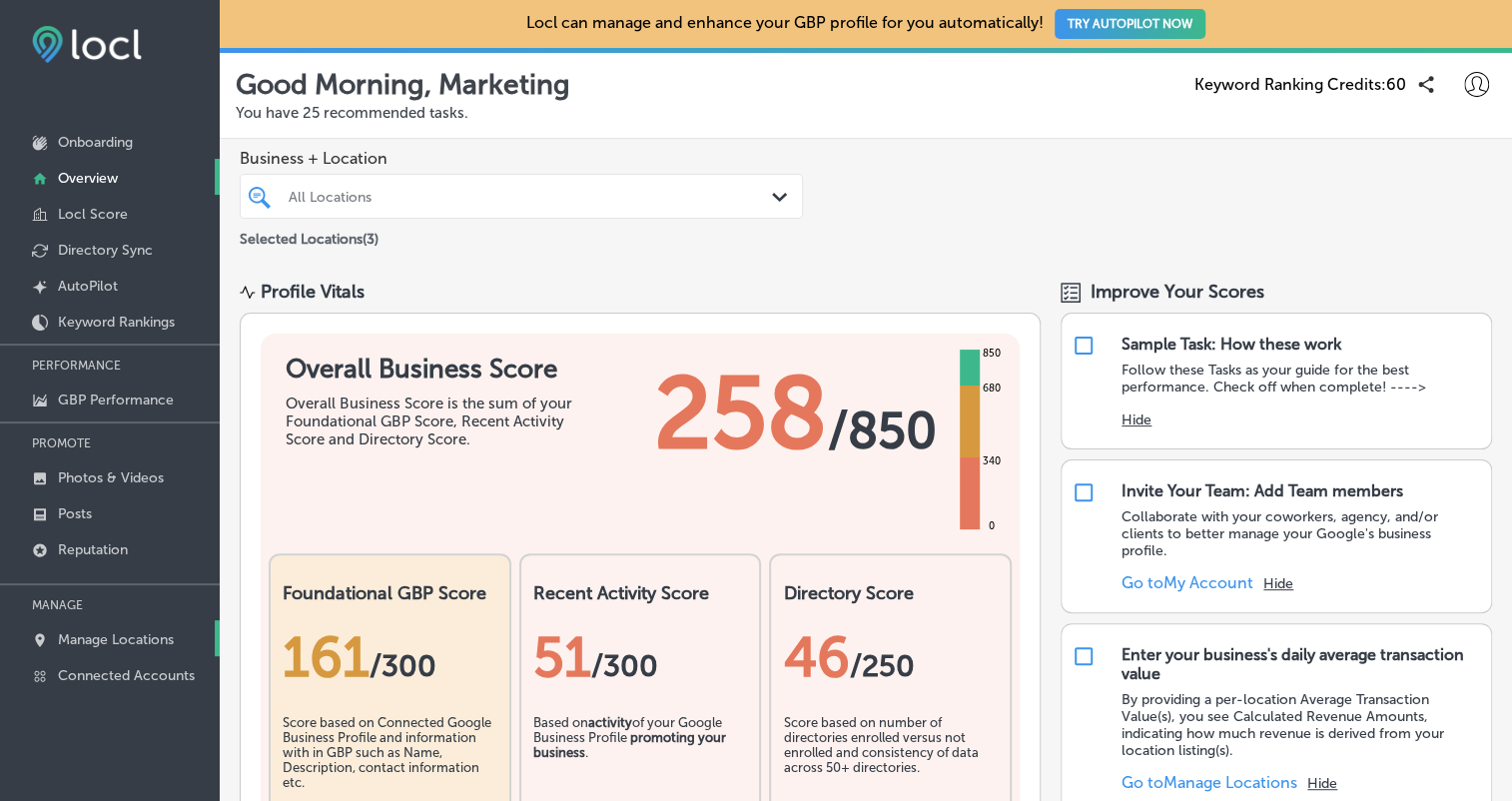 click on "Manage Locations" at bounding box center [116, 639] 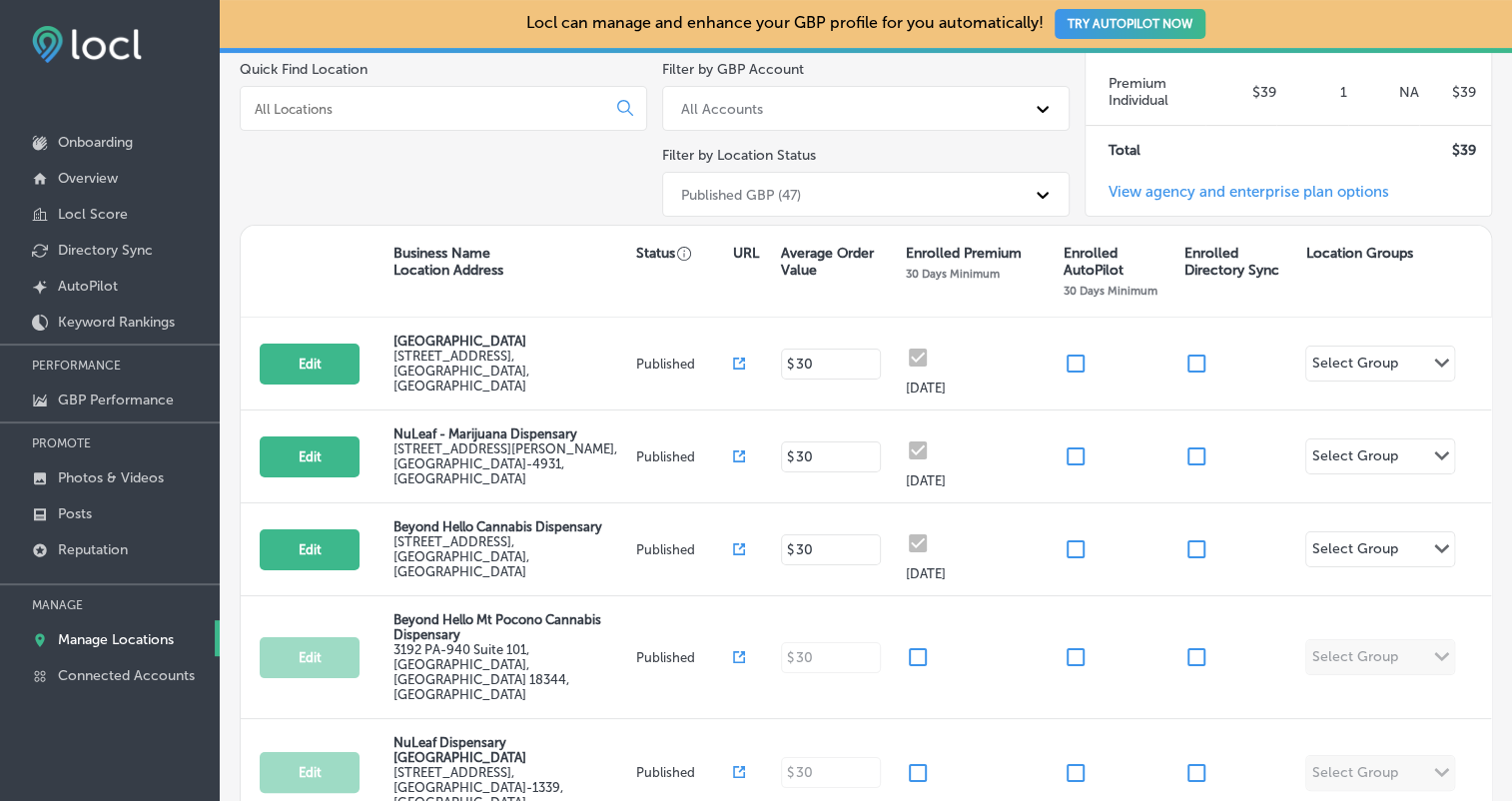 scroll, scrollTop: 0, scrollLeft: 0, axis: both 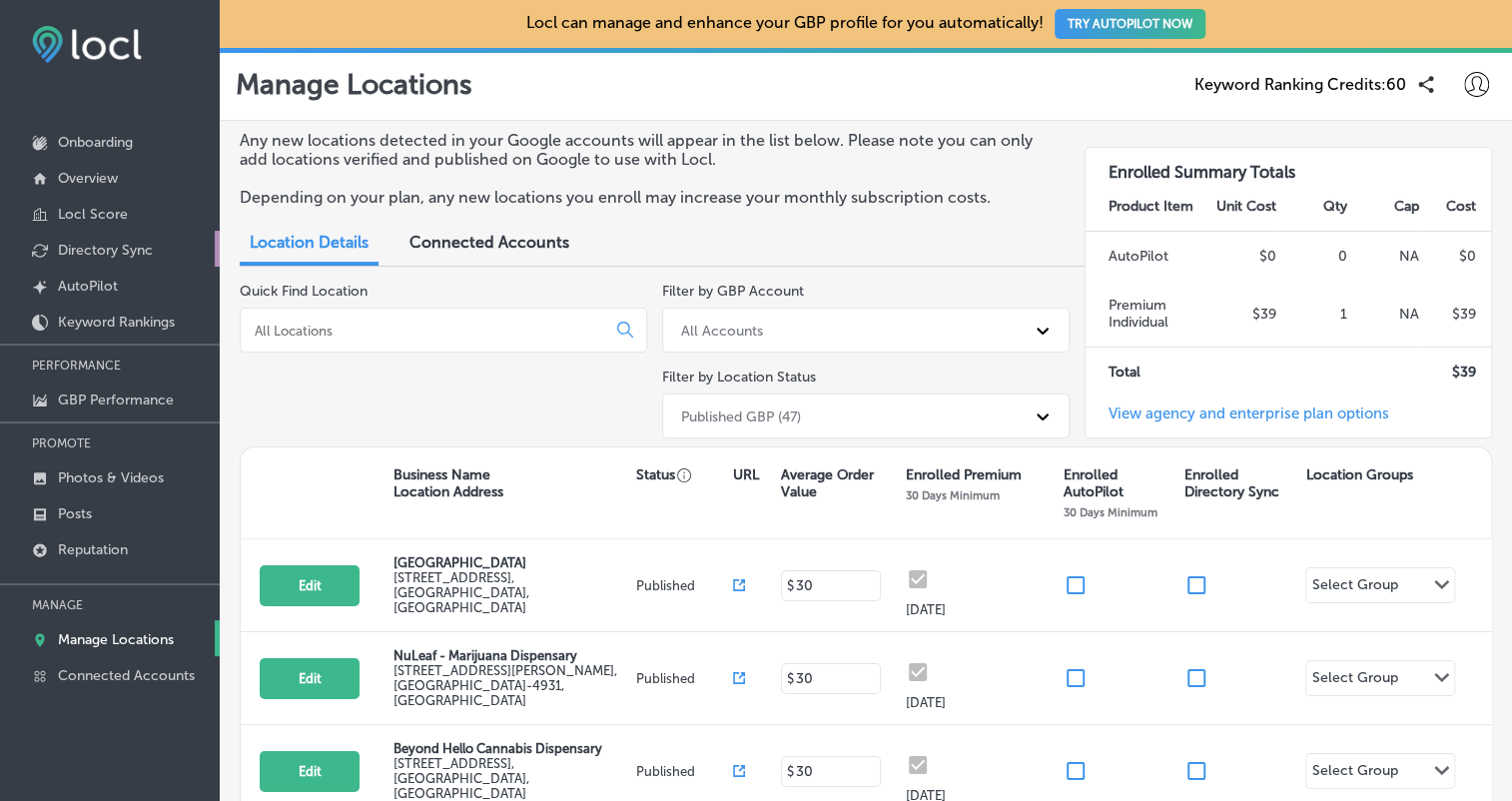 click on "Directory Sync" at bounding box center [105, 250] 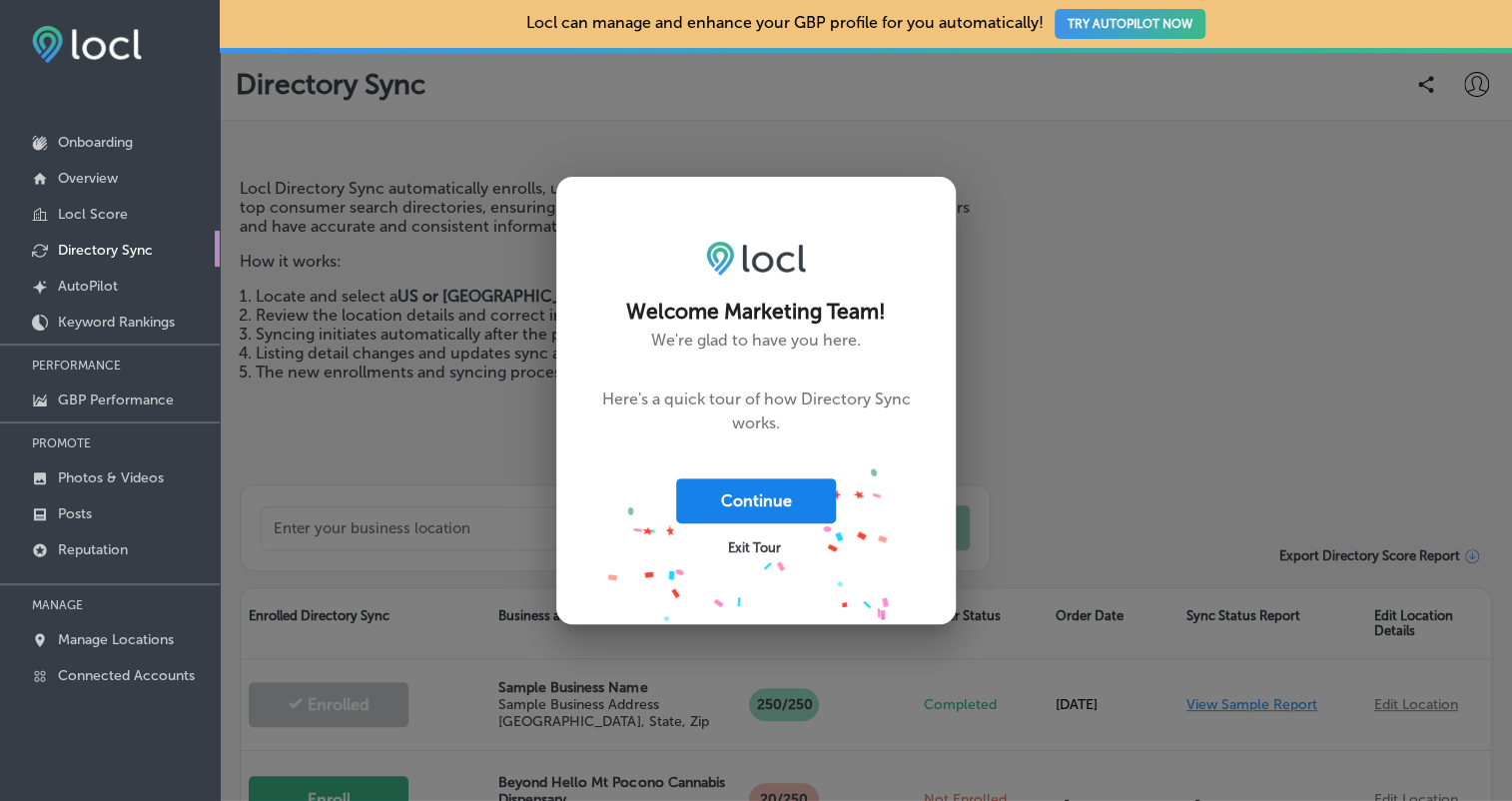 click on "Continue" at bounding box center (756, 500) 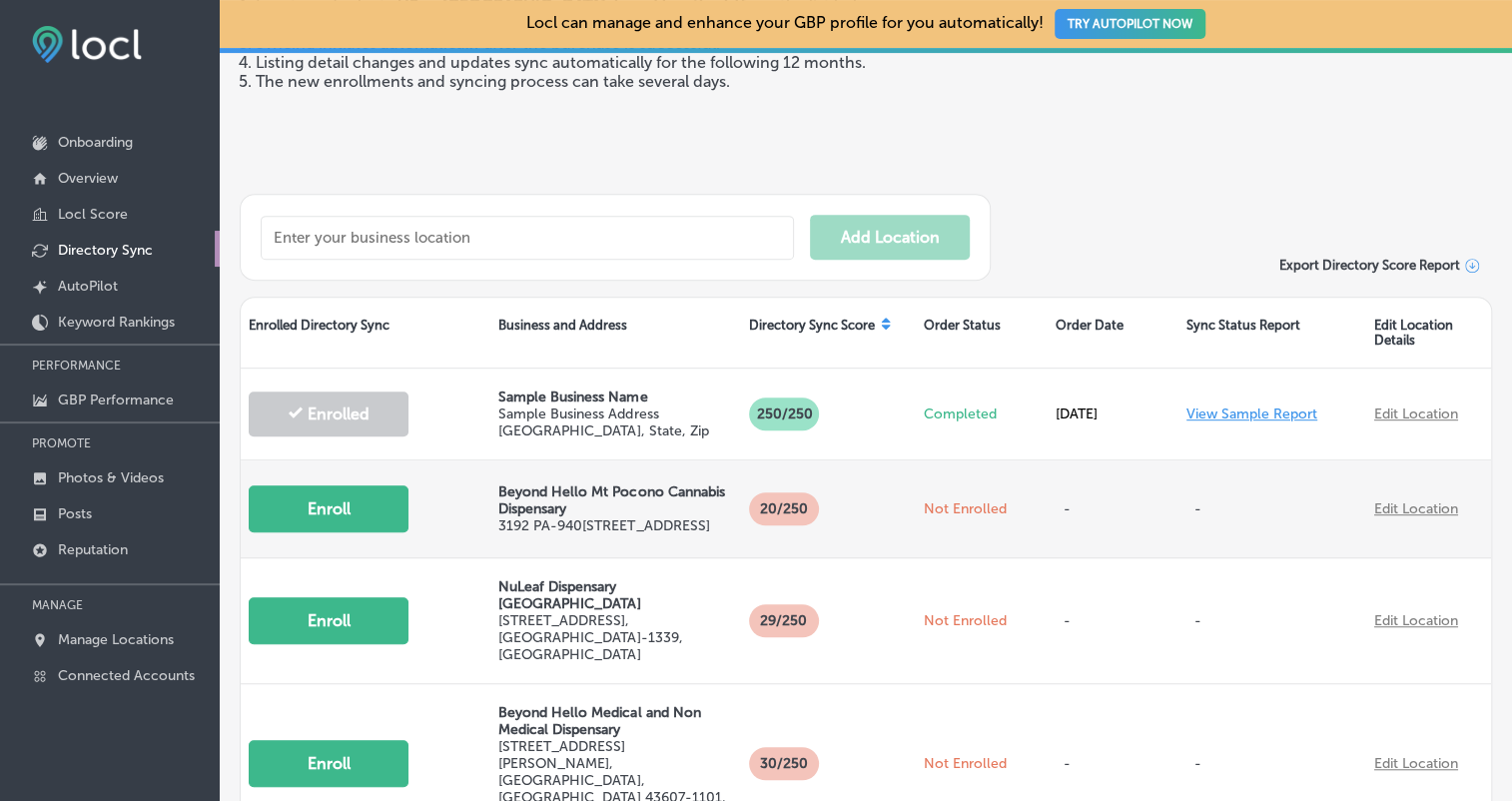 scroll, scrollTop: 400, scrollLeft: 0, axis: vertical 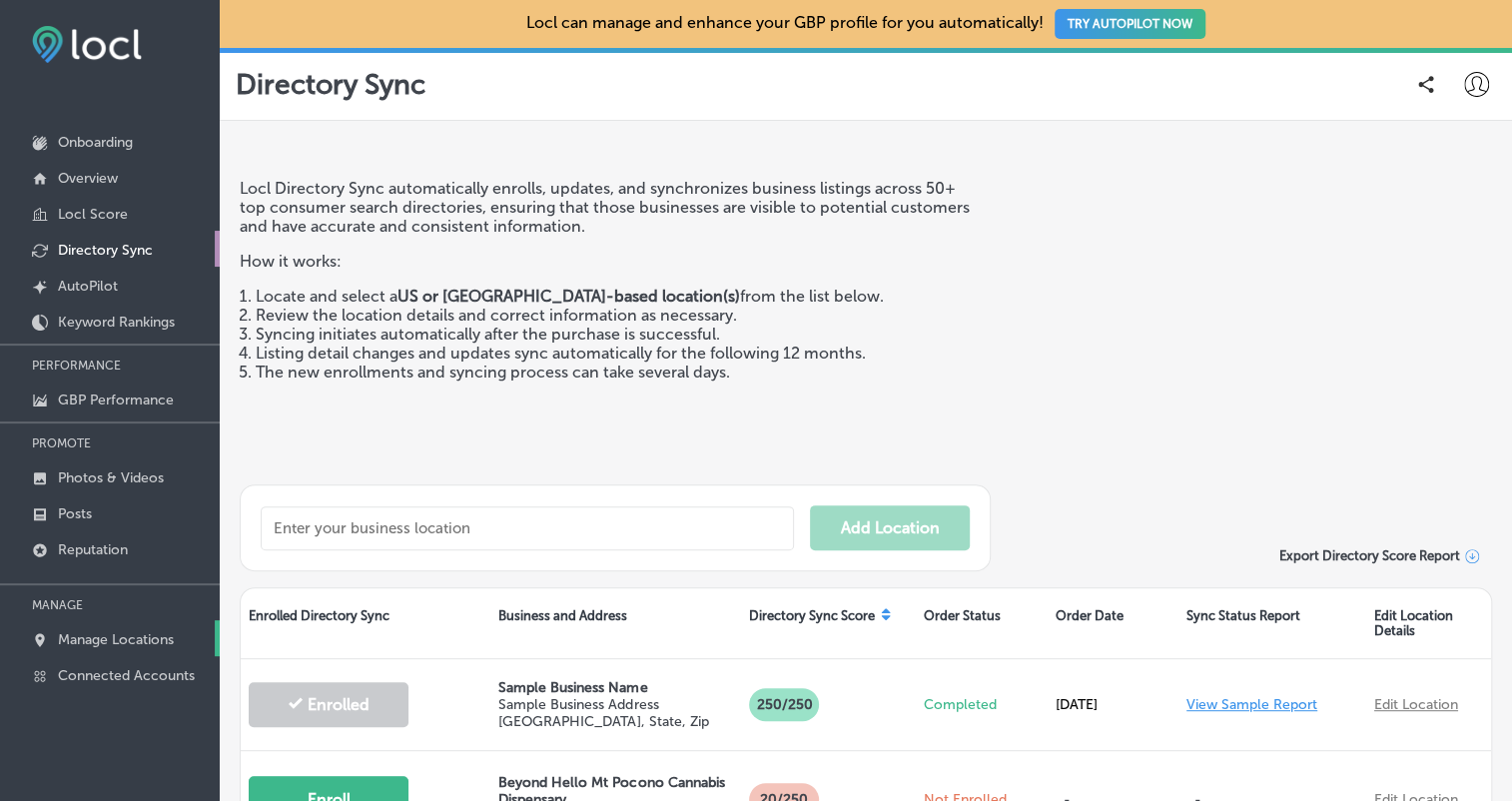 click on "Manage Locations" at bounding box center (116, 639) 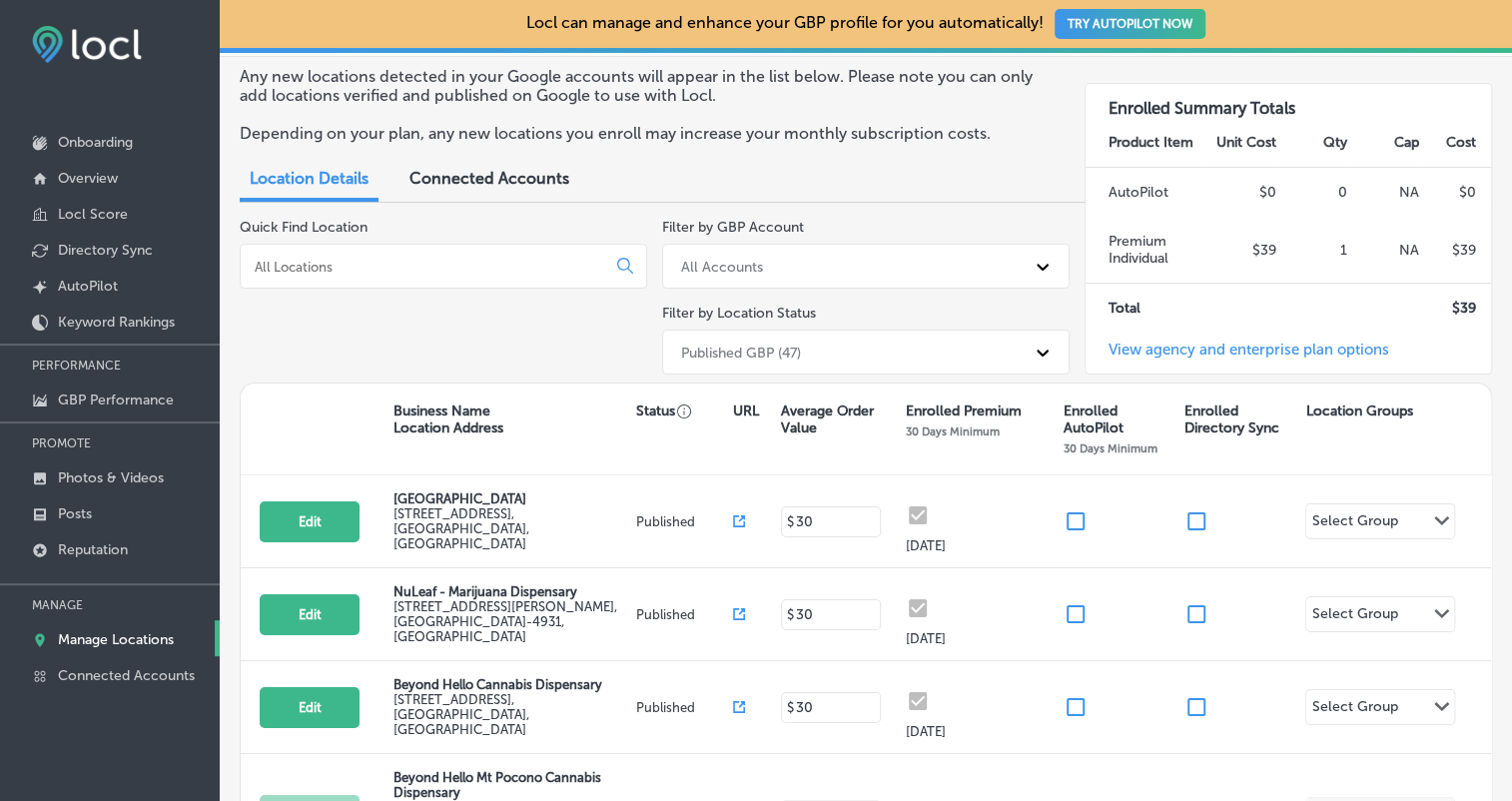 scroll, scrollTop: 100, scrollLeft: 0, axis: vertical 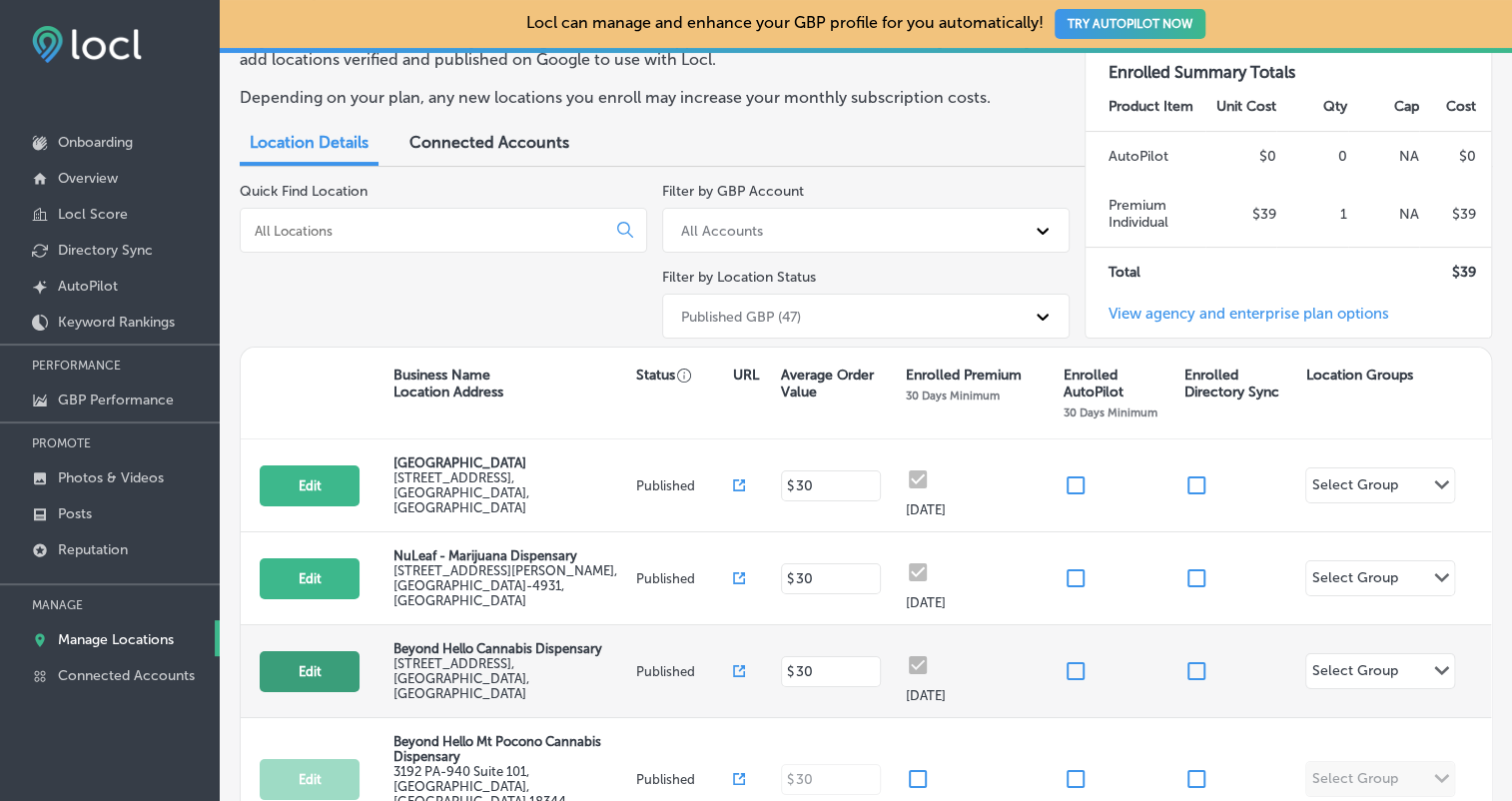 click on "Edit" at bounding box center (310, 671) 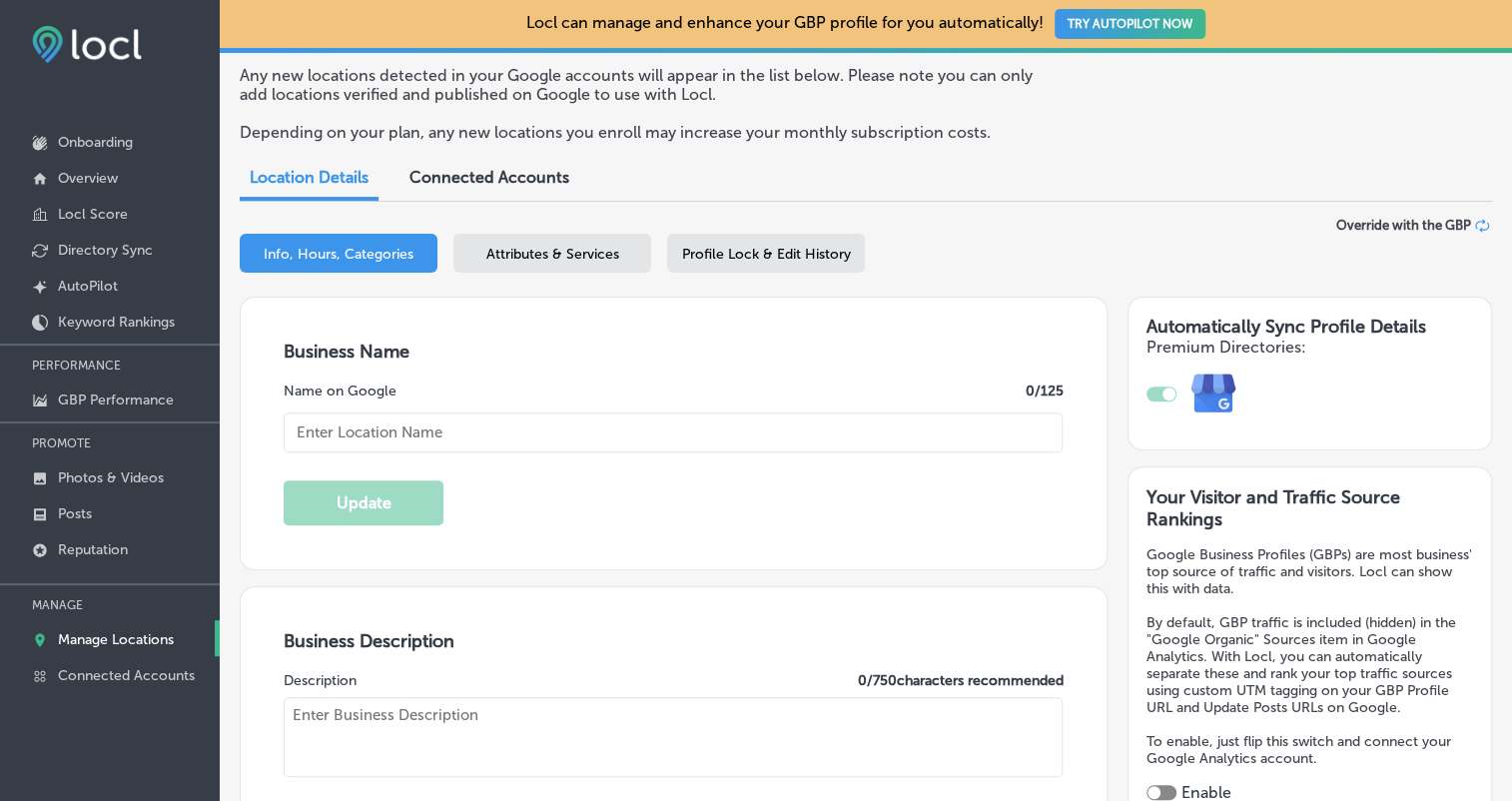 type on "Beyond Hello Cannabis Dispensary" 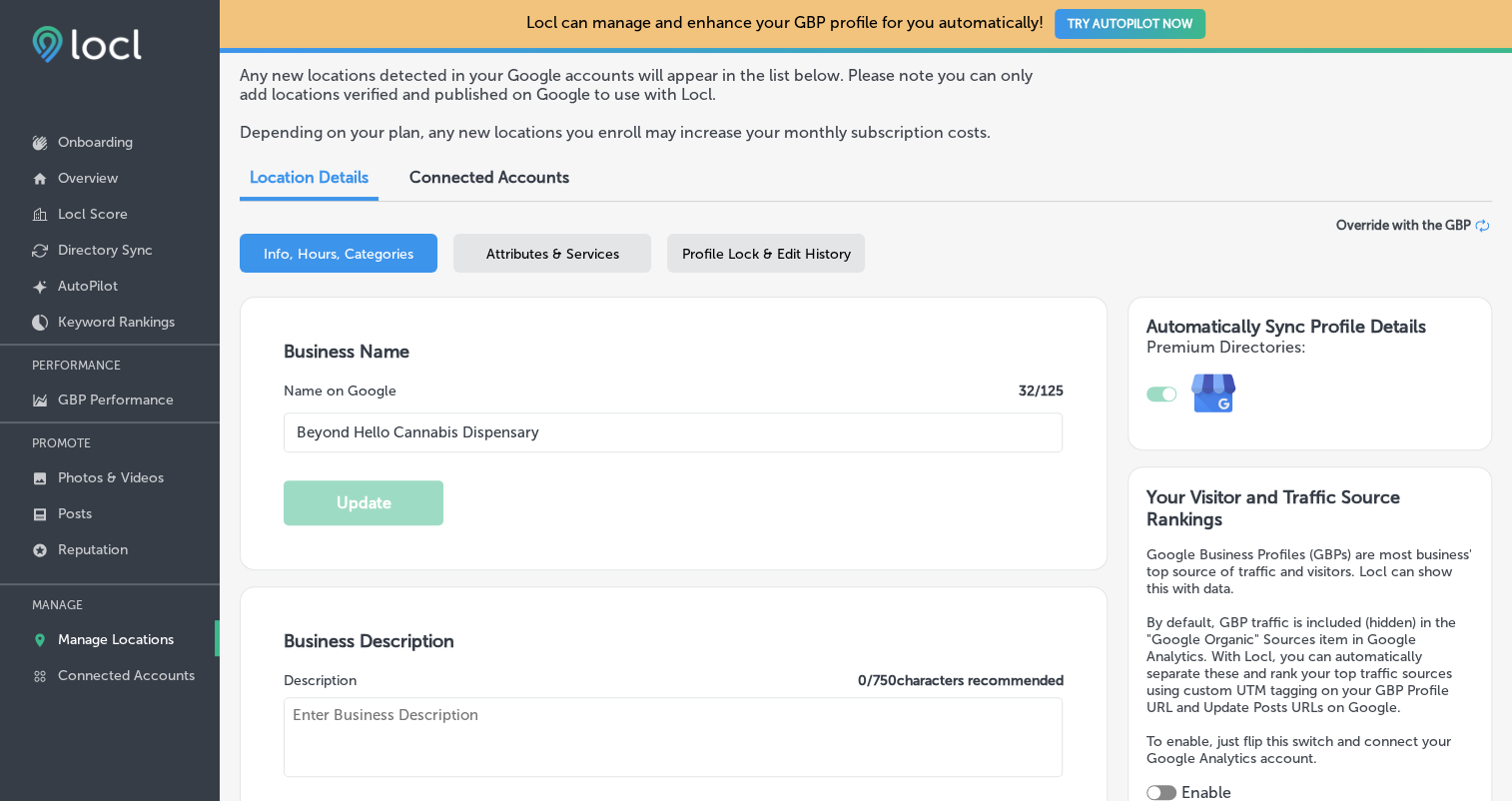 type on "[STREET_ADDRESS]" 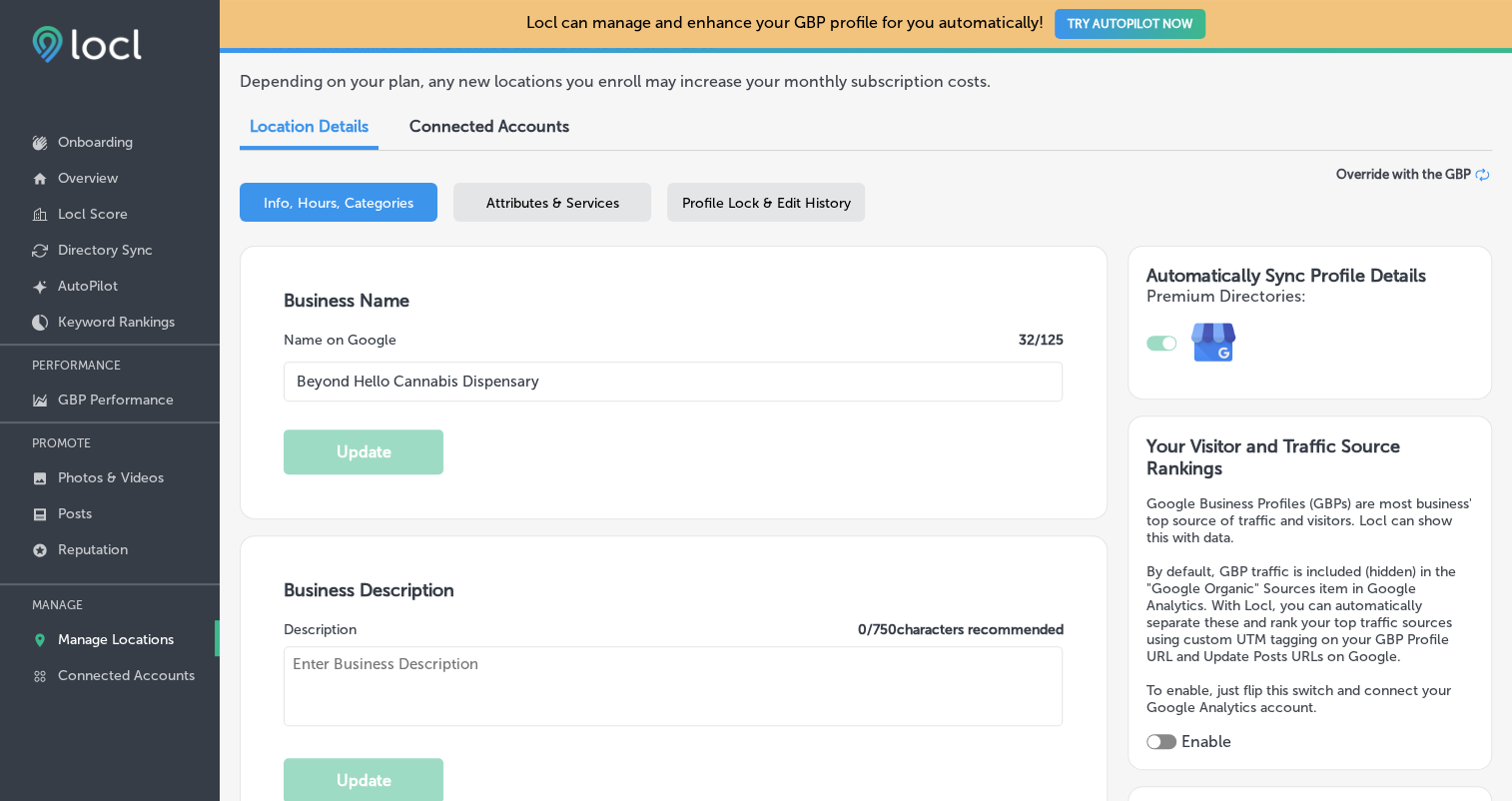 type on "The retail location focuses on bringing personalized service and individualized experiences to customers beyond the first visit and first “Hello.” BEYOND / HELLO™ [GEOGRAPHIC_DATA] dispensary offers a wide range of cannabis products for consumers, including flower, edibles, cartridges, topicals, tinctures and pre-rolls, with extracts and gear available. There is an expertly trained staff available to guide patients in finding the best product for their unique condition and educating them on products. There is a separate, professionally trained team on-site to help recreational customers navigate the available products, answer questions and dispense products. BEYOND / HELLO™ [GEOGRAPHIC_DATA] provides an online store for customers to view." 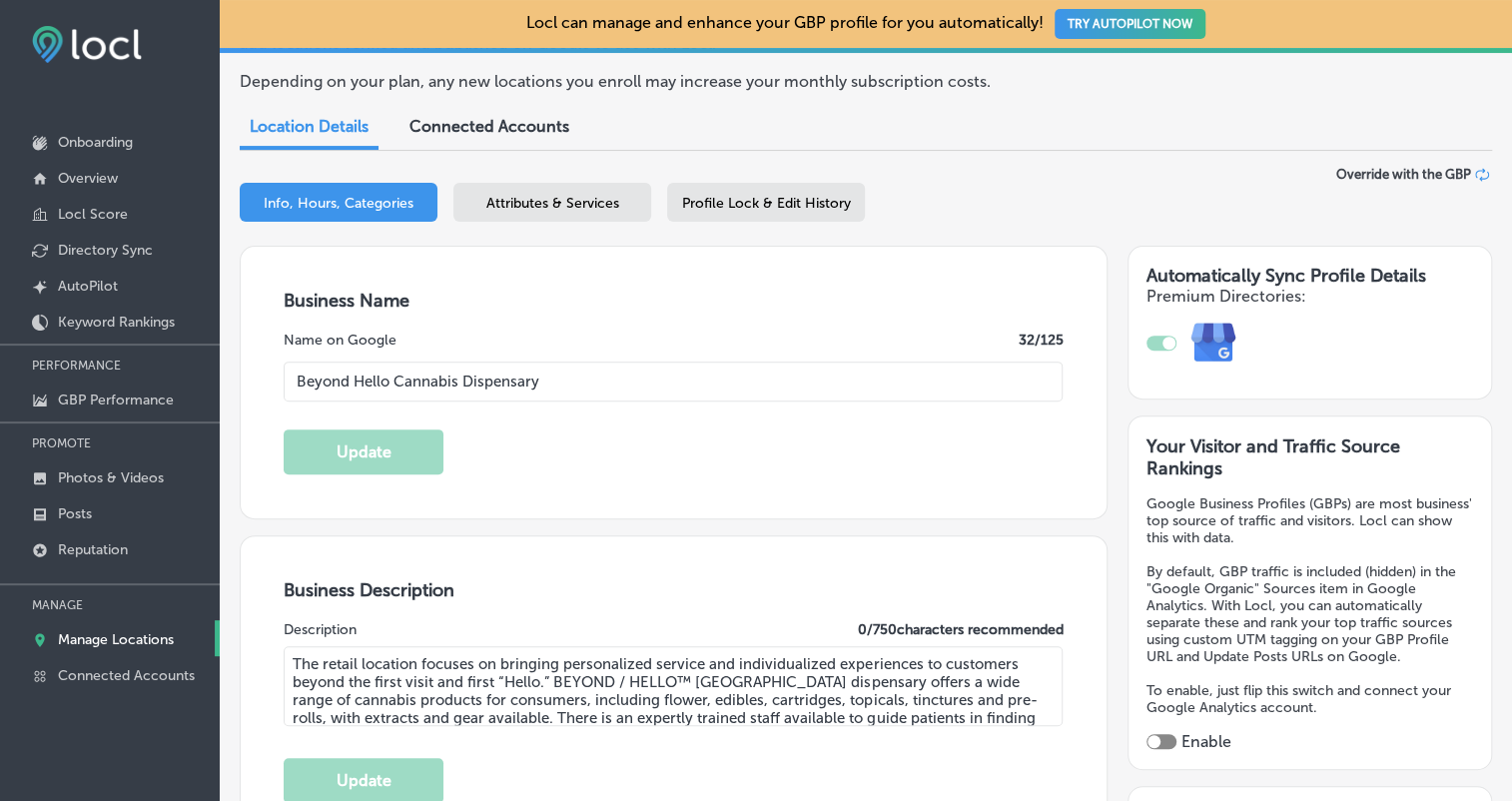type on "[PHONE_NUMBER]" 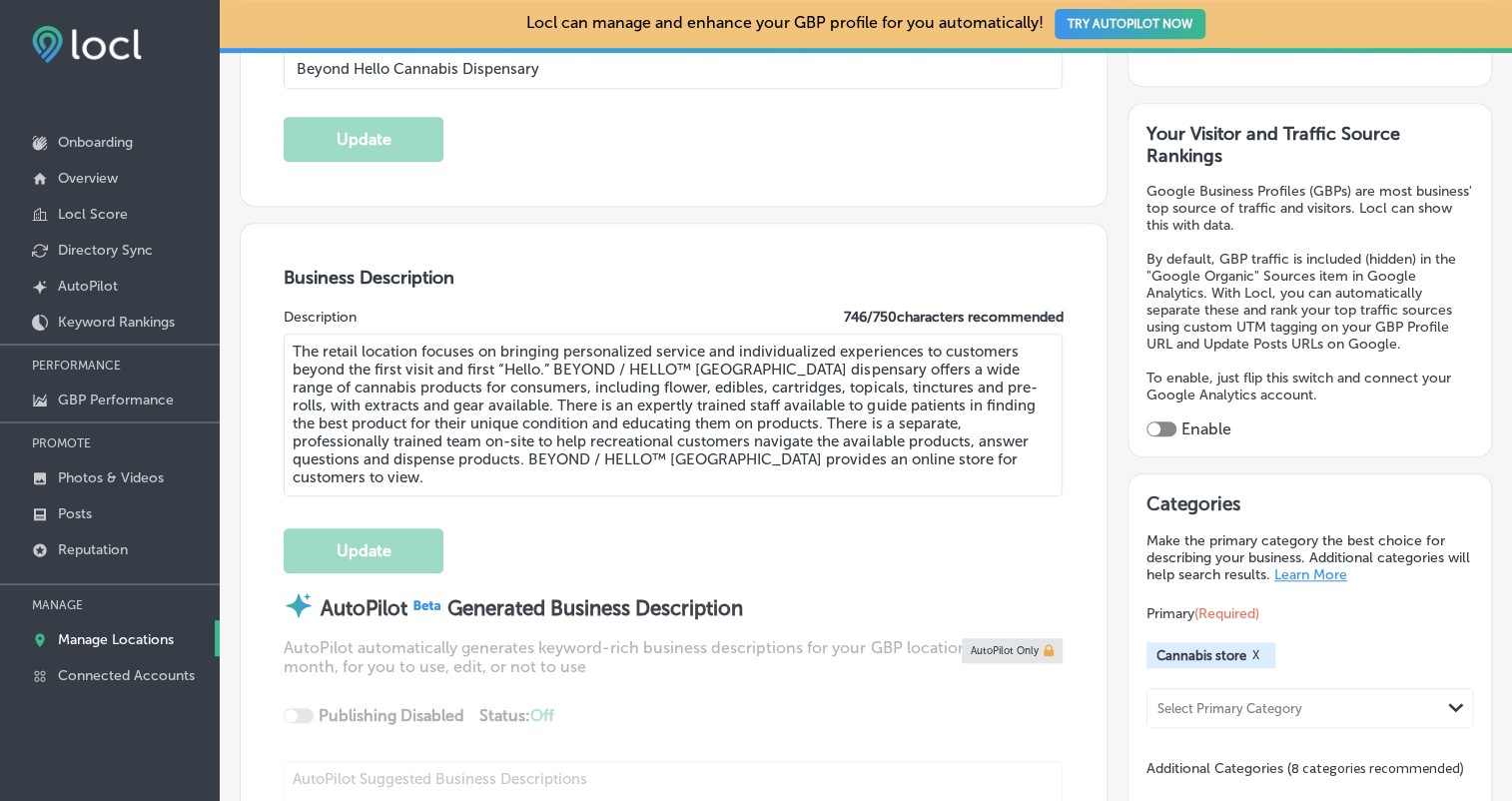 scroll, scrollTop: 499, scrollLeft: 0, axis: vertical 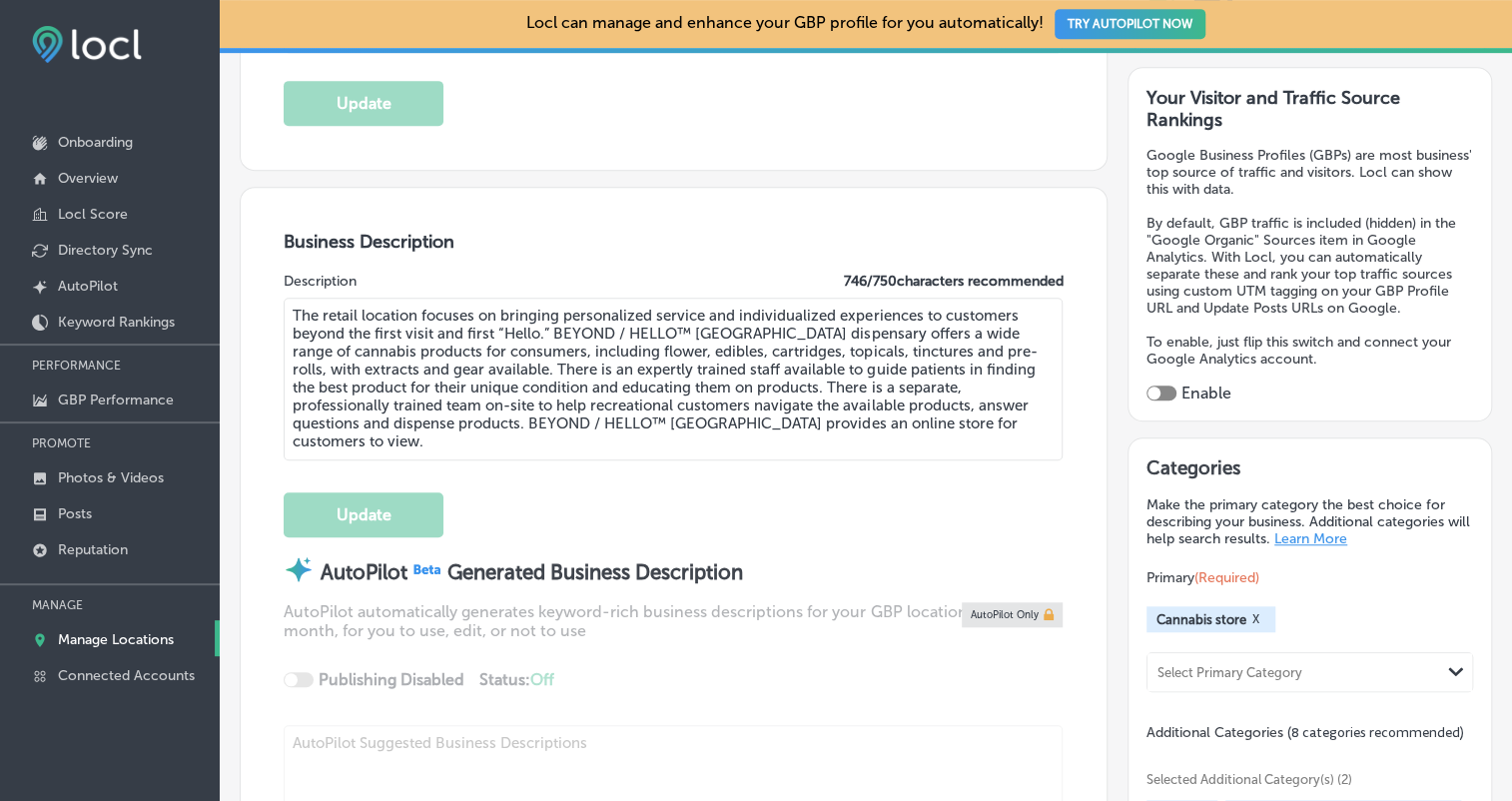 drag, startPoint x: 684, startPoint y: 332, endPoint x: 553, endPoint y: 326, distance: 131.13733 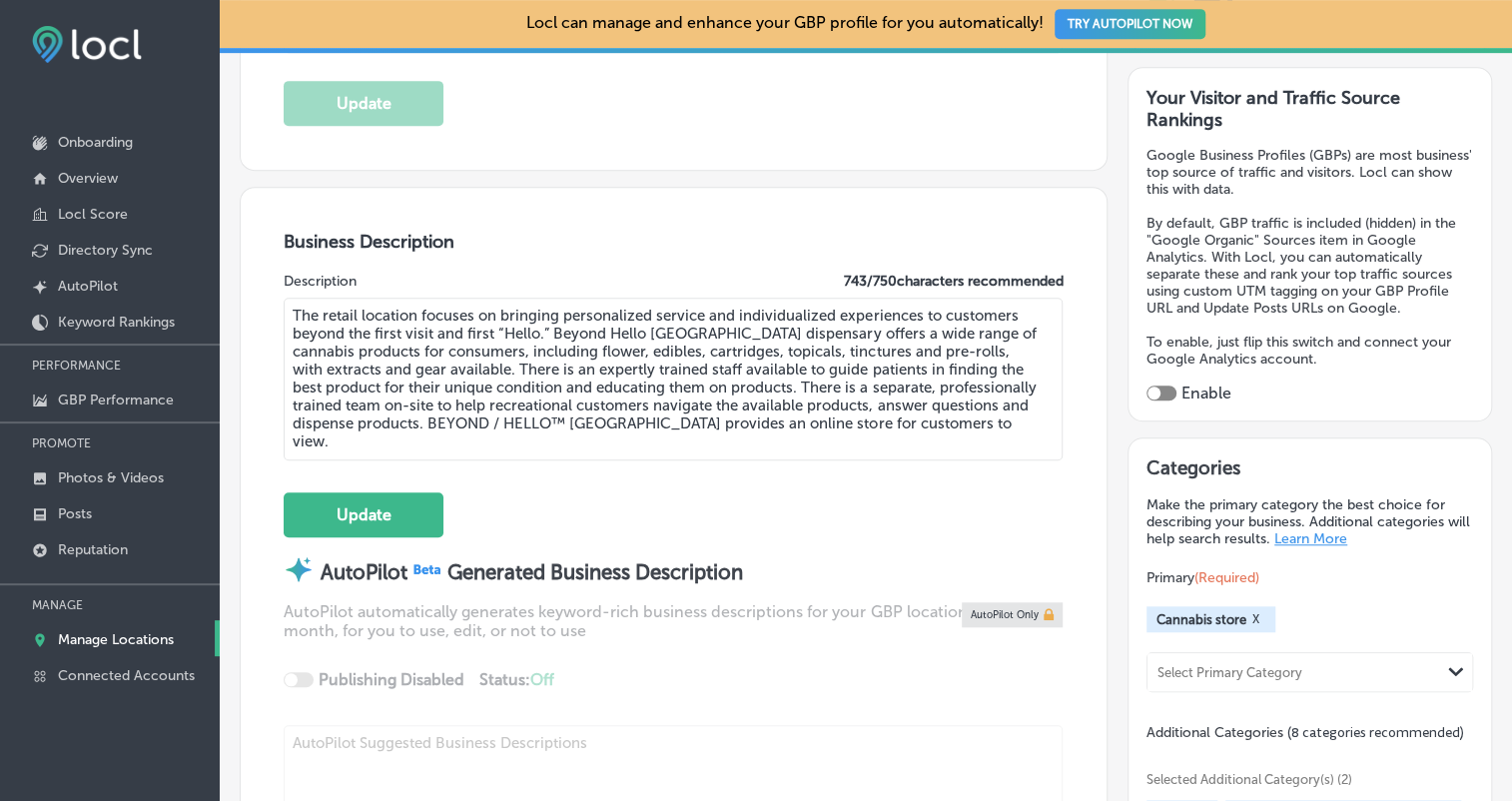 drag, startPoint x: 768, startPoint y: 336, endPoint x: 720, endPoint y: 335, distance: 48.010416 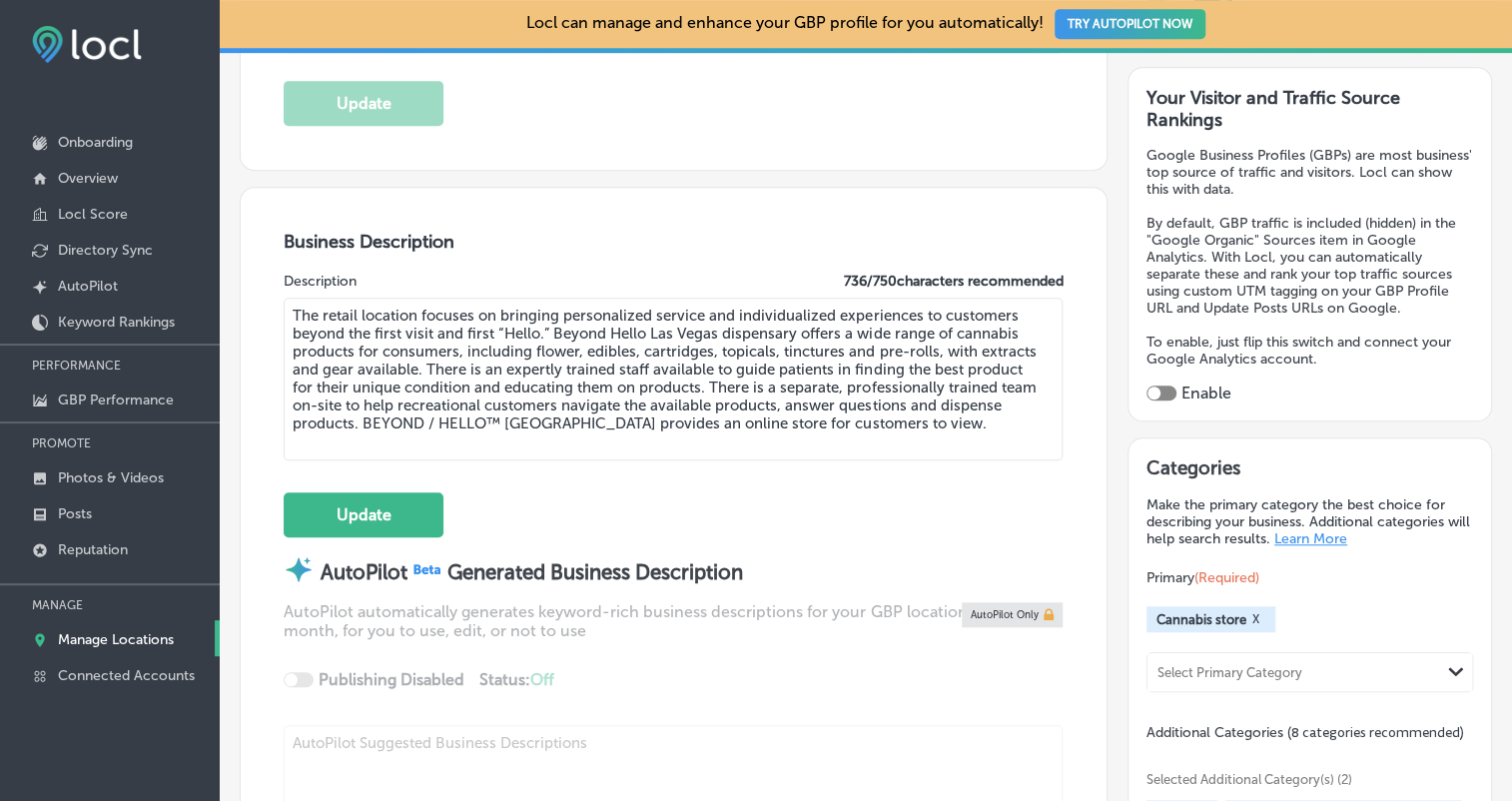 click on "The retail location focuses on bringing personalized service and individualized experiences to customers beyond the first visit and first “Hello.” Beyond Hello Las Vegas dispensary offers a wide range of cannabis products for consumers, including flower, edibles, cartridges, topicals, tinctures and pre-rolls, with extracts and gear available. There is an expertly trained staff available to guide patients in finding the best product for their unique condition and educating them on products. There is a separate, professionally trained team on-site to help recreational customers navigate the available products, answer questions and dispense products. BEYOND / HELLO™ [GEOGRAPHIC_DATA] provides an online store for customers to view." at bounding box center (673, 379) 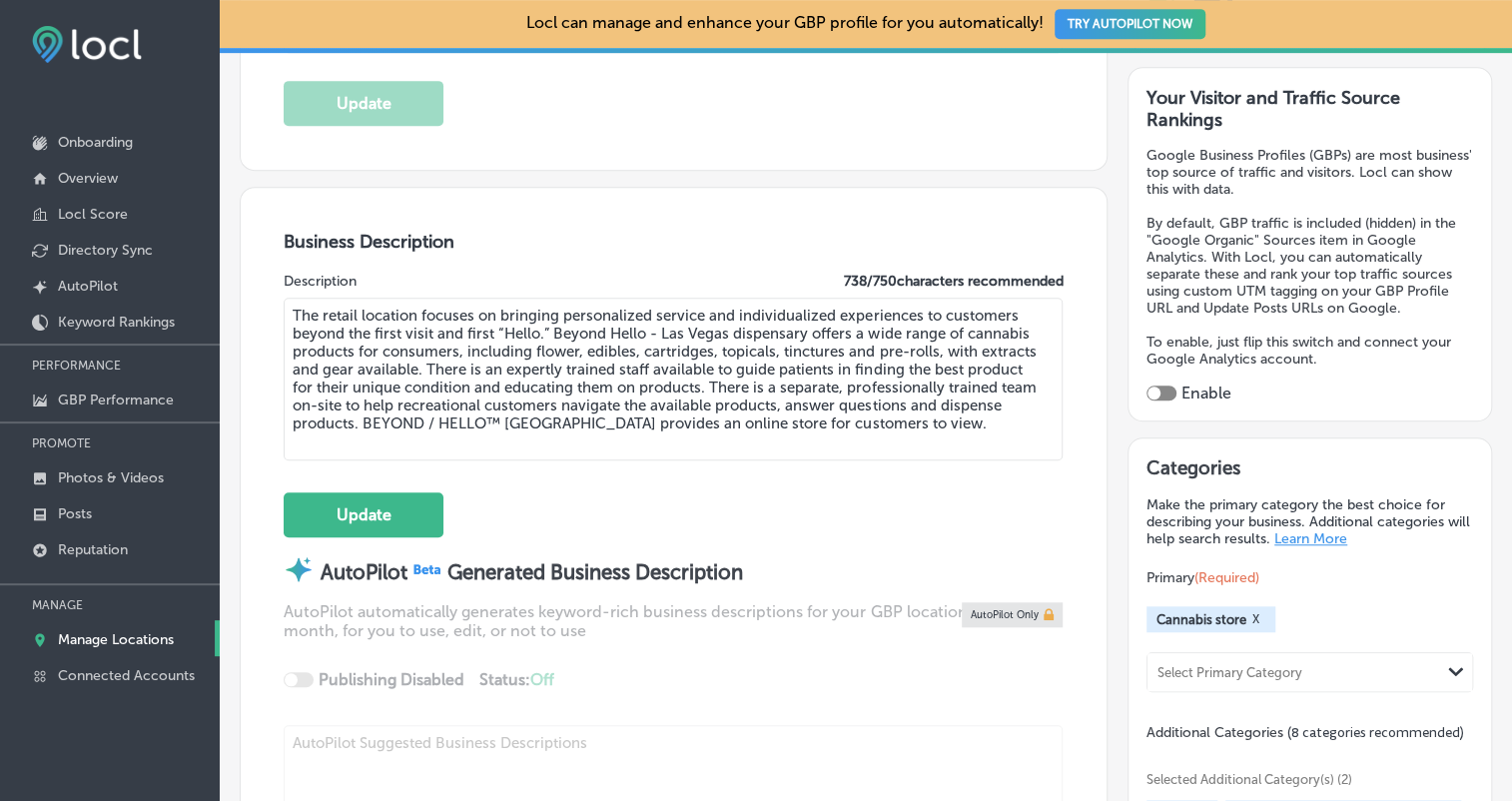 drag, startPoint x: 887, startPoint y: 369, endPoint x: 836, endPoint y: 372, distance: 51.088159 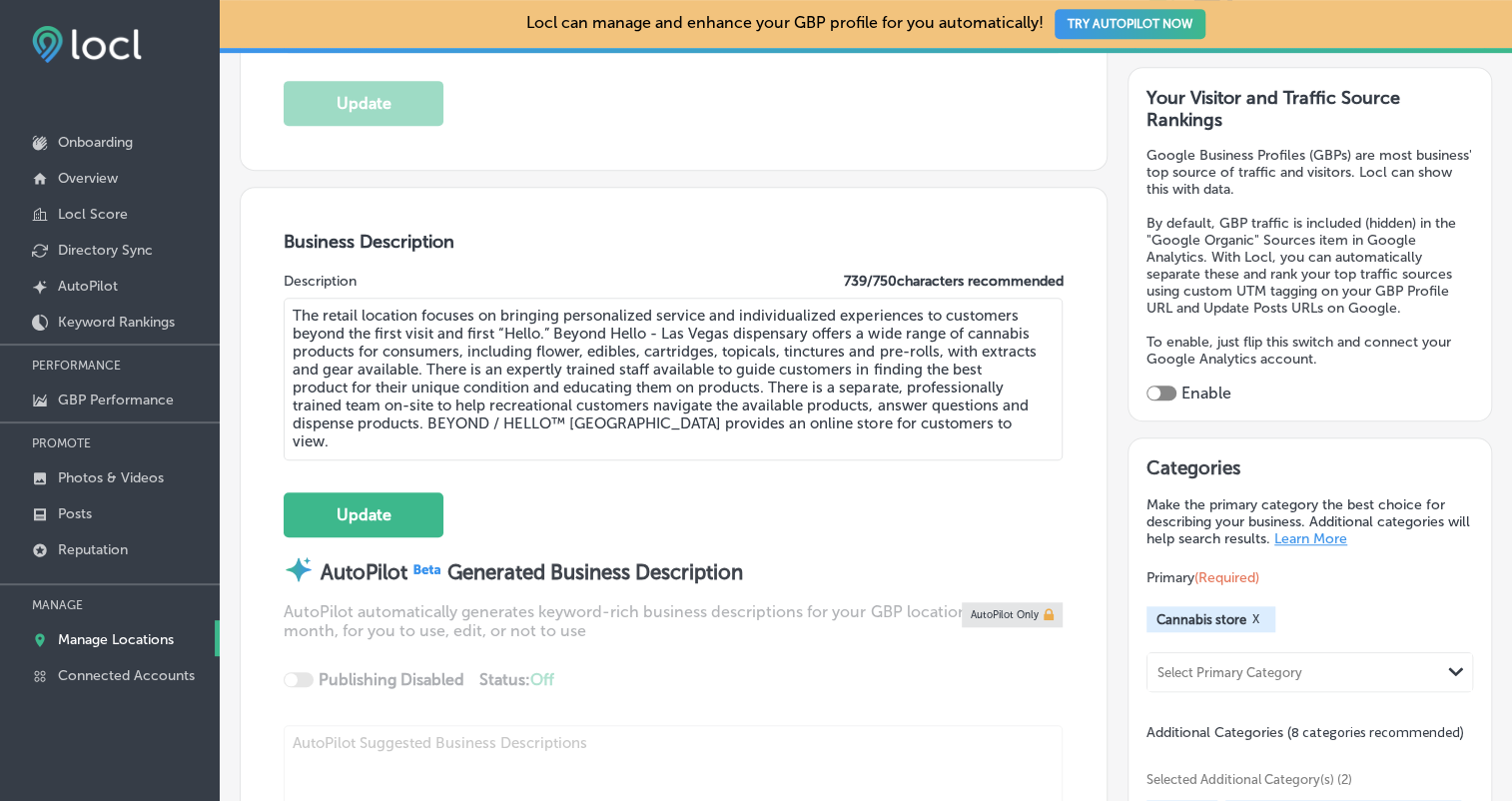 drag, startPoint x: 561, startPoint y: 388, endPoint x: 443, endPoint y: 389, distance: 118.004237 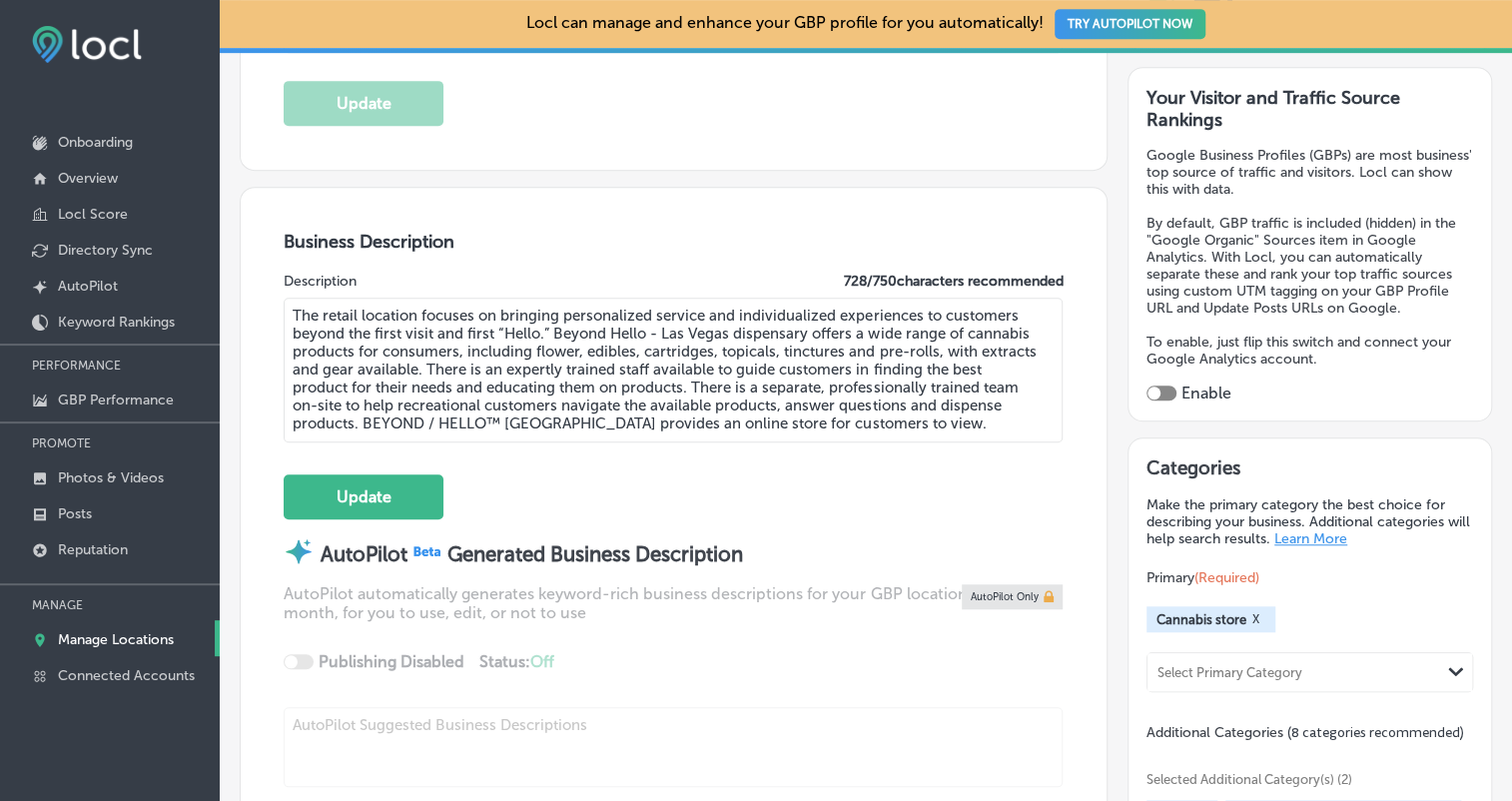drag, startPoint x: 715, startPoint y: 389, endPoint x: 491, endPoint y: 396, distance: 224.10935 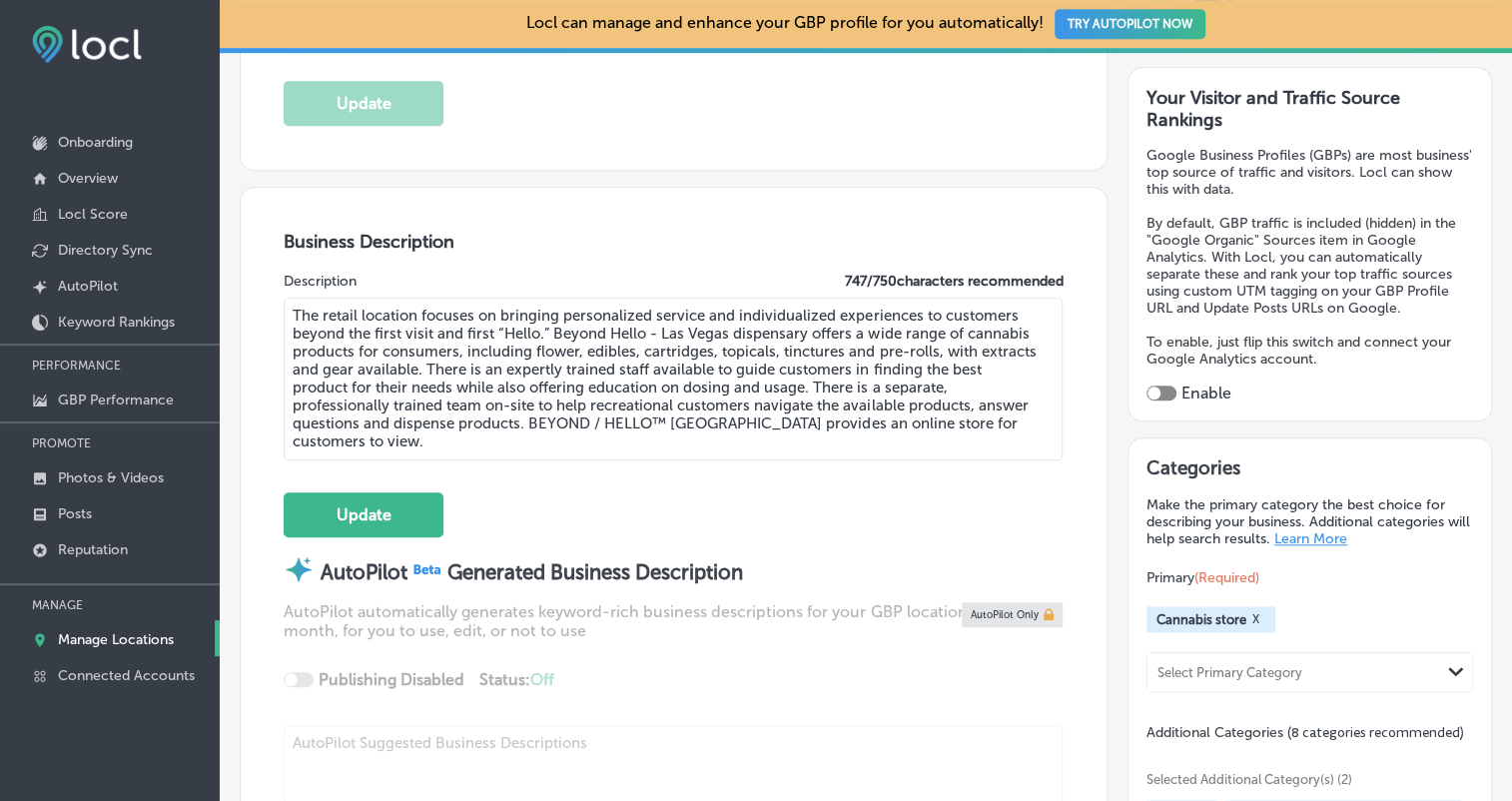 drag, startPoint x: 456, startPoint y: 444, endPoint x: 847, endPoint y: 390, distance: 394.71129 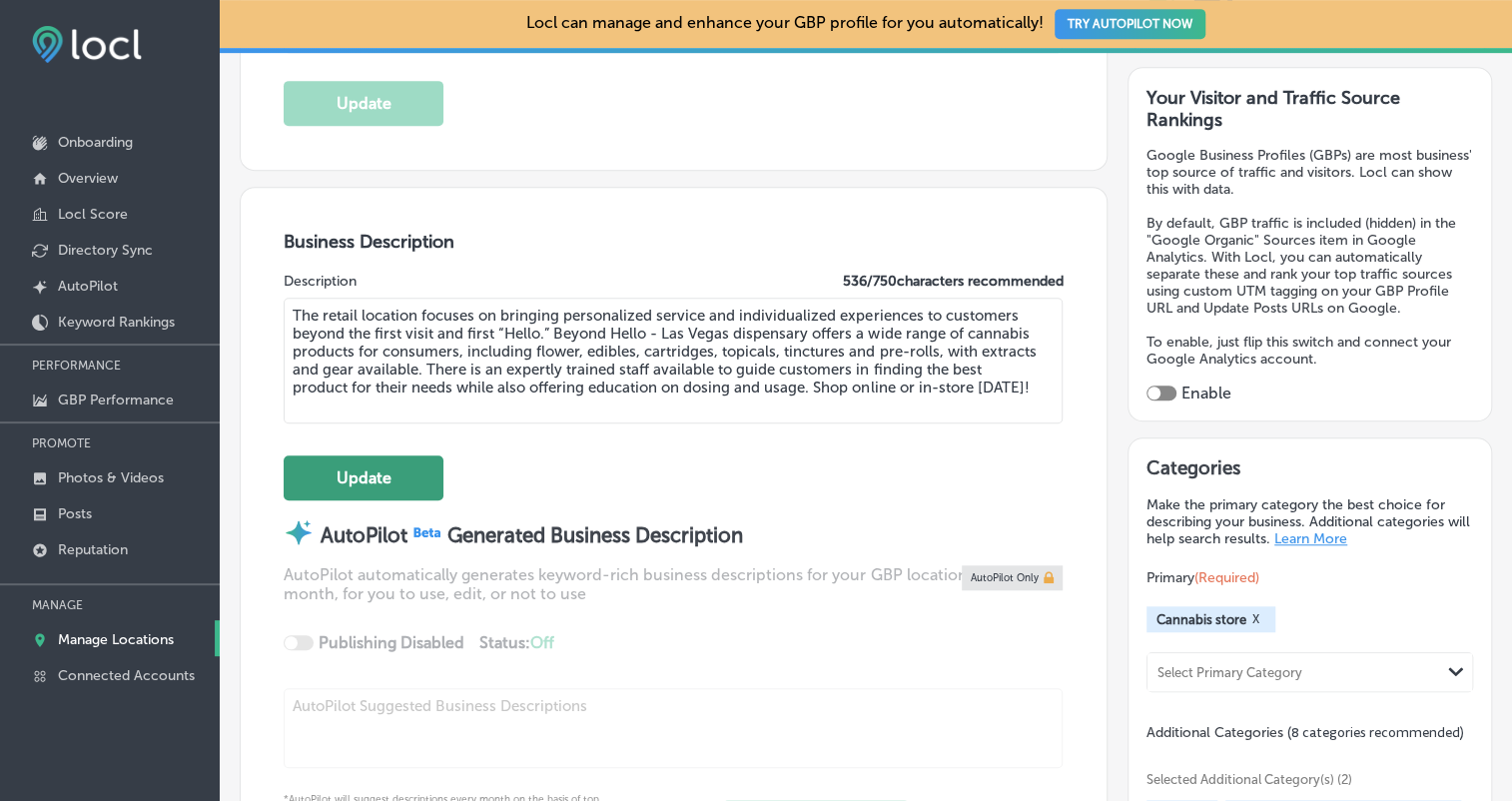 type on "The retail location focuses on bringing personalized service and individualized experiences to customers beyond the first visit and first “Hello.” Beyond Hello - Las Vegas dispensary offers a wide range of cannabis products for consumers, including flower, edibles, cartridges, topicals, tinctures and pre-rolls, with extracts and gear available. There is an expertly trained staff available to guide customers in finding the best product for their needs while also offering education on dosing and usage. Shop online or in-store [DATE]!" 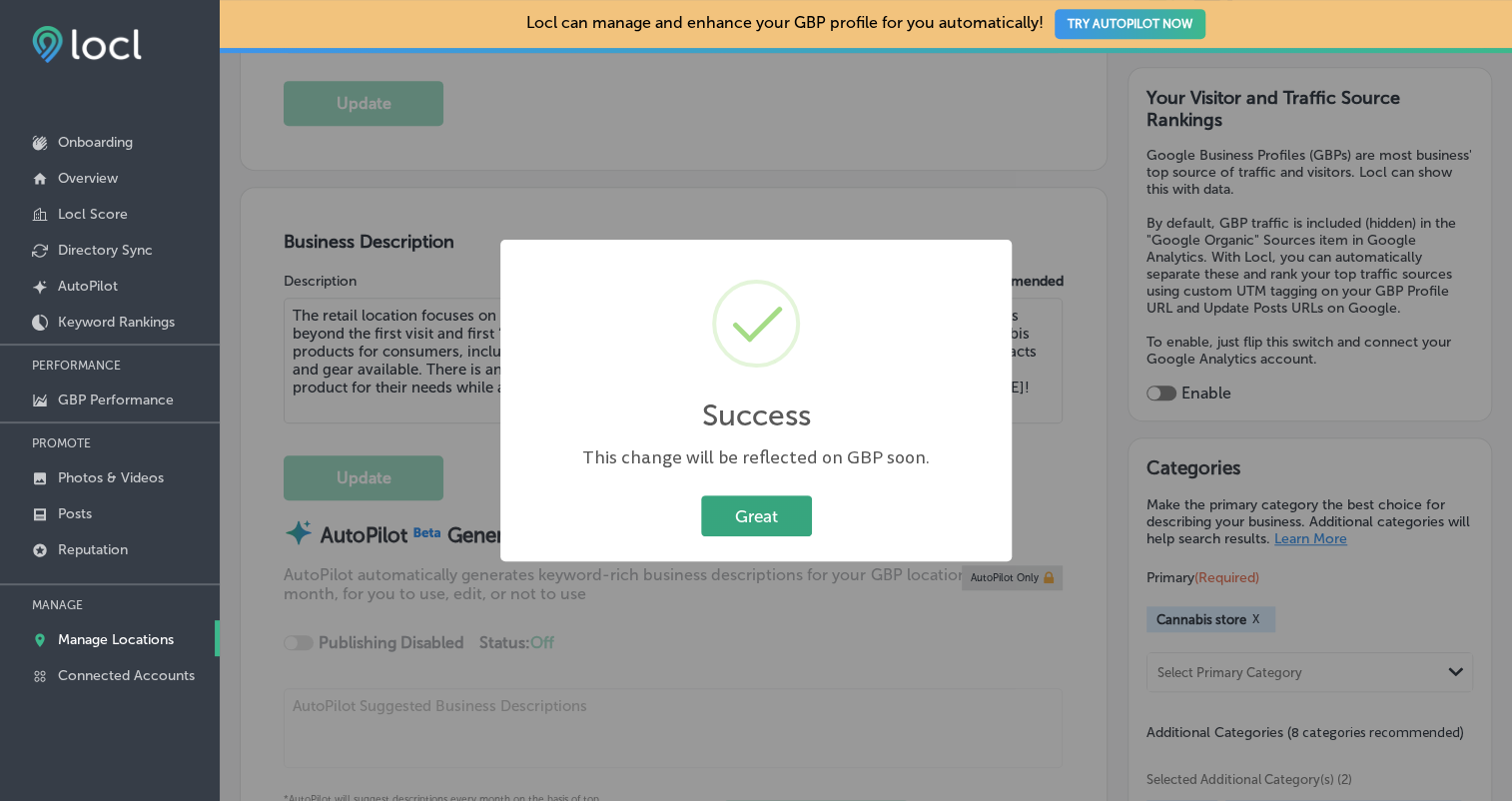 click on "Great" at bounding box center [756, 515] 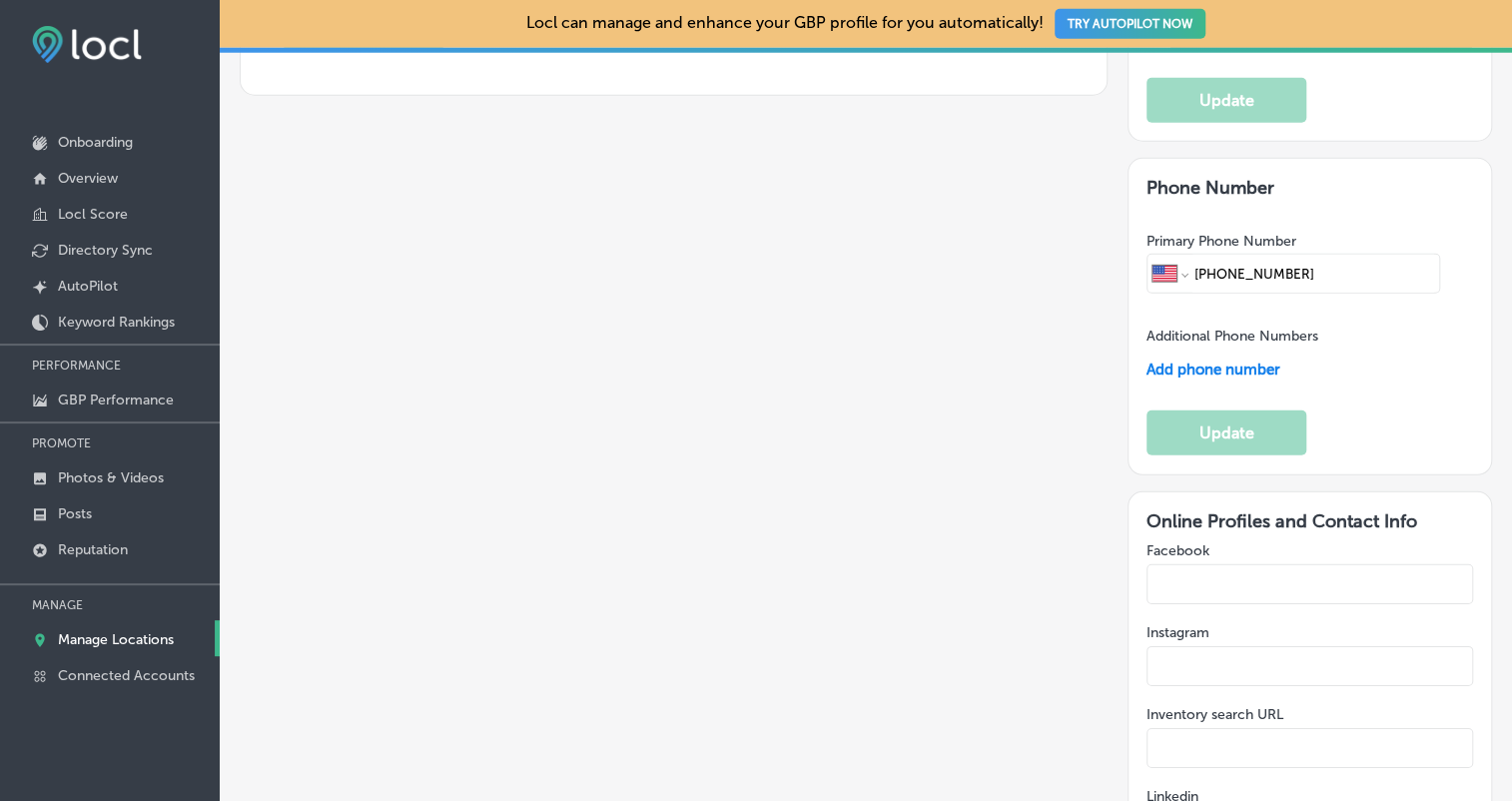 scroll, scrollTop: 2797, scrollLeft: 0, axis: vertical 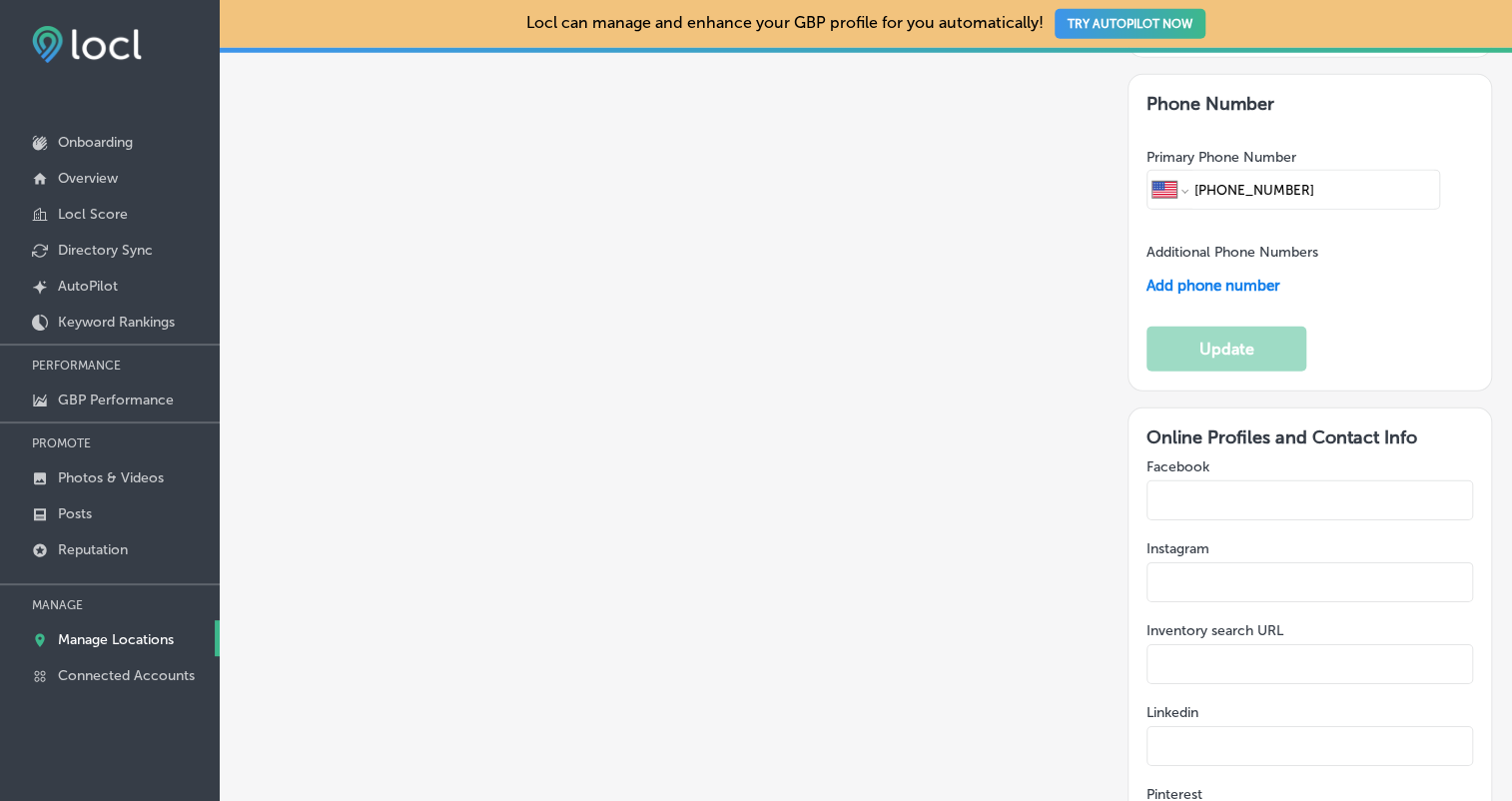 click at bounding box center [1309, 582] 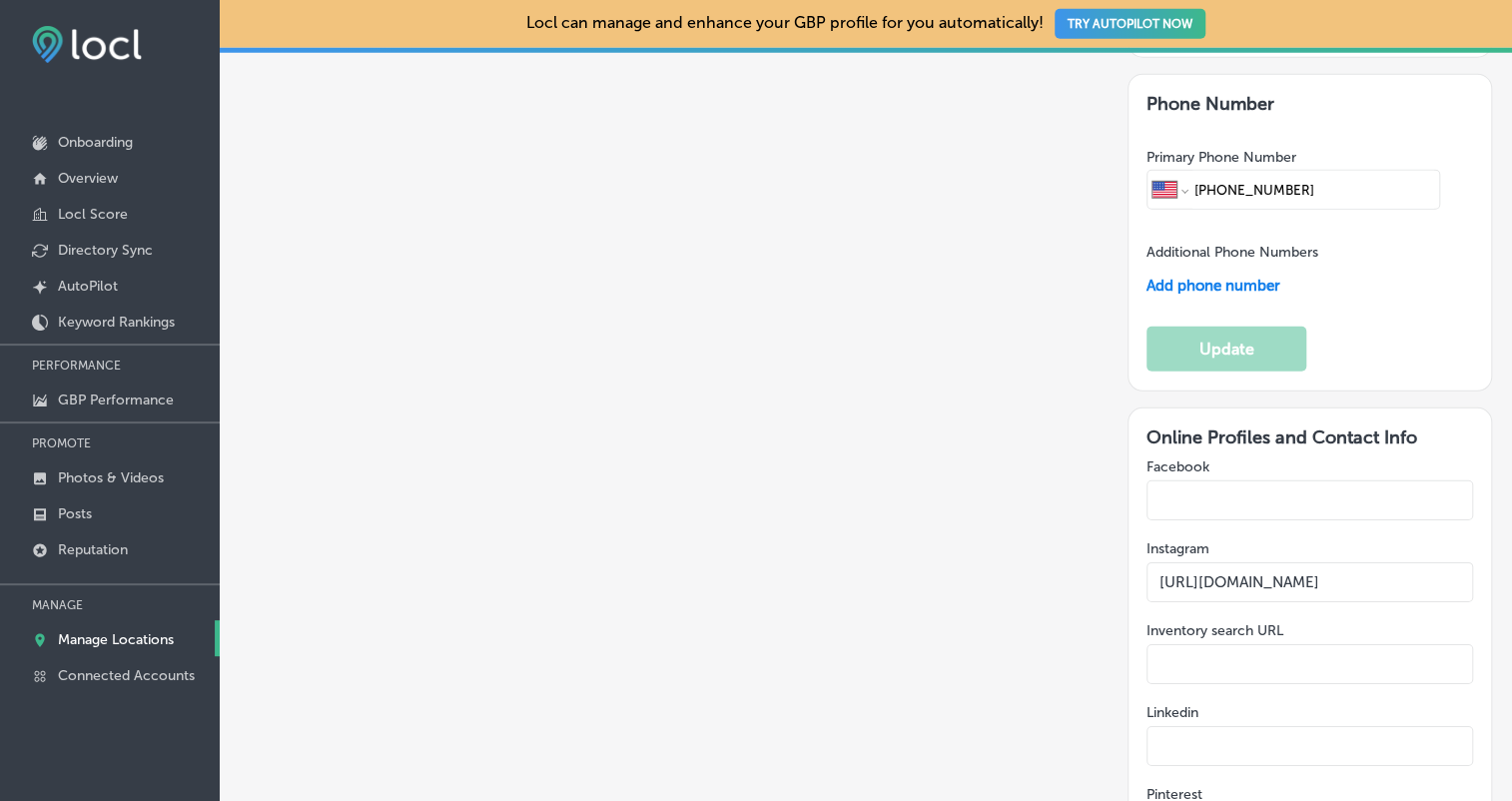 scroll, scrollTop: 0, scrollLeft: 104, axis: horizontal 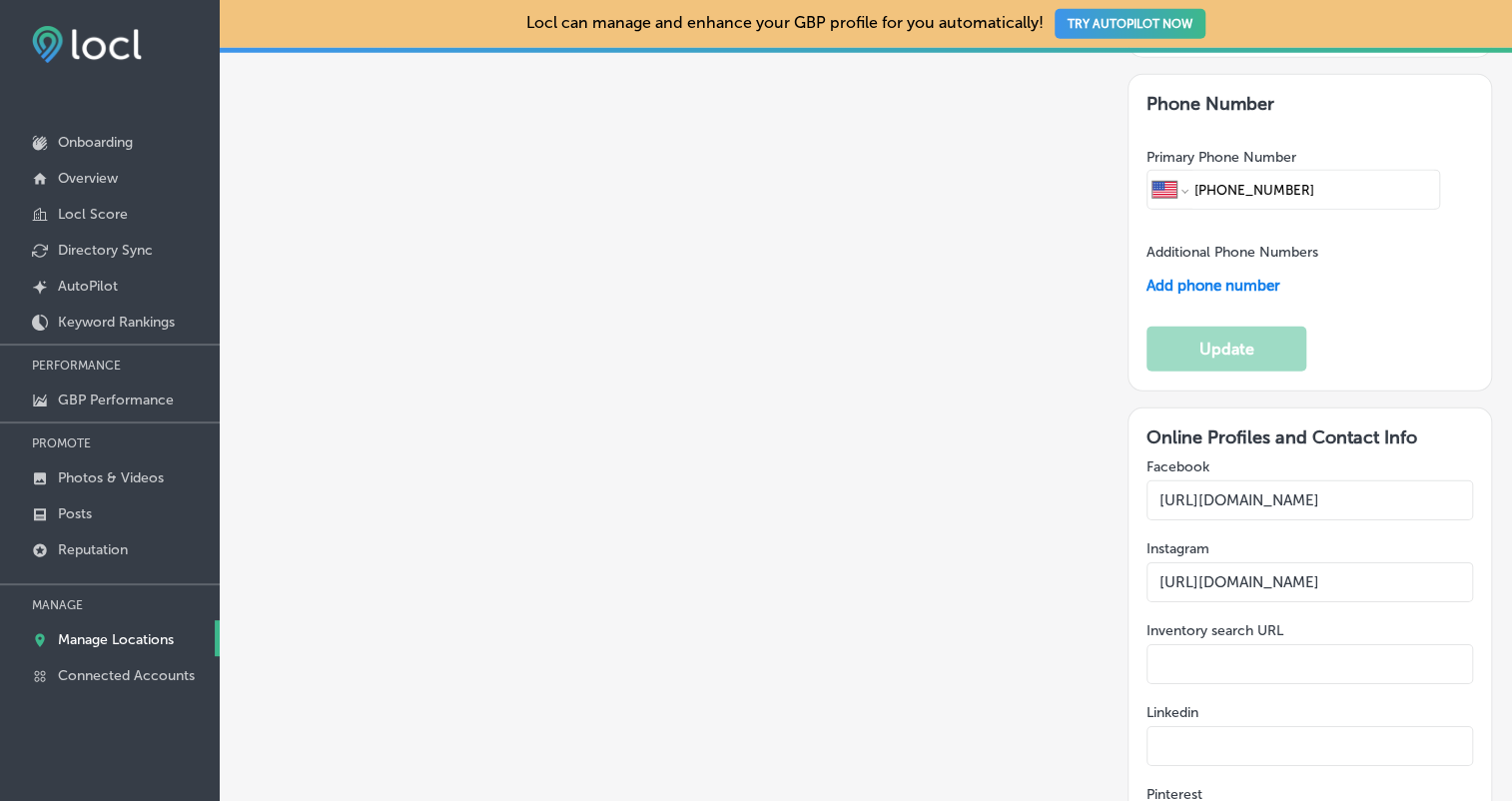 type on "[URL][DOMAIN_NAME]" 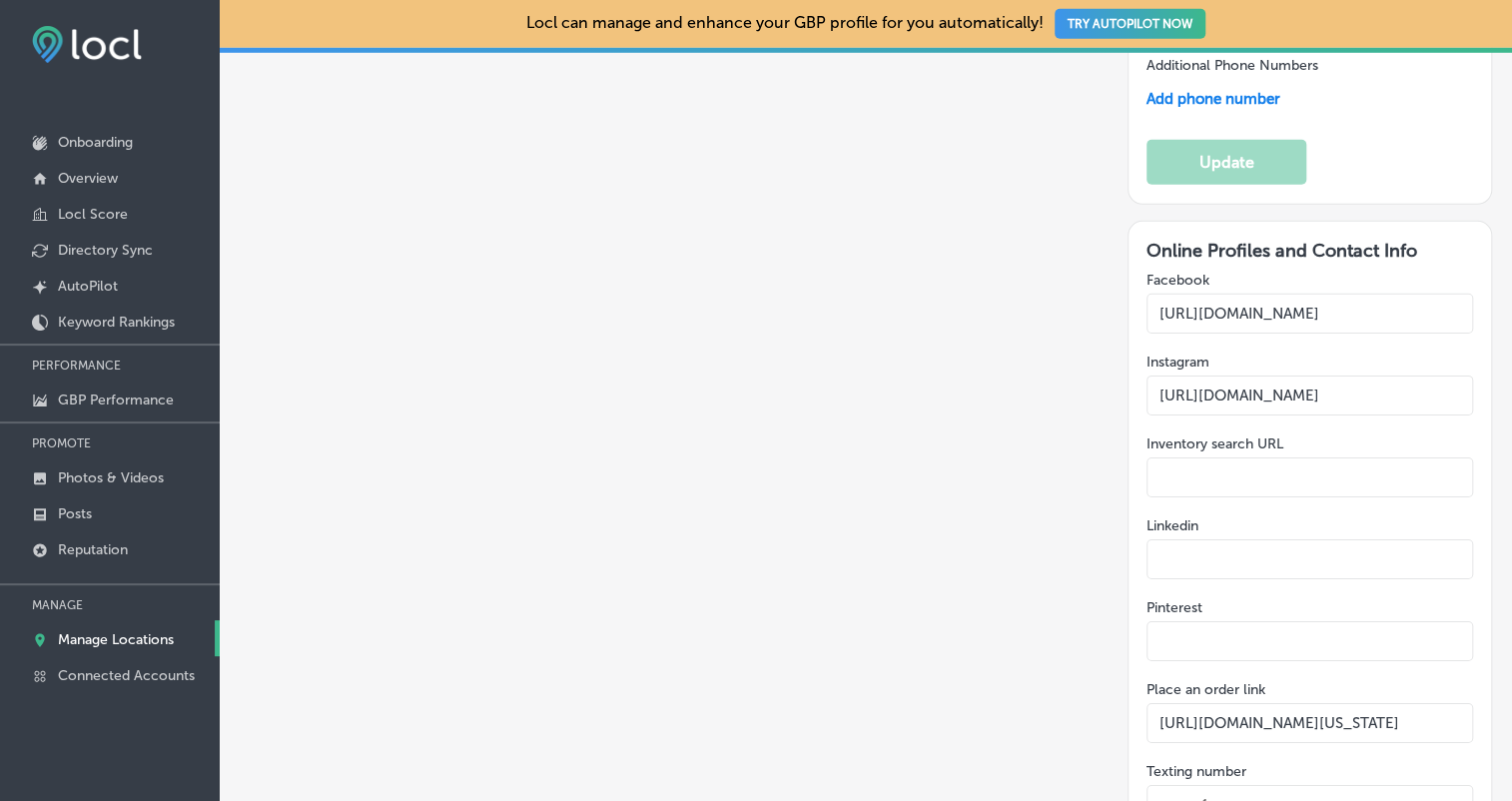 scroll, scrollTop: 2996, scrollLeft: 0, axis: vertical 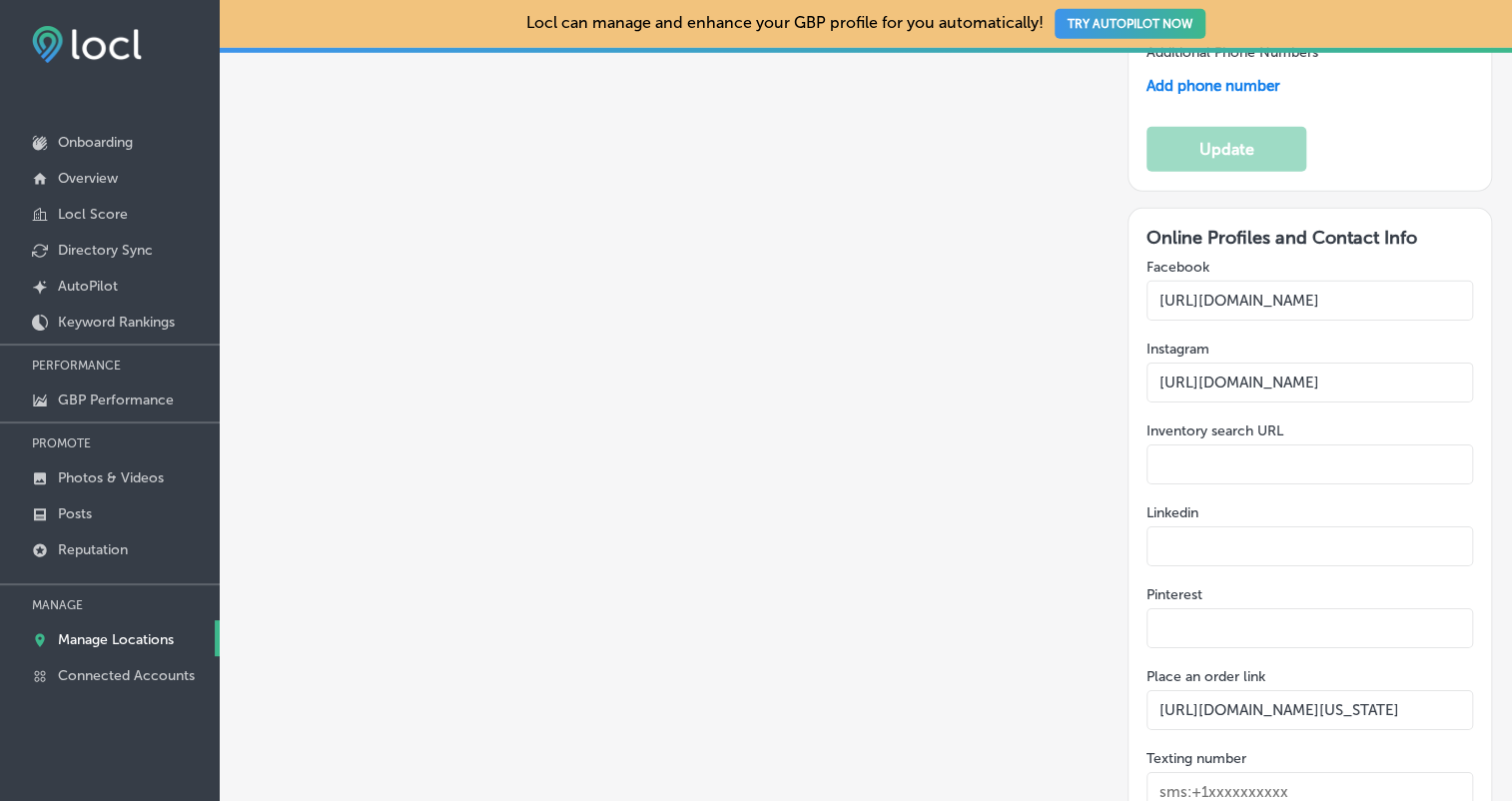 click at bounding box center (1309, 546) 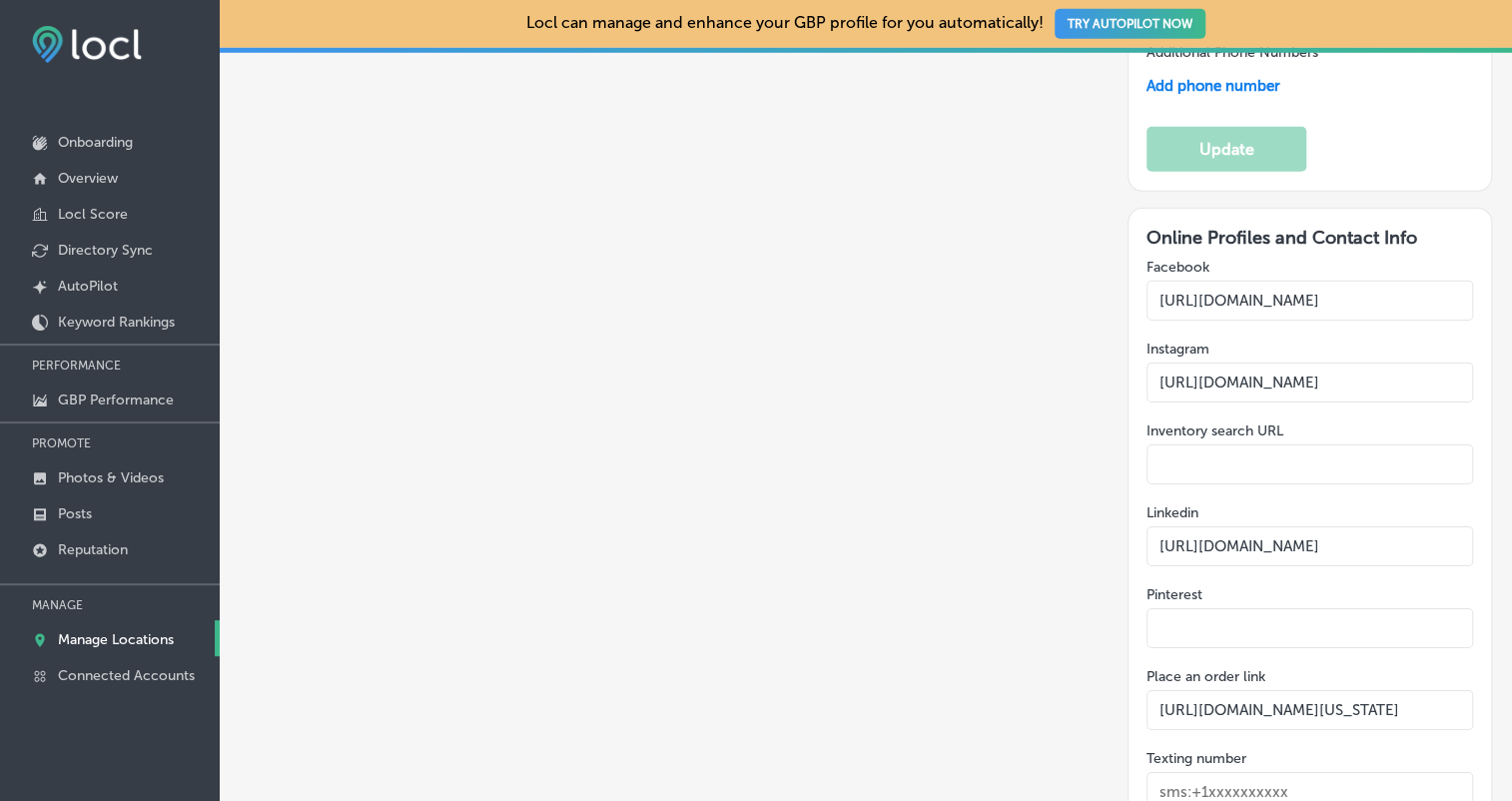 scroll, scrollTop: 0, scrollLeft: 48, axis: horizontal 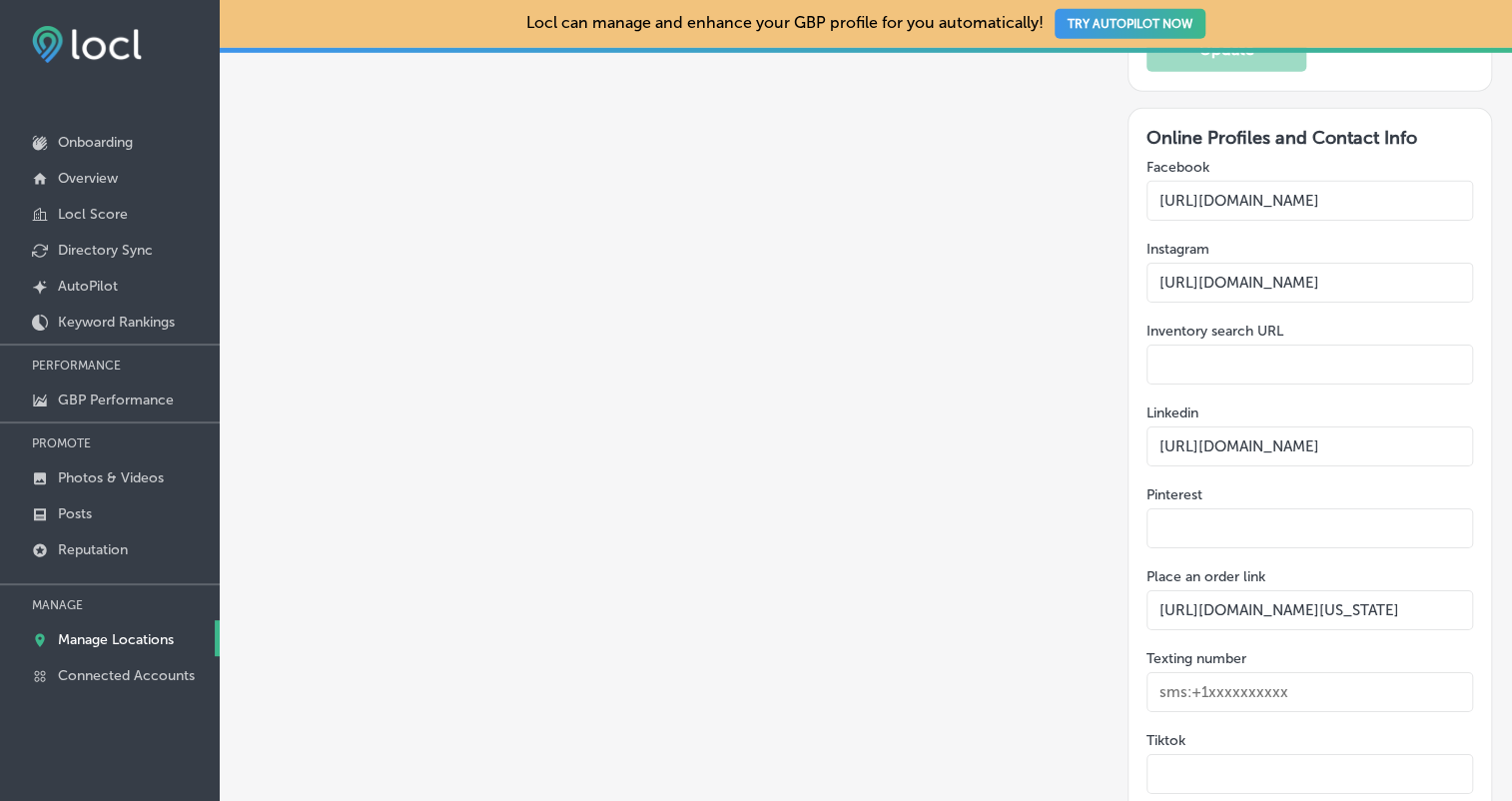 type on "[URL][DOMAIN_NAME]" 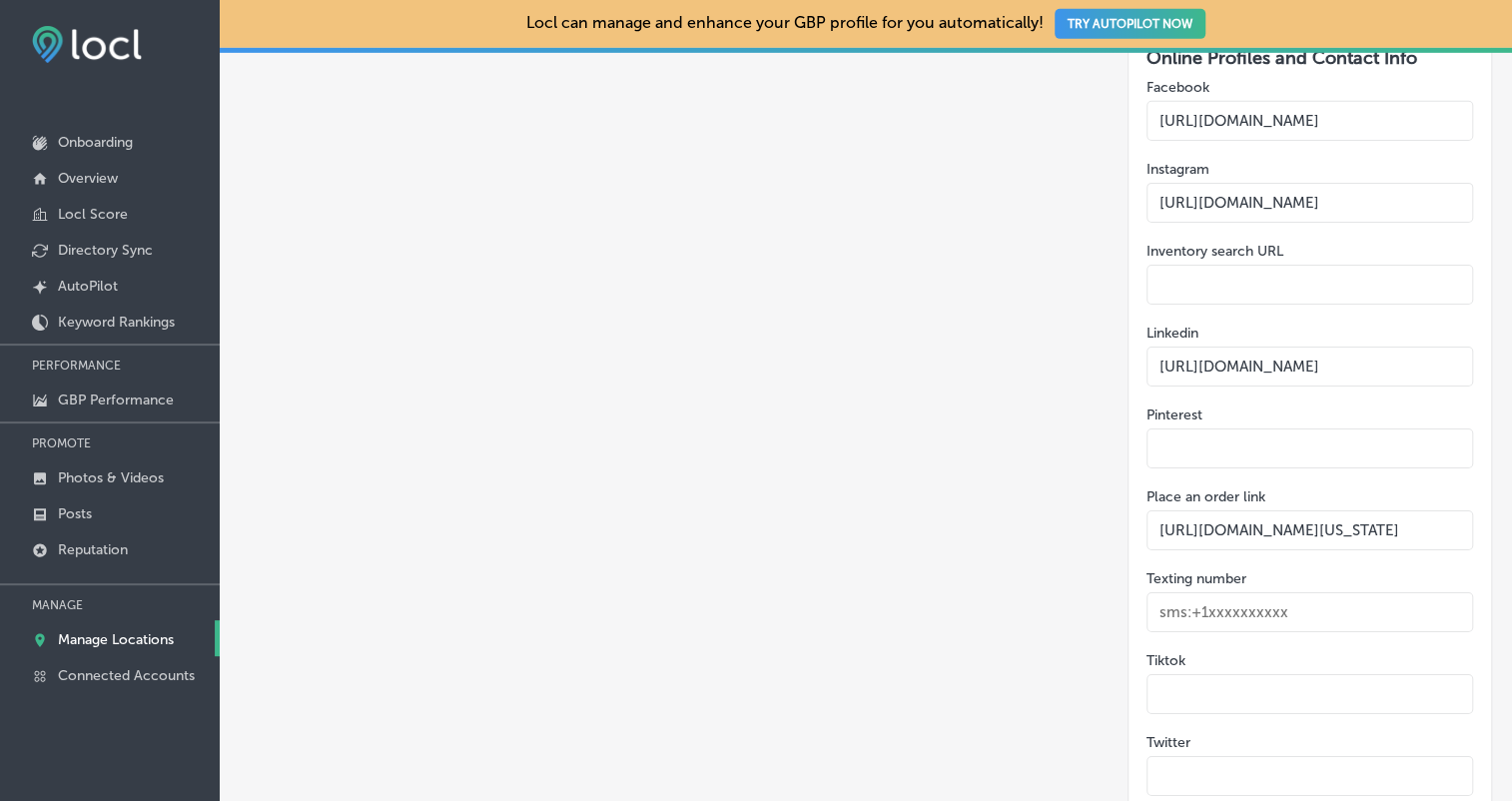 scroll, scrollTop: 3296, scrollLeft: 0, axis: vertical 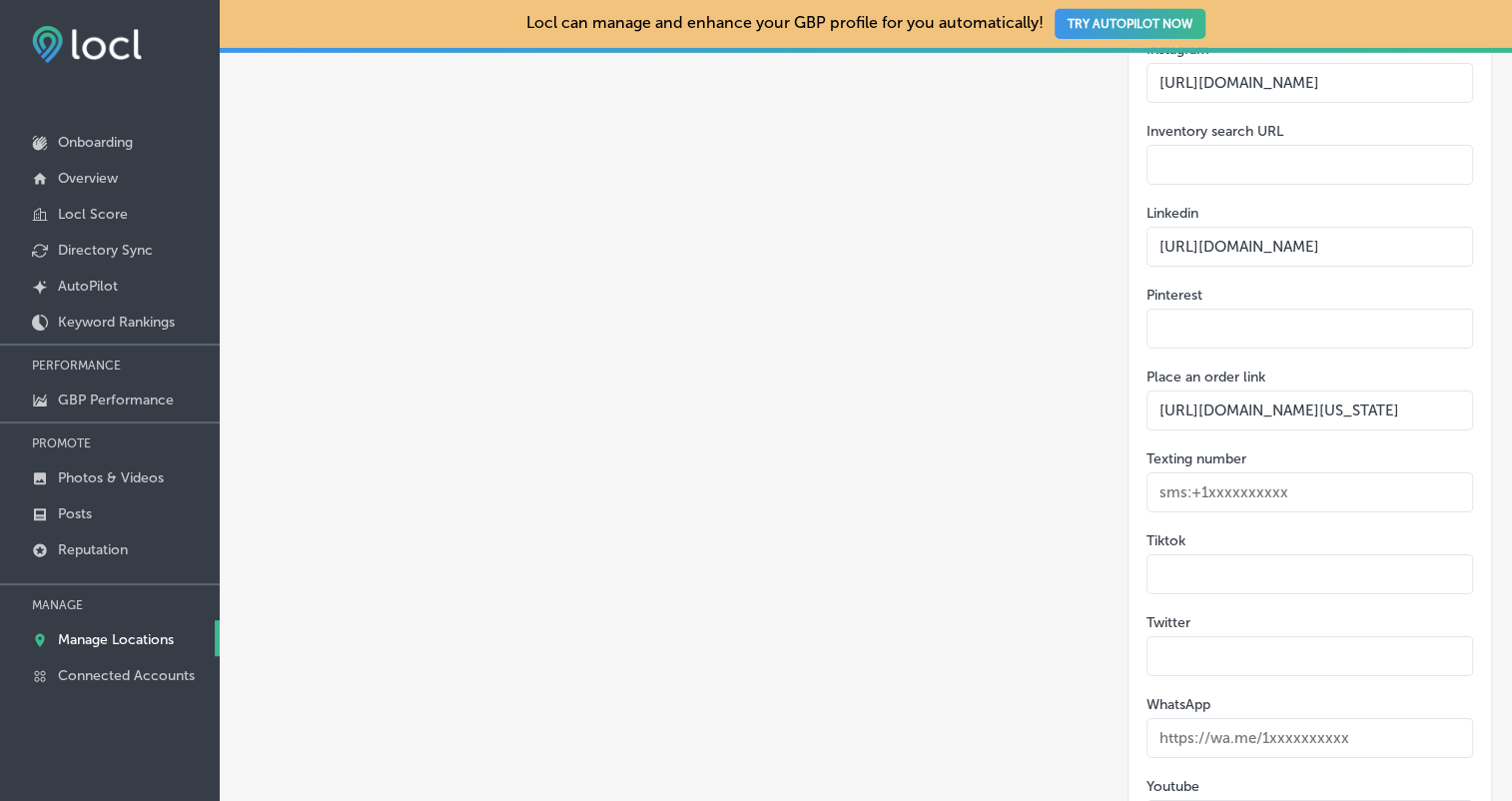 click at bounding box center [1309, 656] 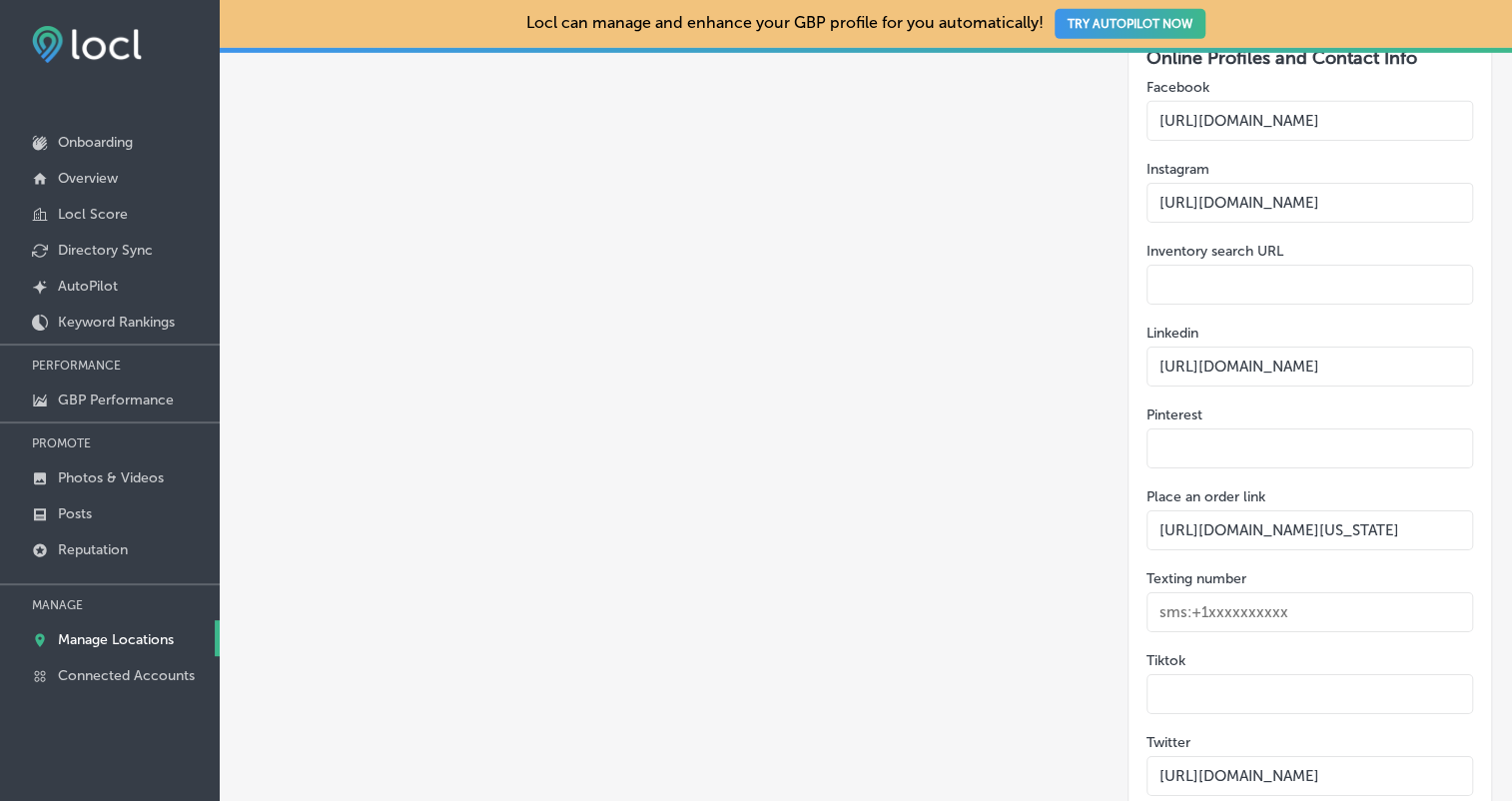 scroll, scrollTop: 3296, scrollLeft: 0, axis: vertical 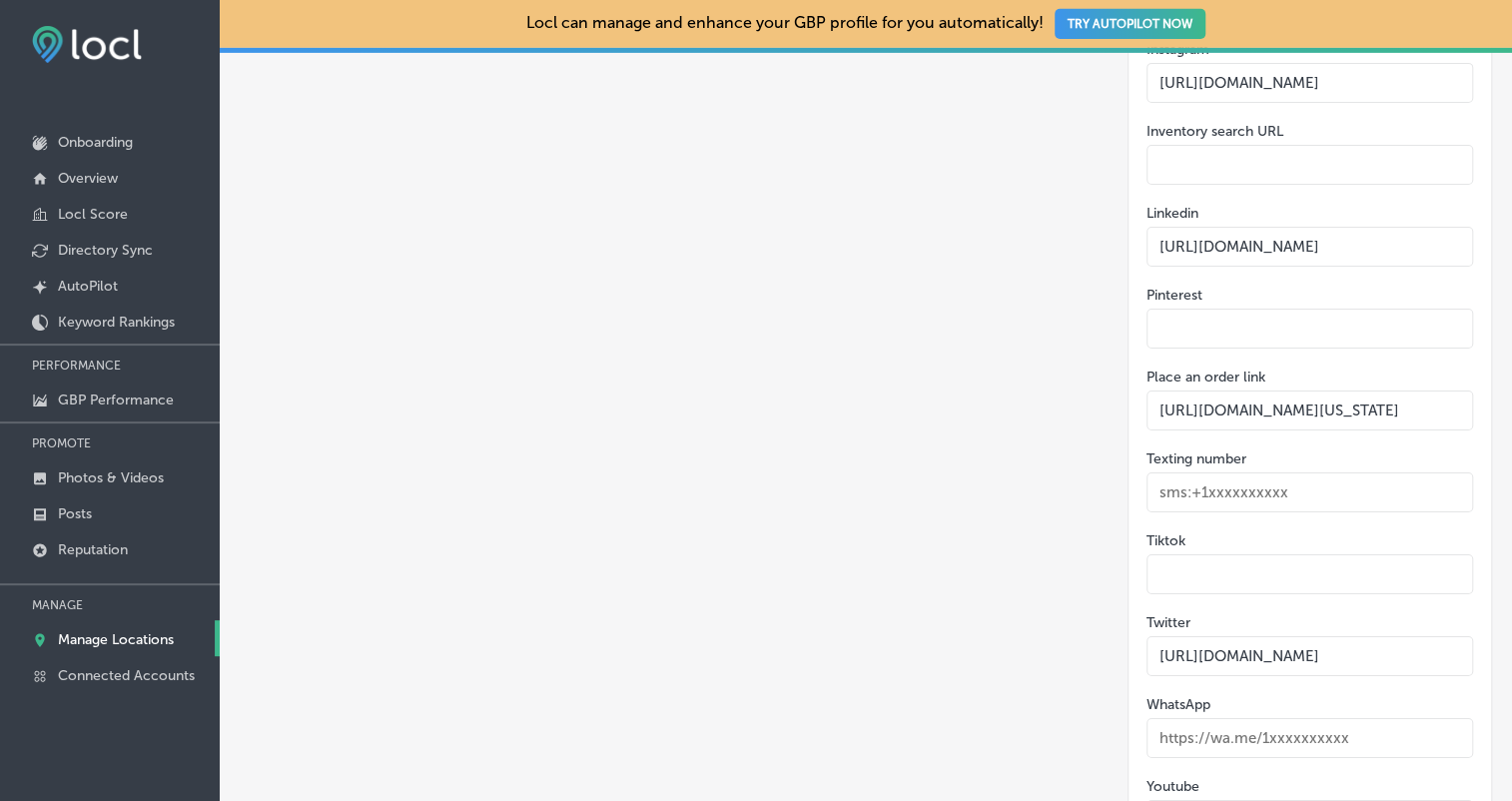 type on "[URL][DOMAIN_NAME]" 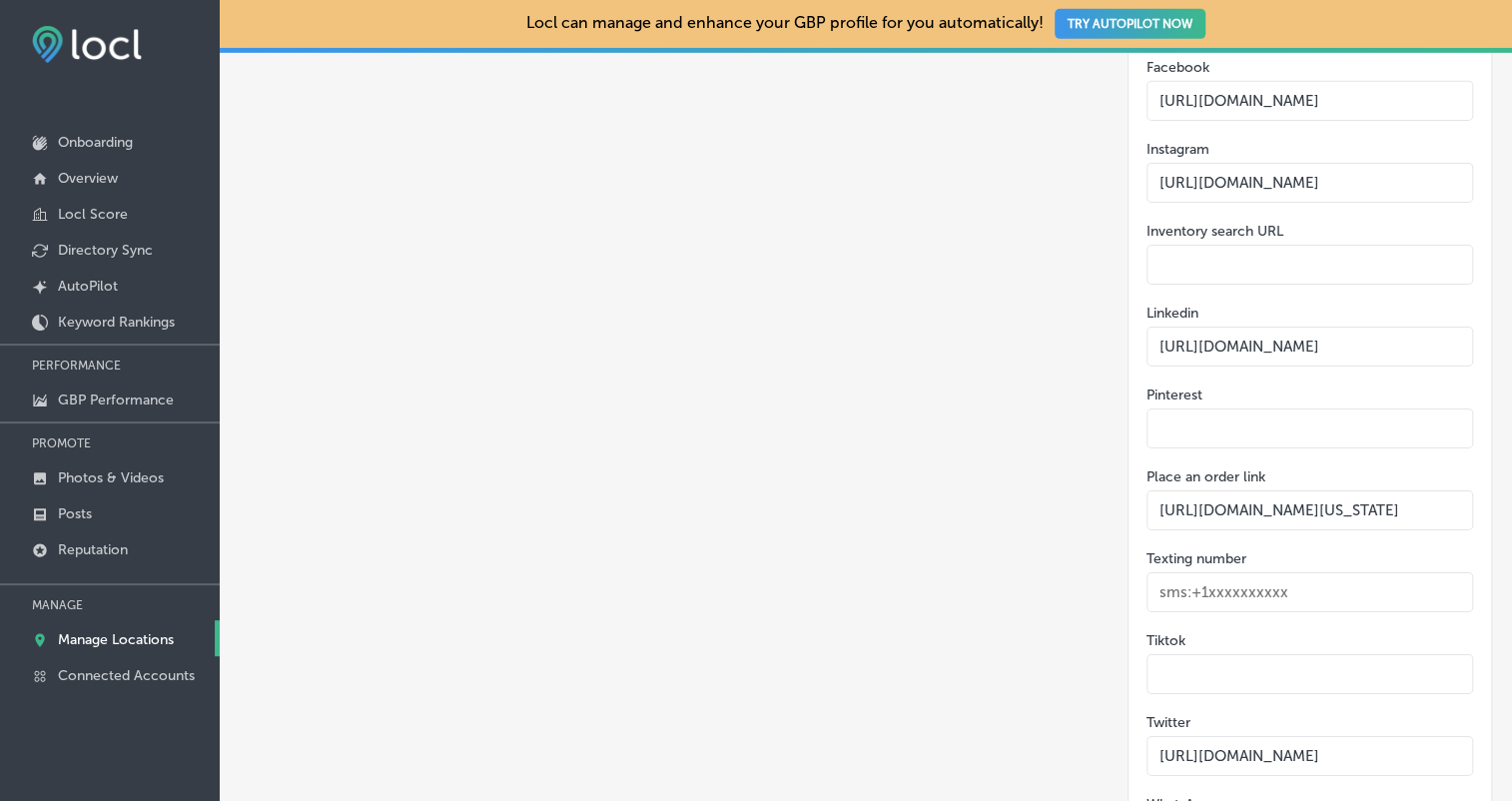 scroll, scrollTop: 2996, scrollLeft: 0, axis: vertical 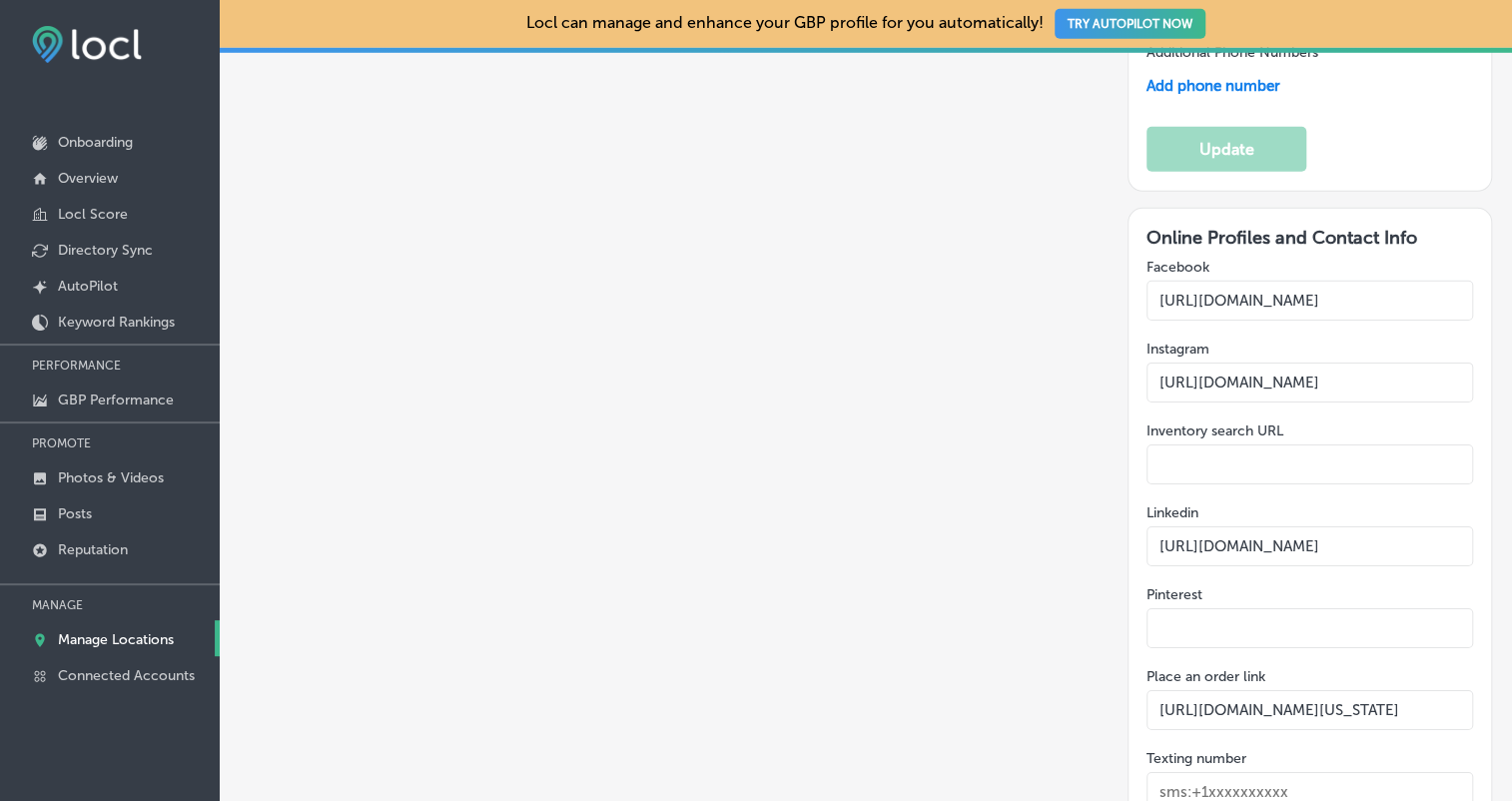 drag, startPoint x: 1355, startPoint y: 216, endPoint x: 1463, endPoint y: 217, distance: 108.00463 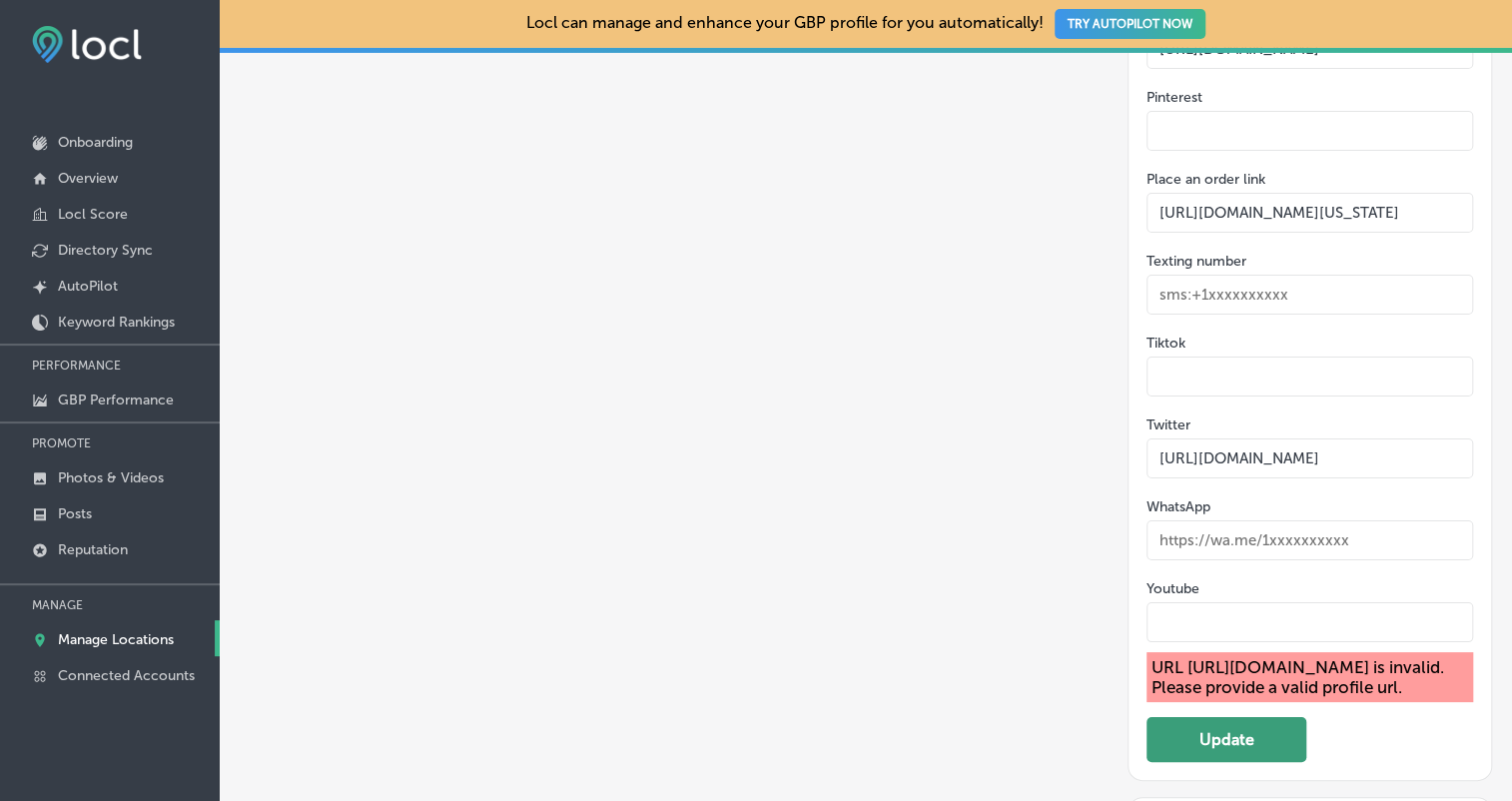 scroll, scrollTop: 3496, scrollLeft: 0, axis: vertical 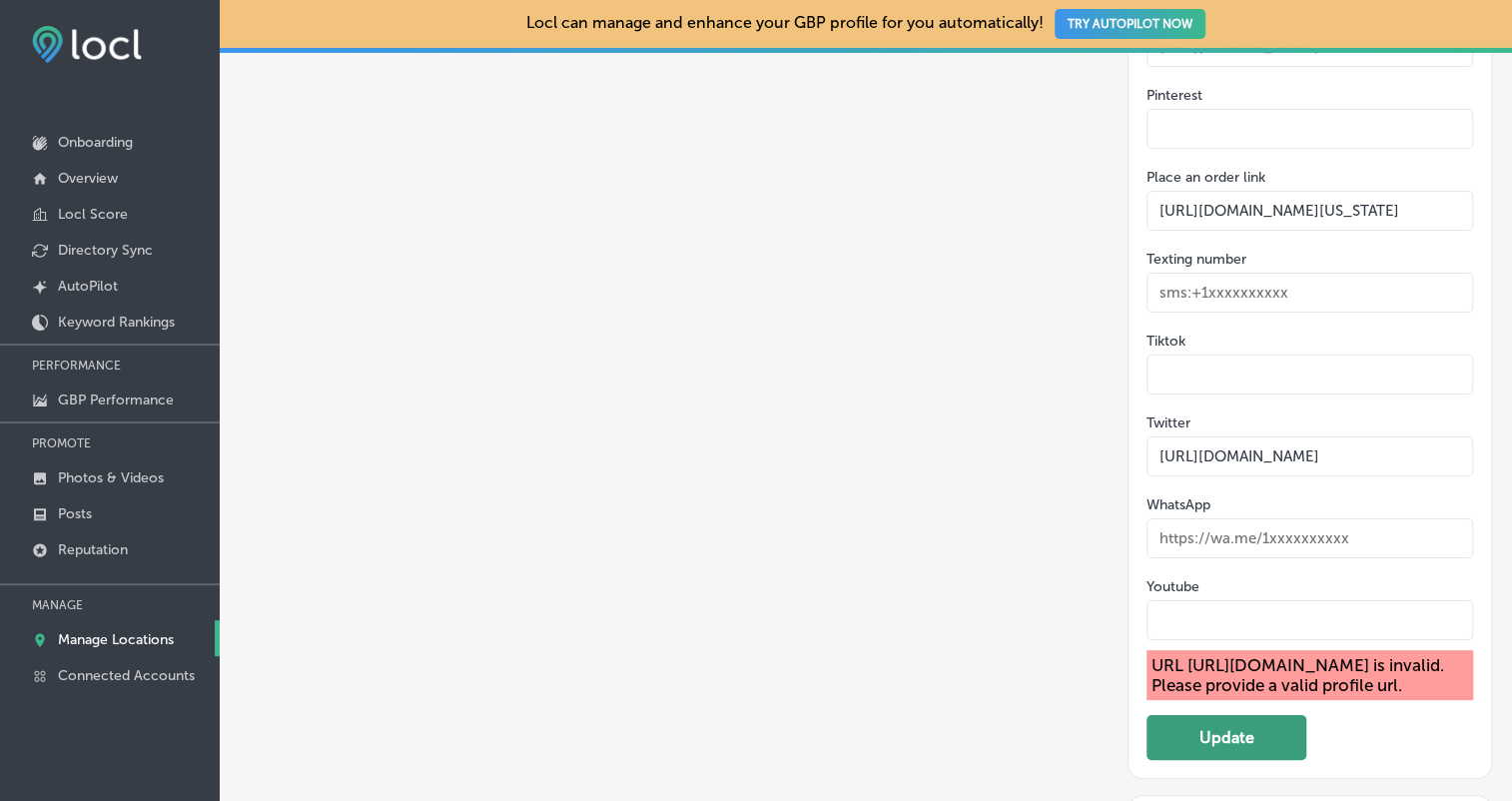 type on "[URL][DOMAIN_NAME]" 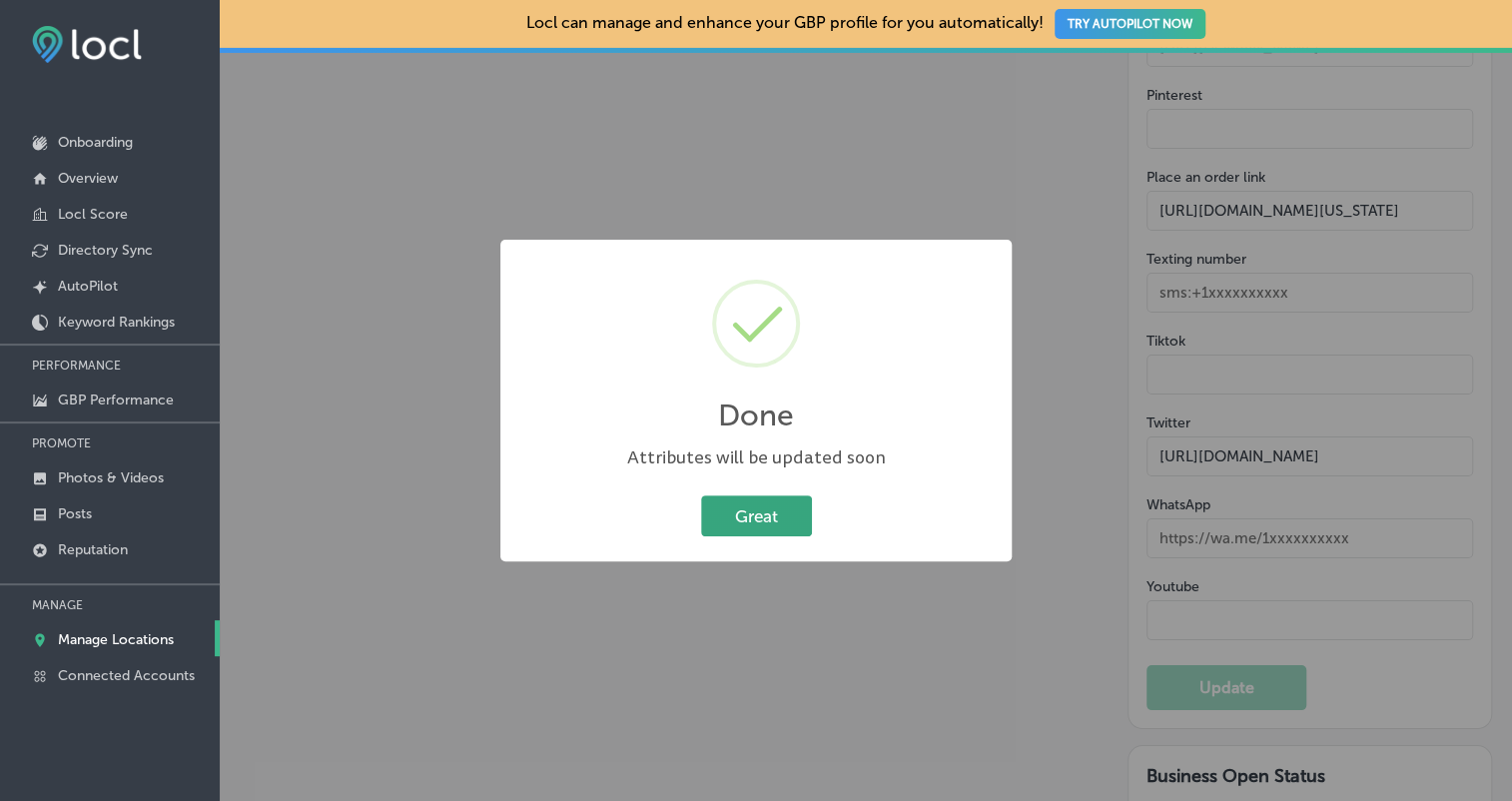 click on "Great" at bounding box center [756, 515] 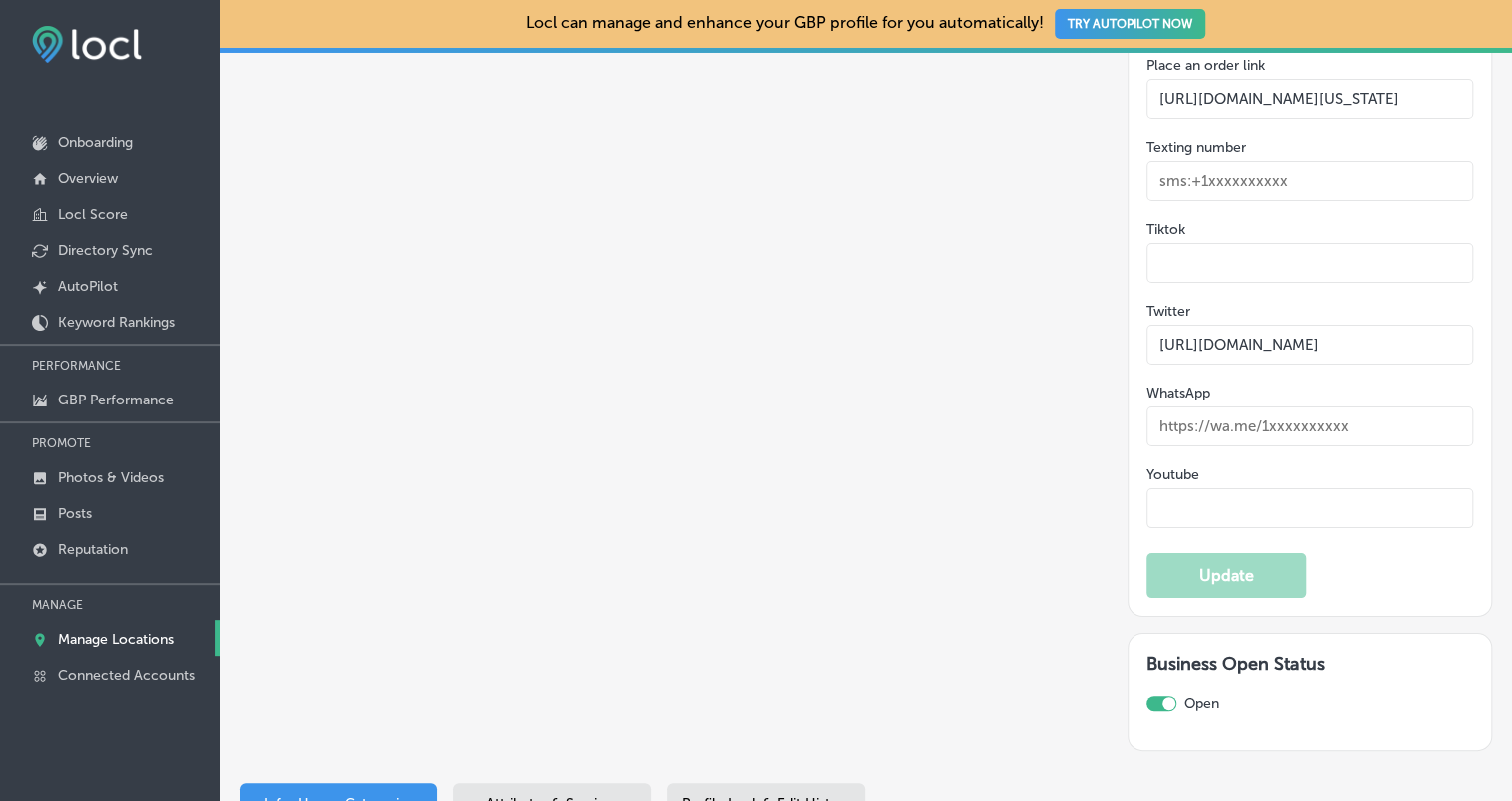 click on "Attributes & Services" at bounding box center [552, 803] 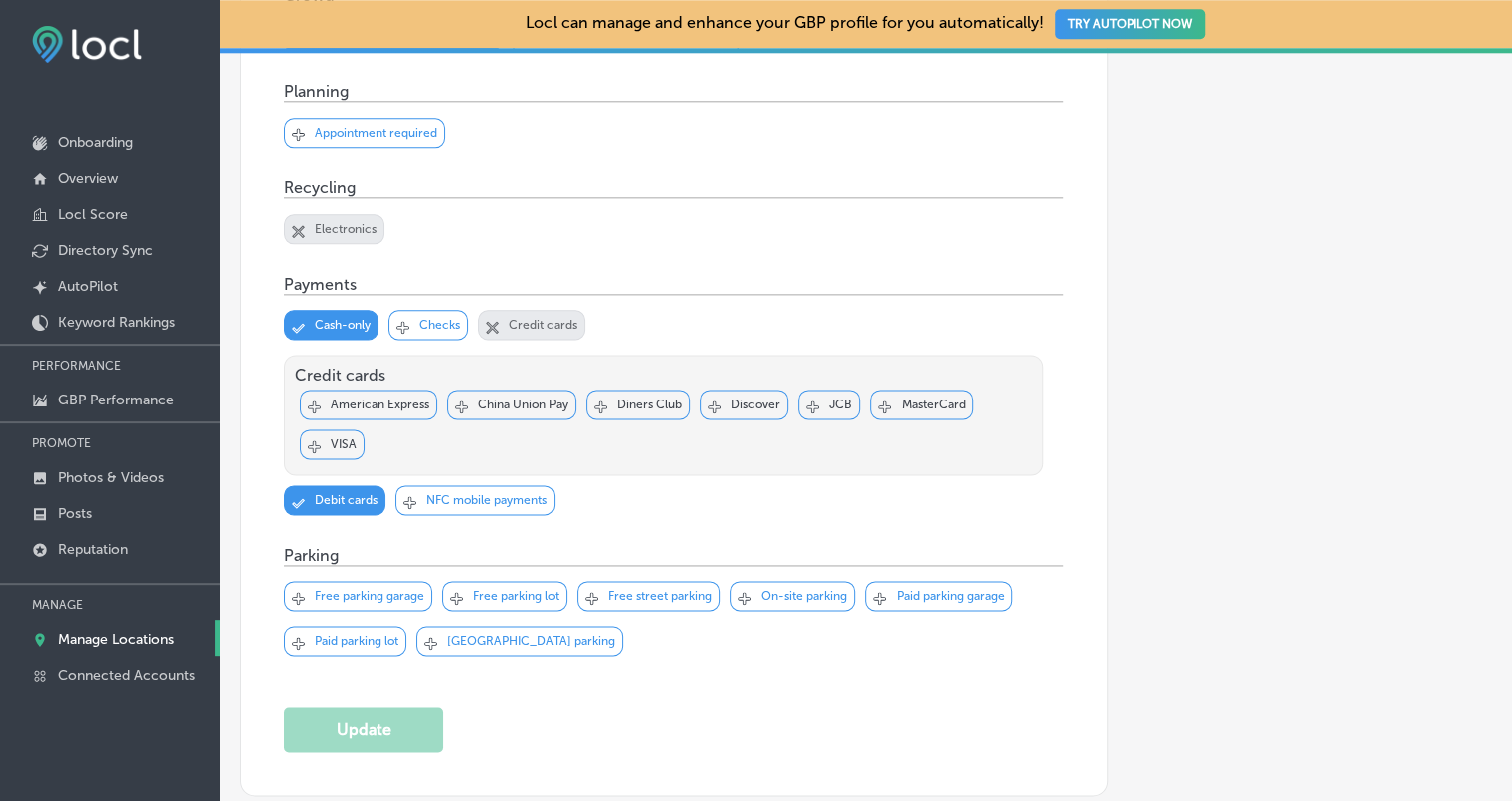 scroll, scrollTop: 1199, scrollLeft: 0, axis: vertical 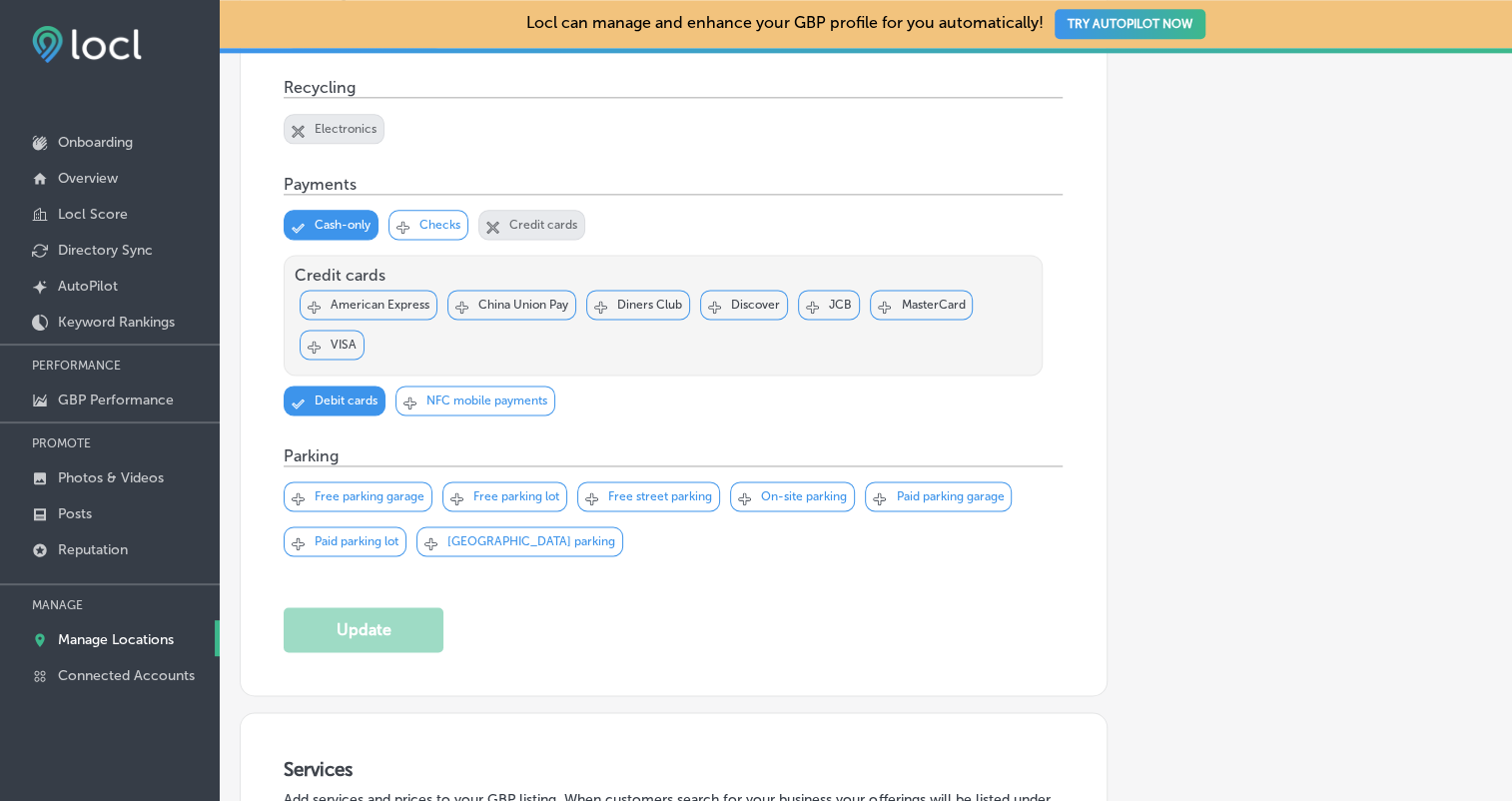 click on "Free parking lot" at bounding box center [516, 496] 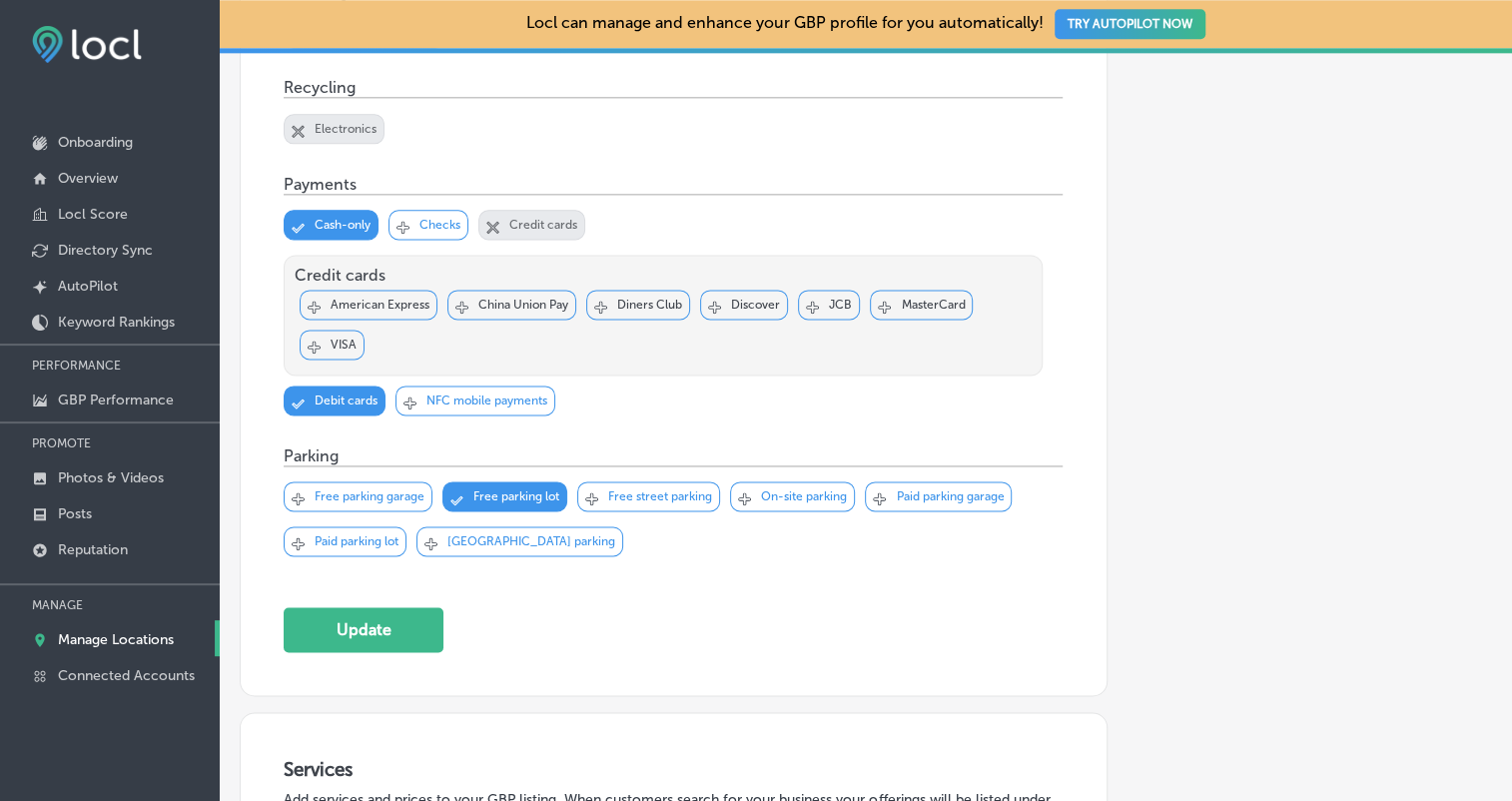 click on "On-site parking" at bounding box center [804, 496] 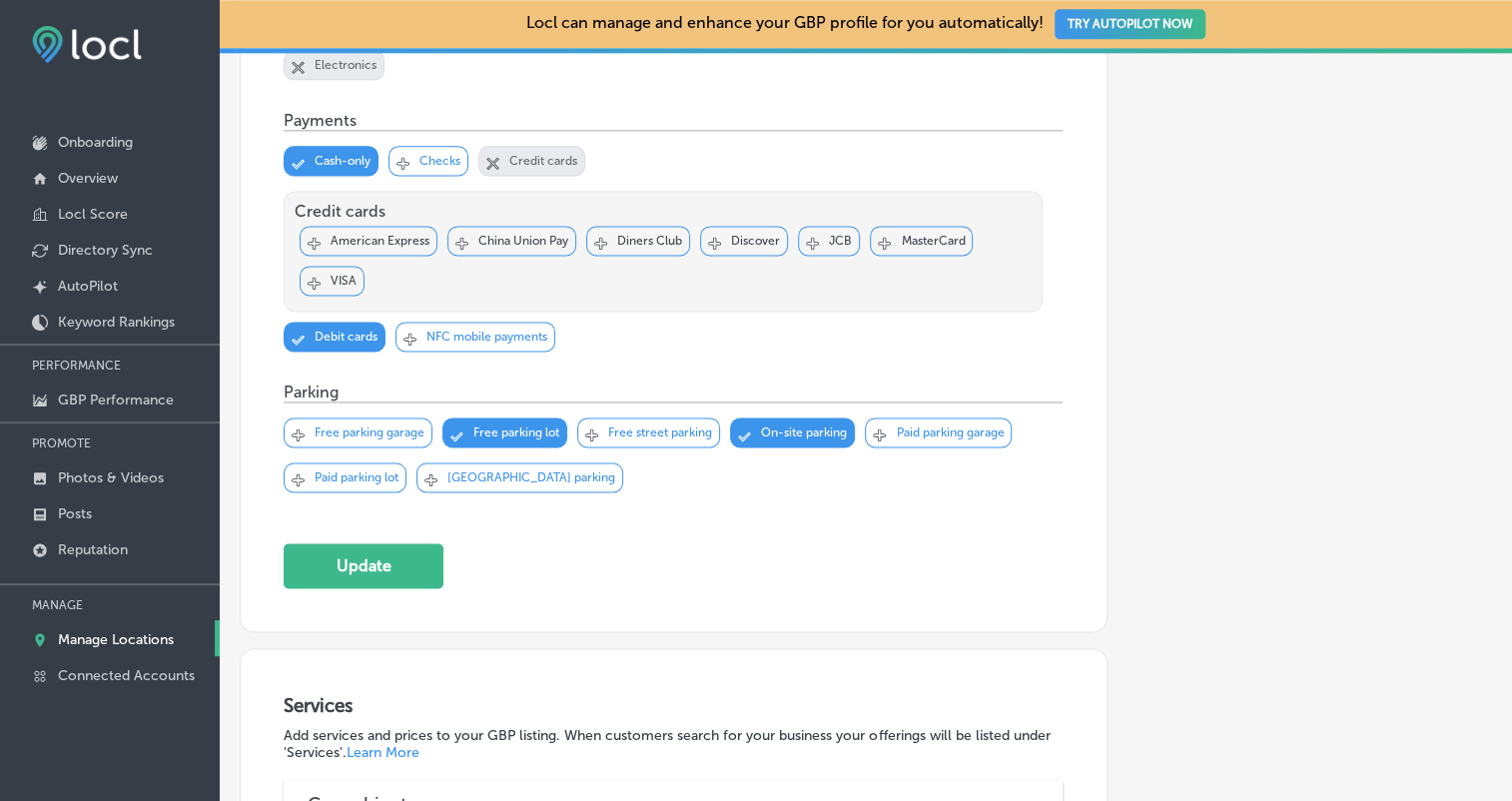 scroll, scrollTop: 1398, scrollLeft: 0, axis: vertical 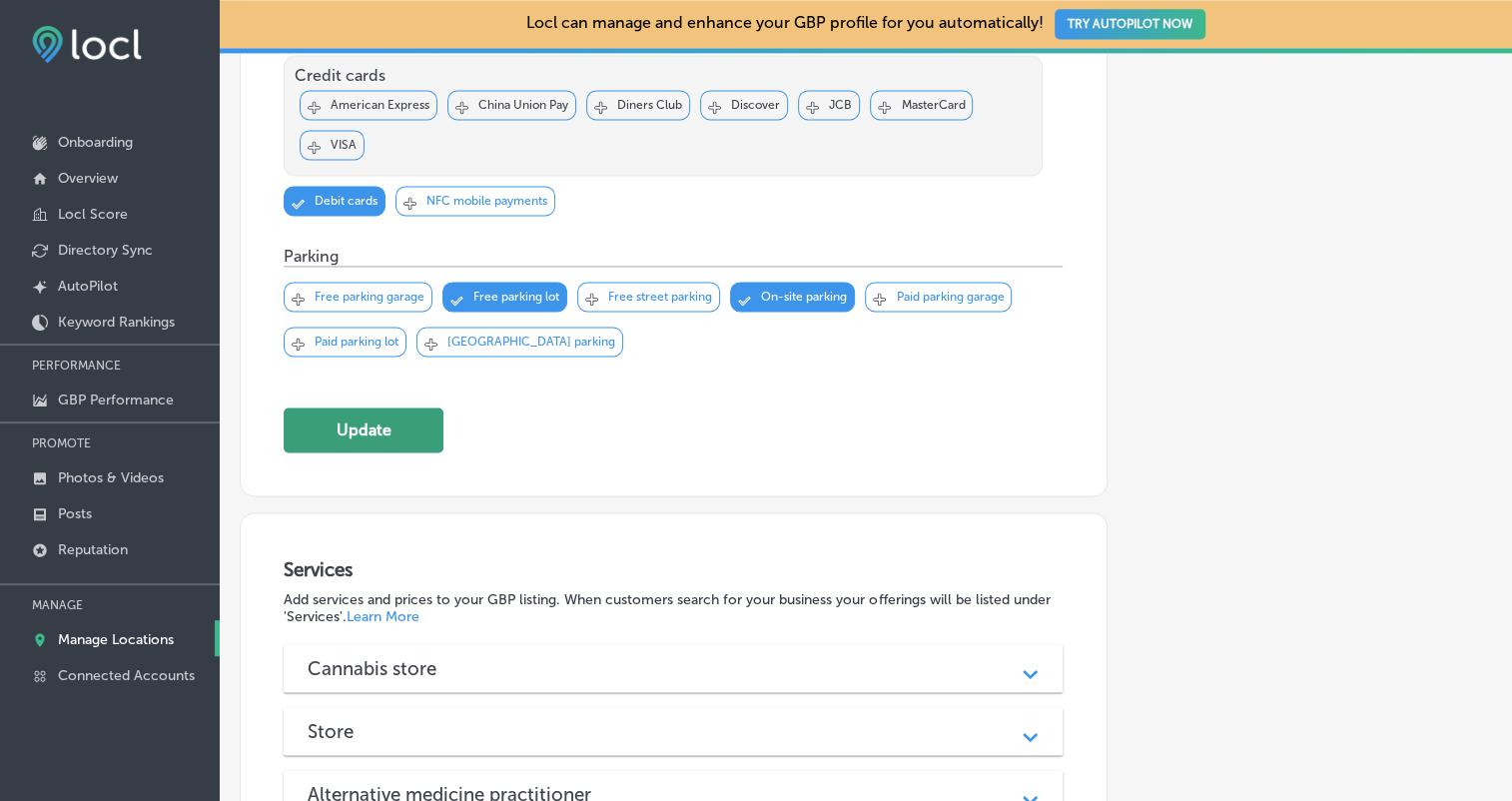 click on "Update" at bounding box center [364, 429] 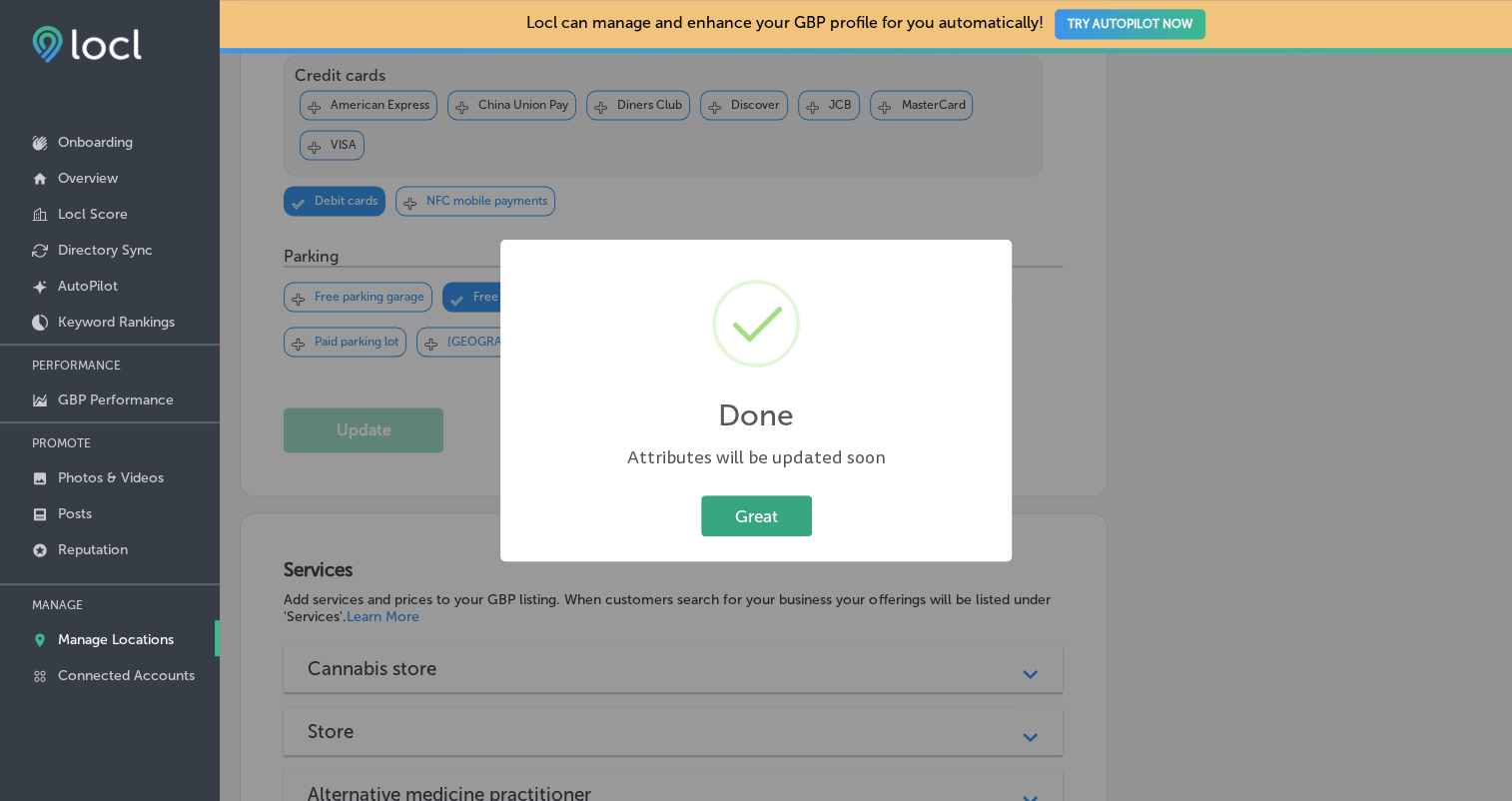 click on "Great" at bounding box center [756, 515] 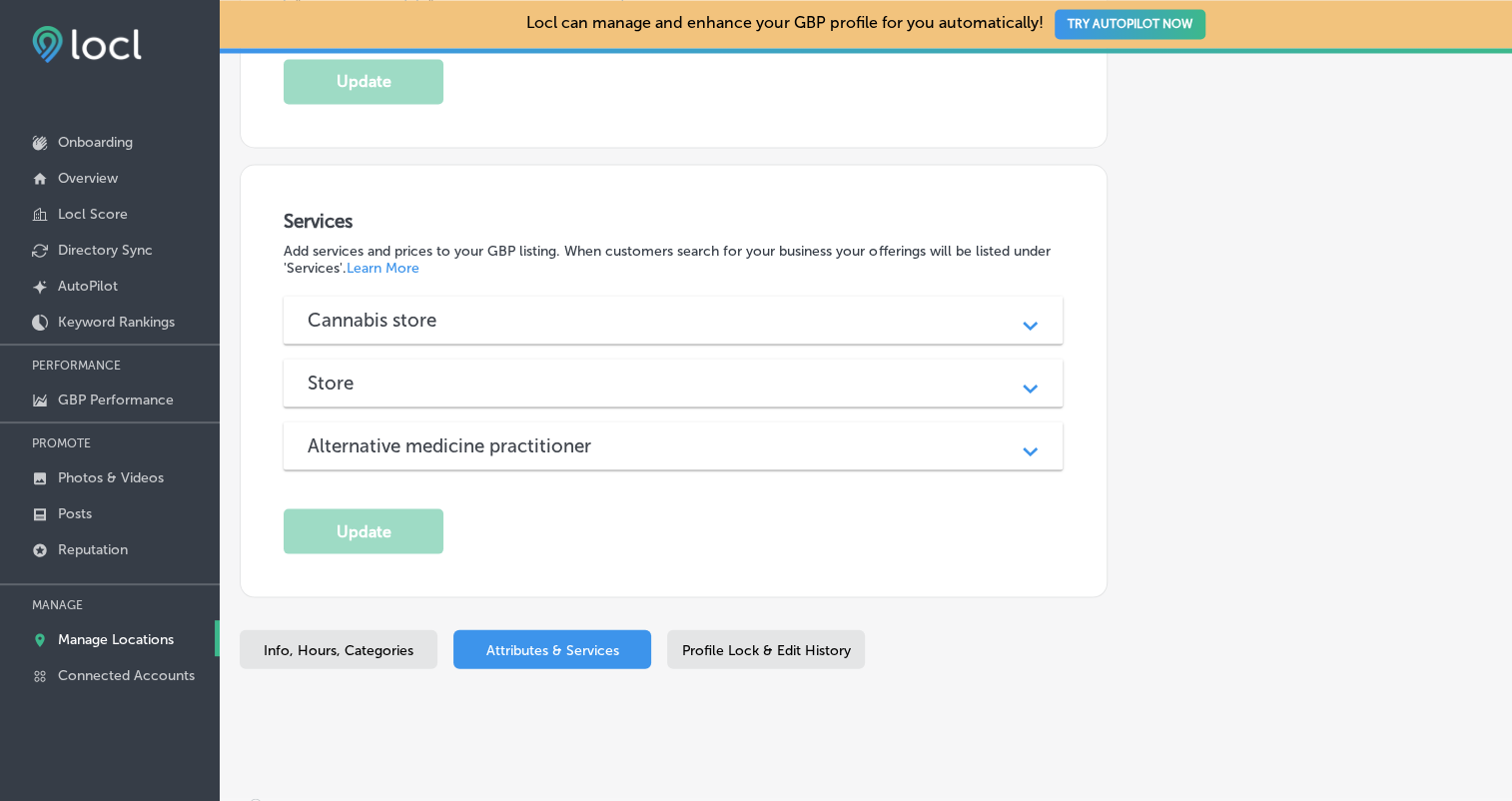 scroll, scrollTop: 1762, scrollLeft: 0, axis: vertical 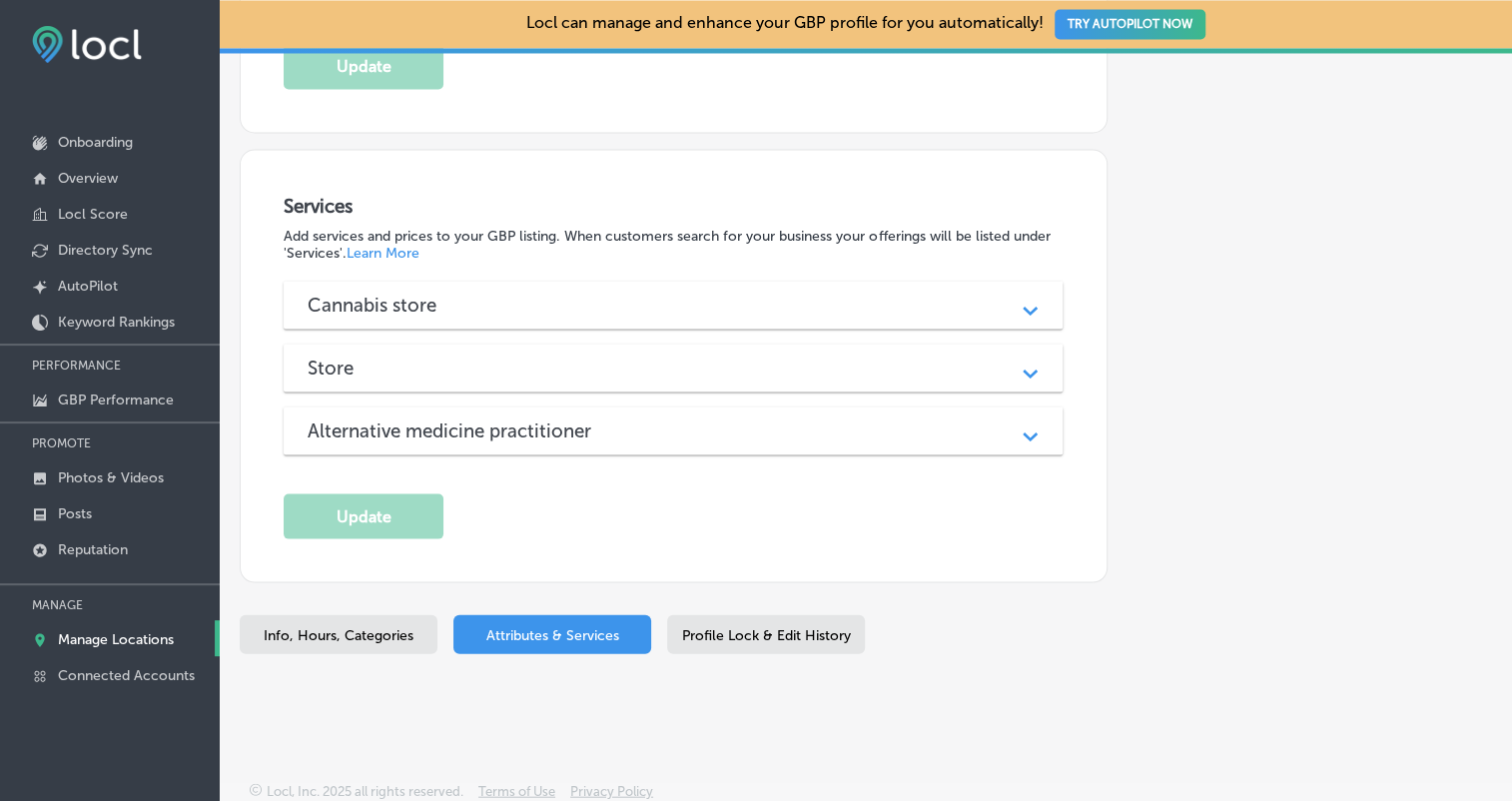 click on "Profile Lock & Edit History" at bounding box center (766, 634) 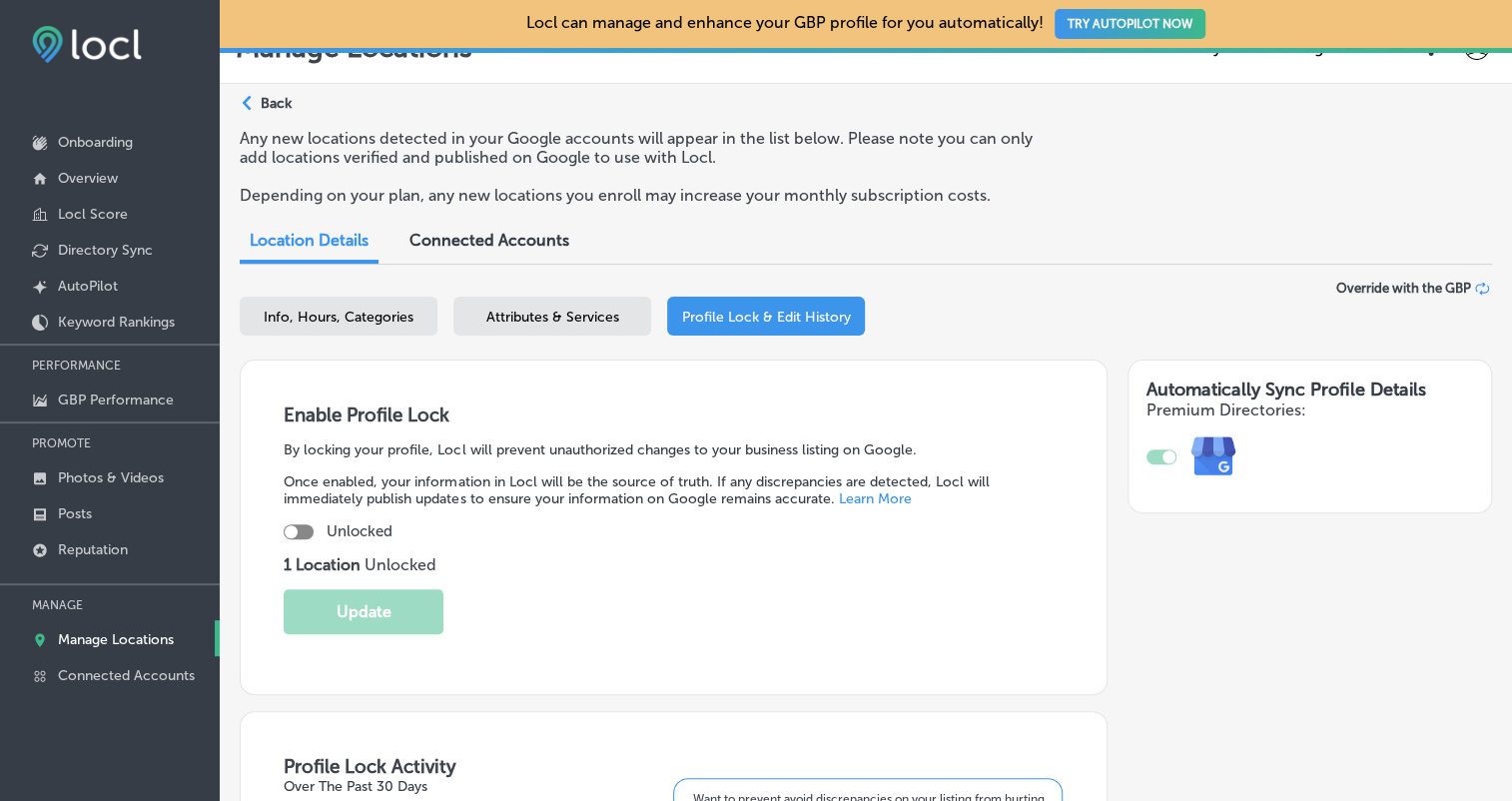 scroll, scrollTop: 0, scrollLeft: 0, axis: both 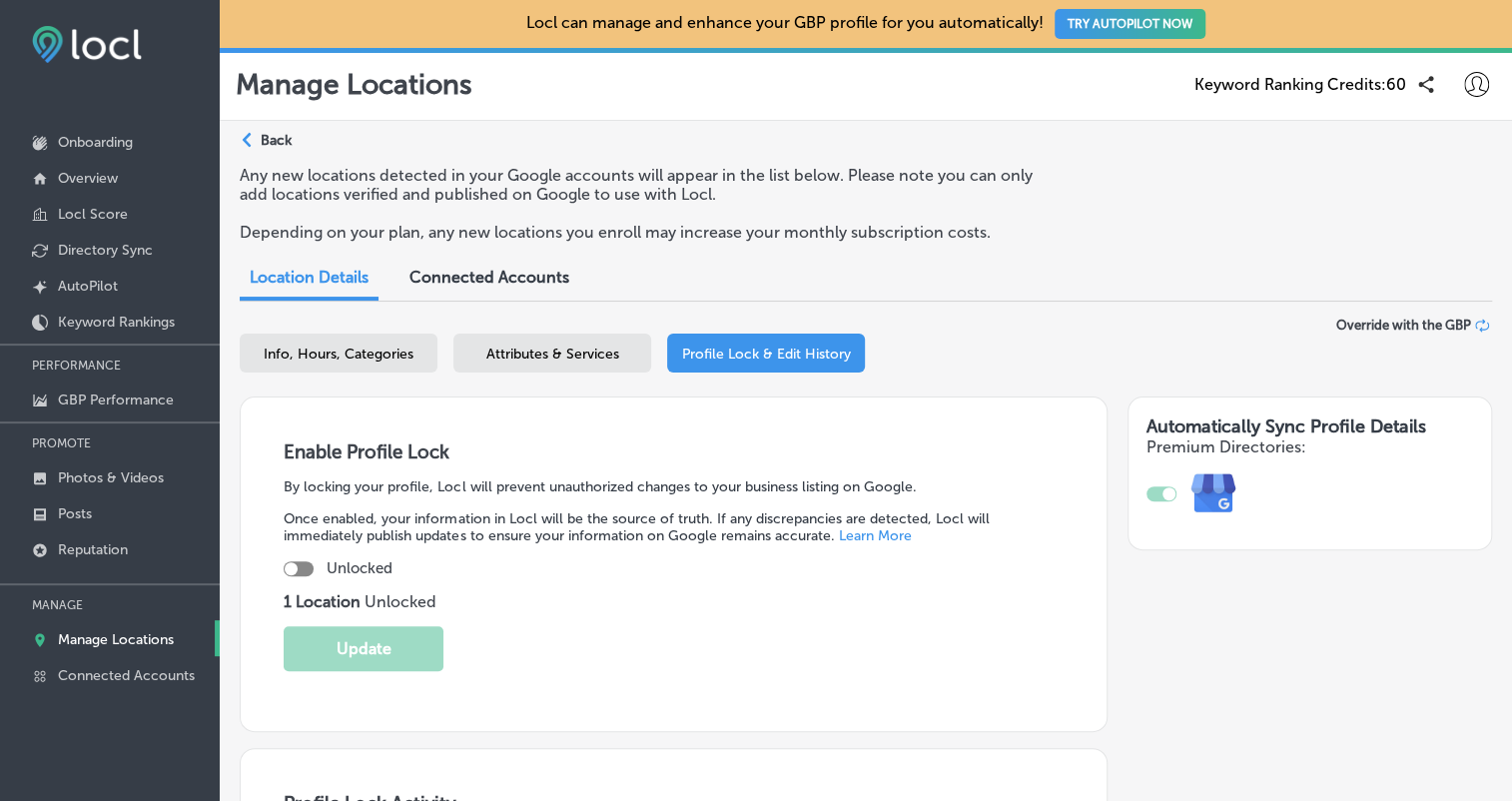 click on "Connected Accounts" at bounding box center (489, 277) 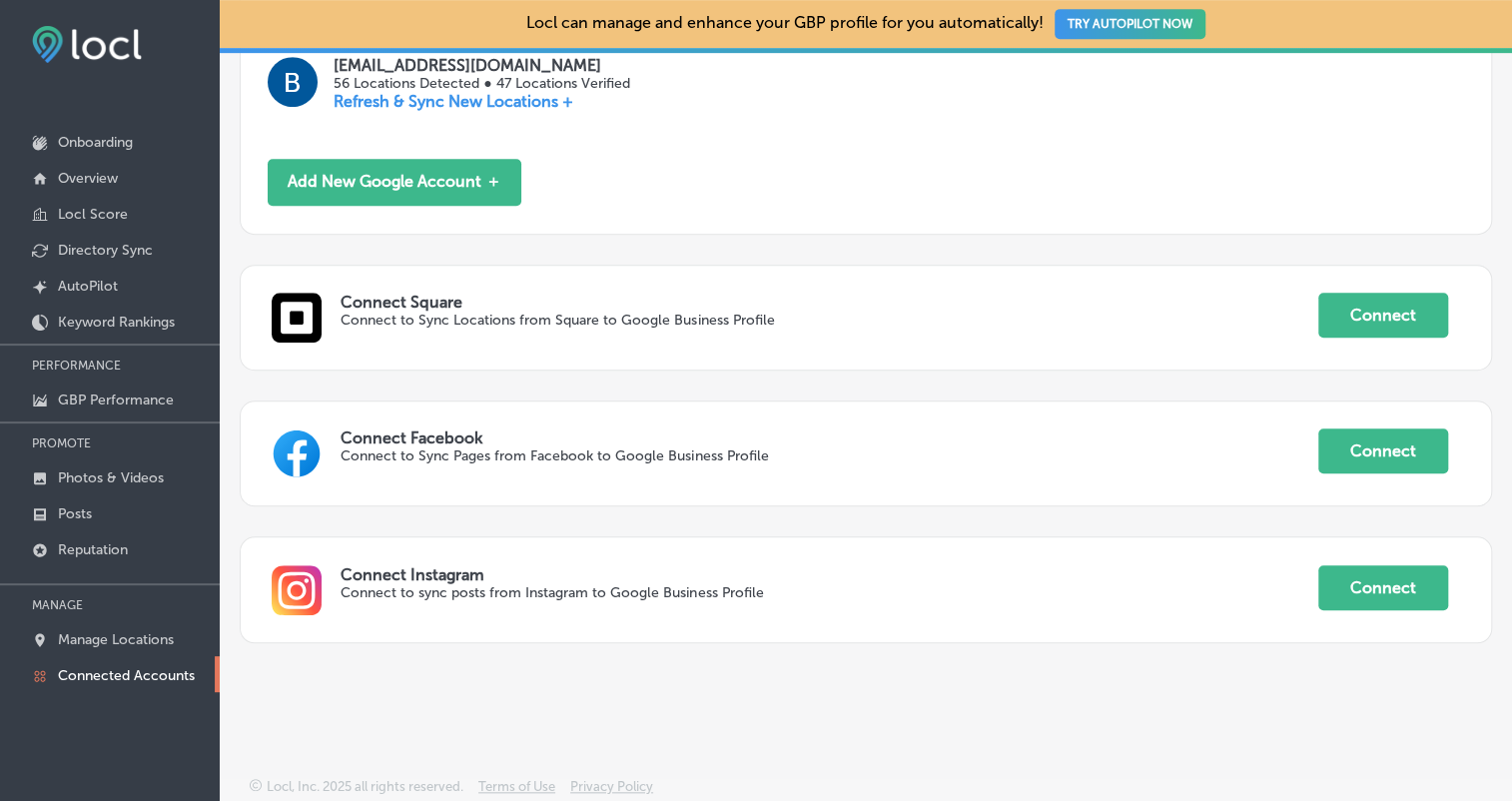 scroll, scrollTop: 513, scrollLeft: 0, axis: vertical 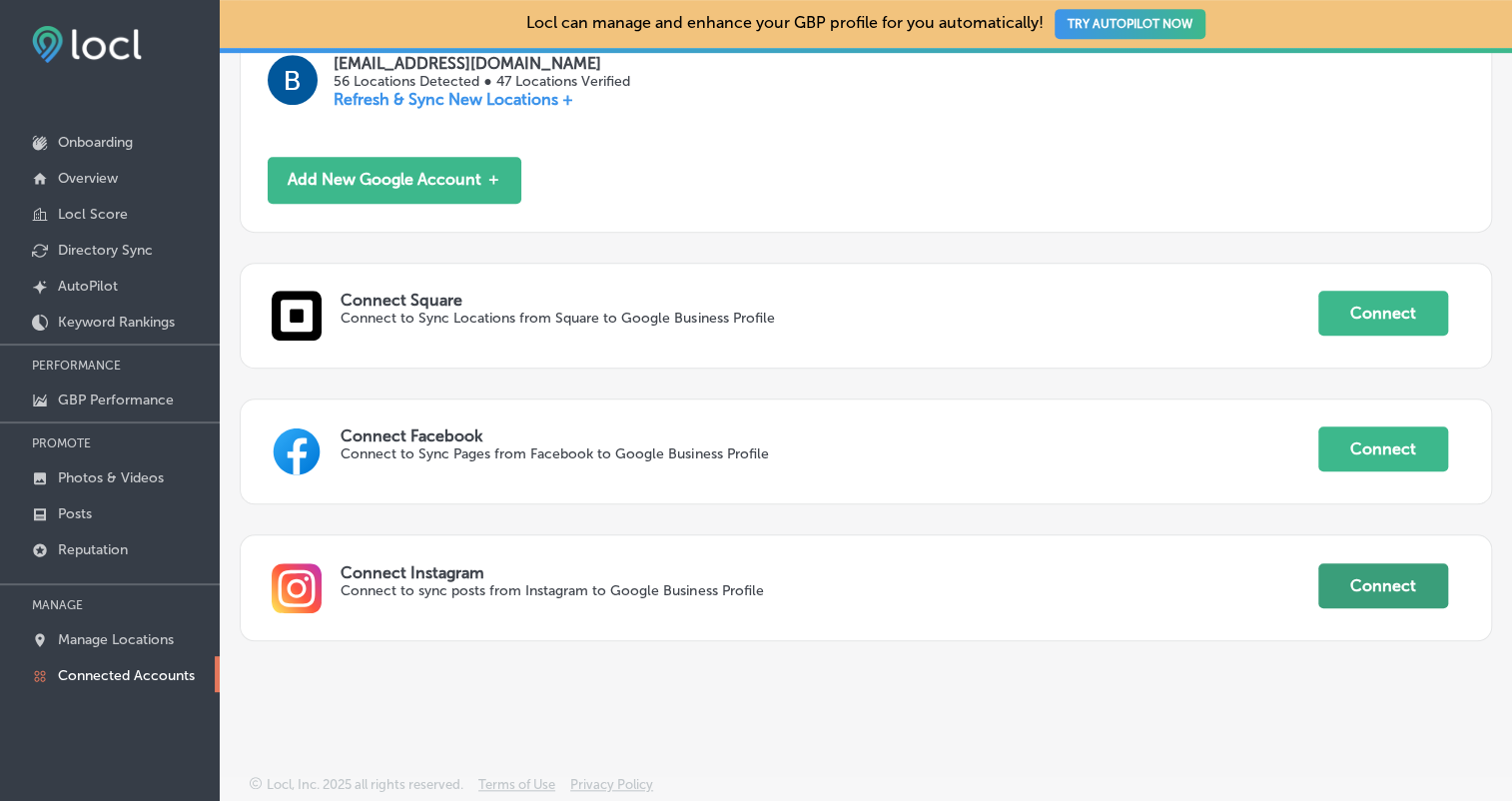 click on "Connect" at bounding box center [1383, 585] 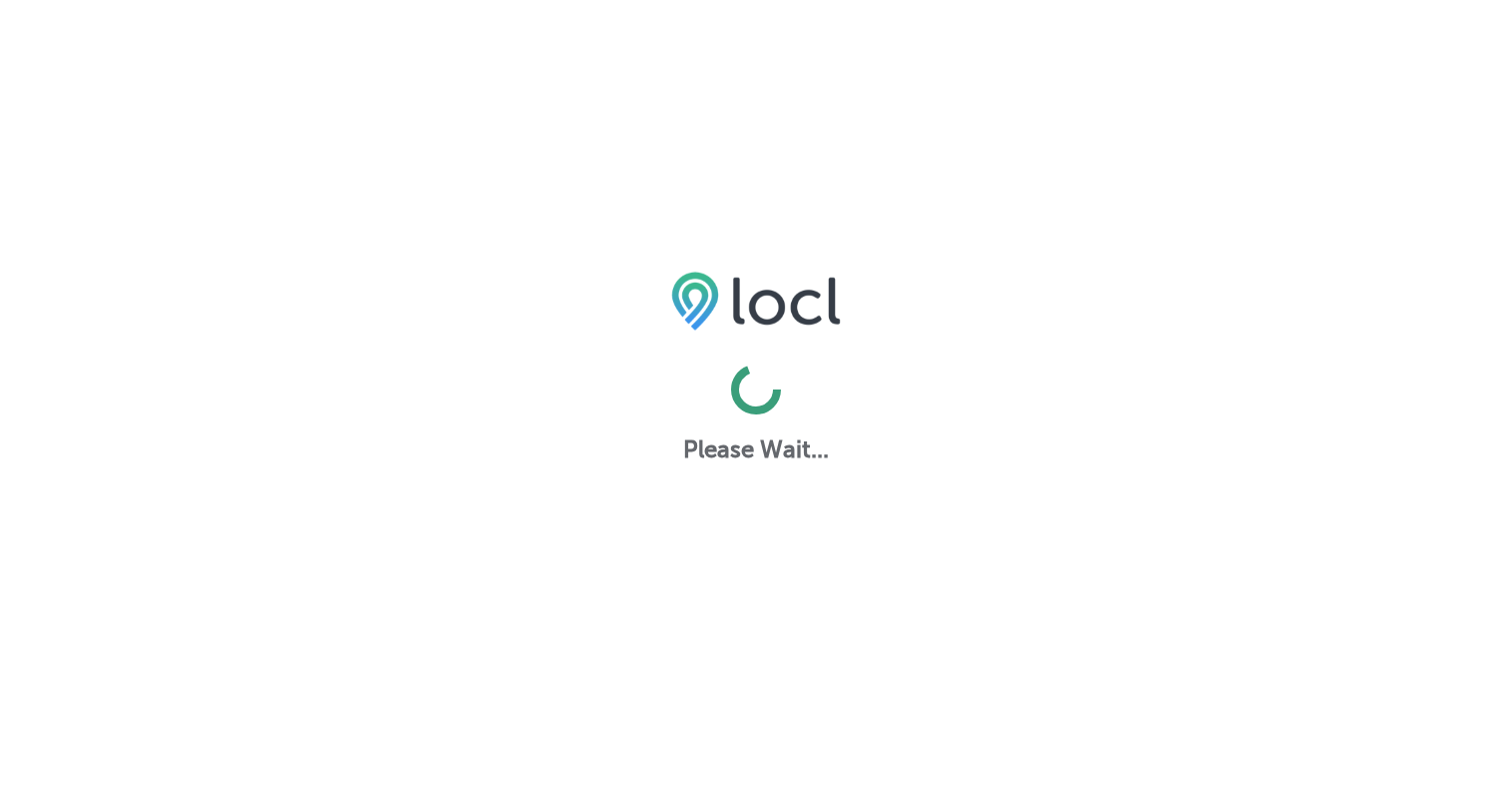 scroll, scrollTop: 0, scrollLeft: 0, axis: both 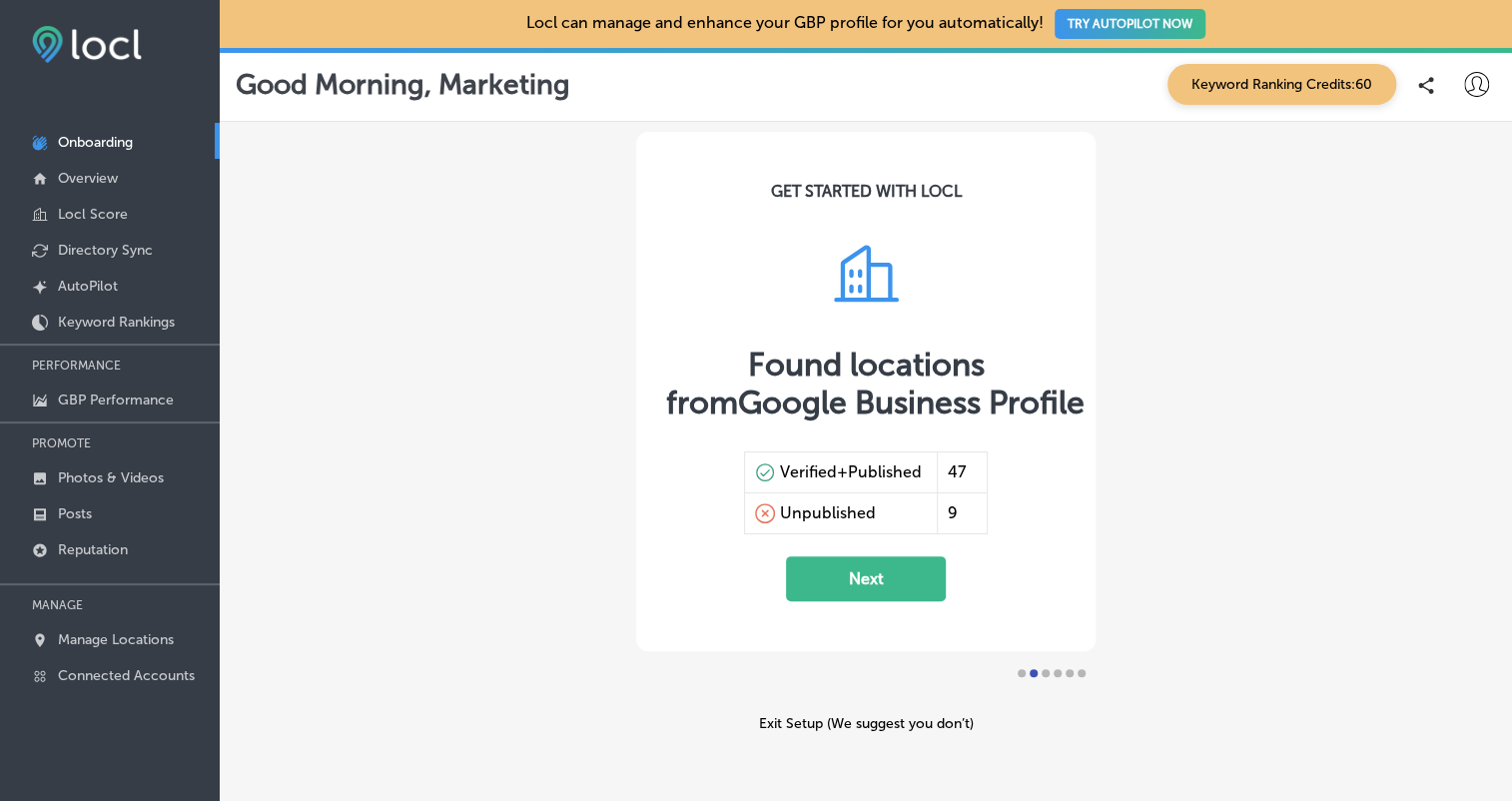 click on "Next" at bounding box center [866, 578] 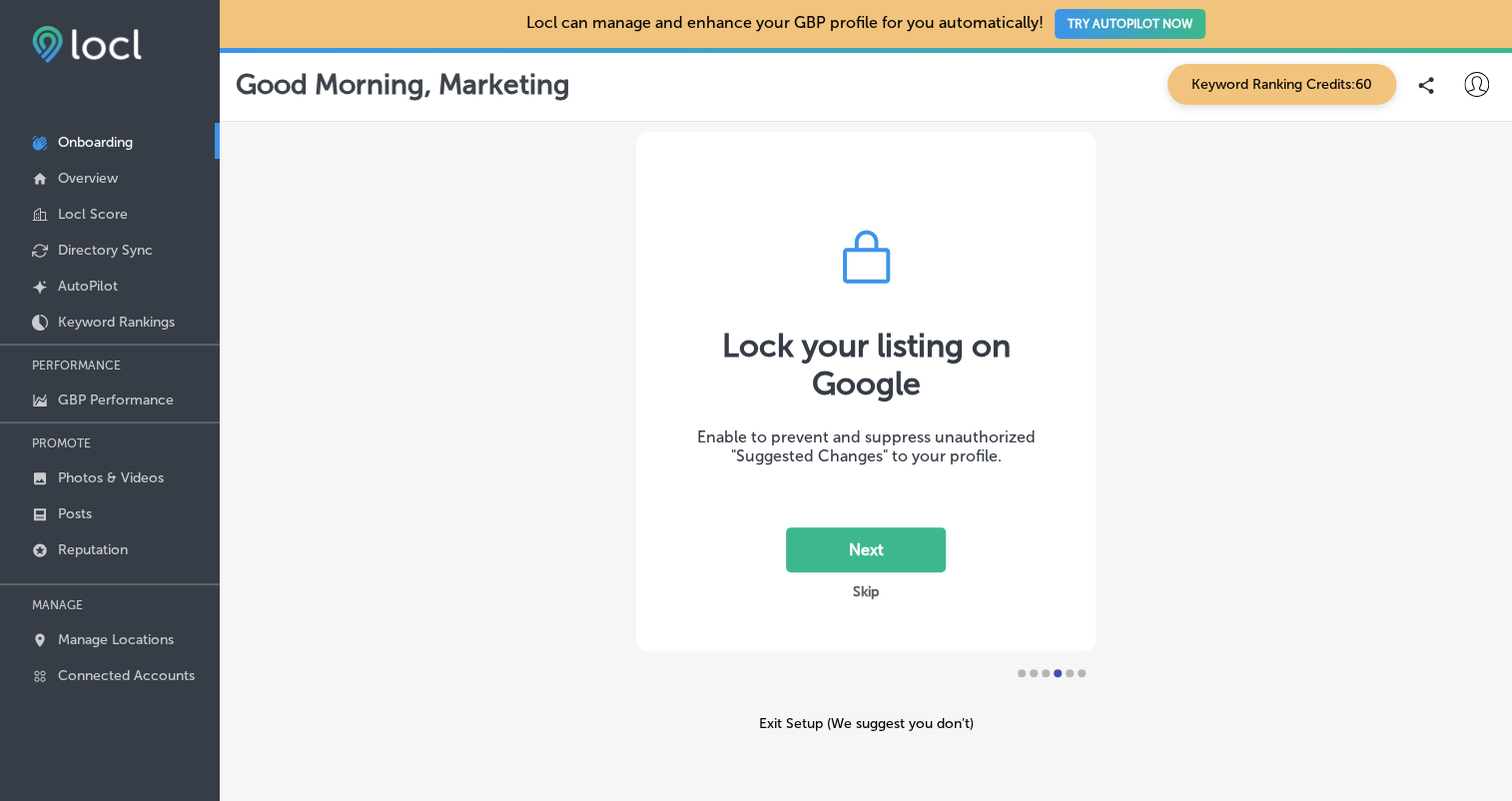 click on "Skip" at bounding box center [866, 591] 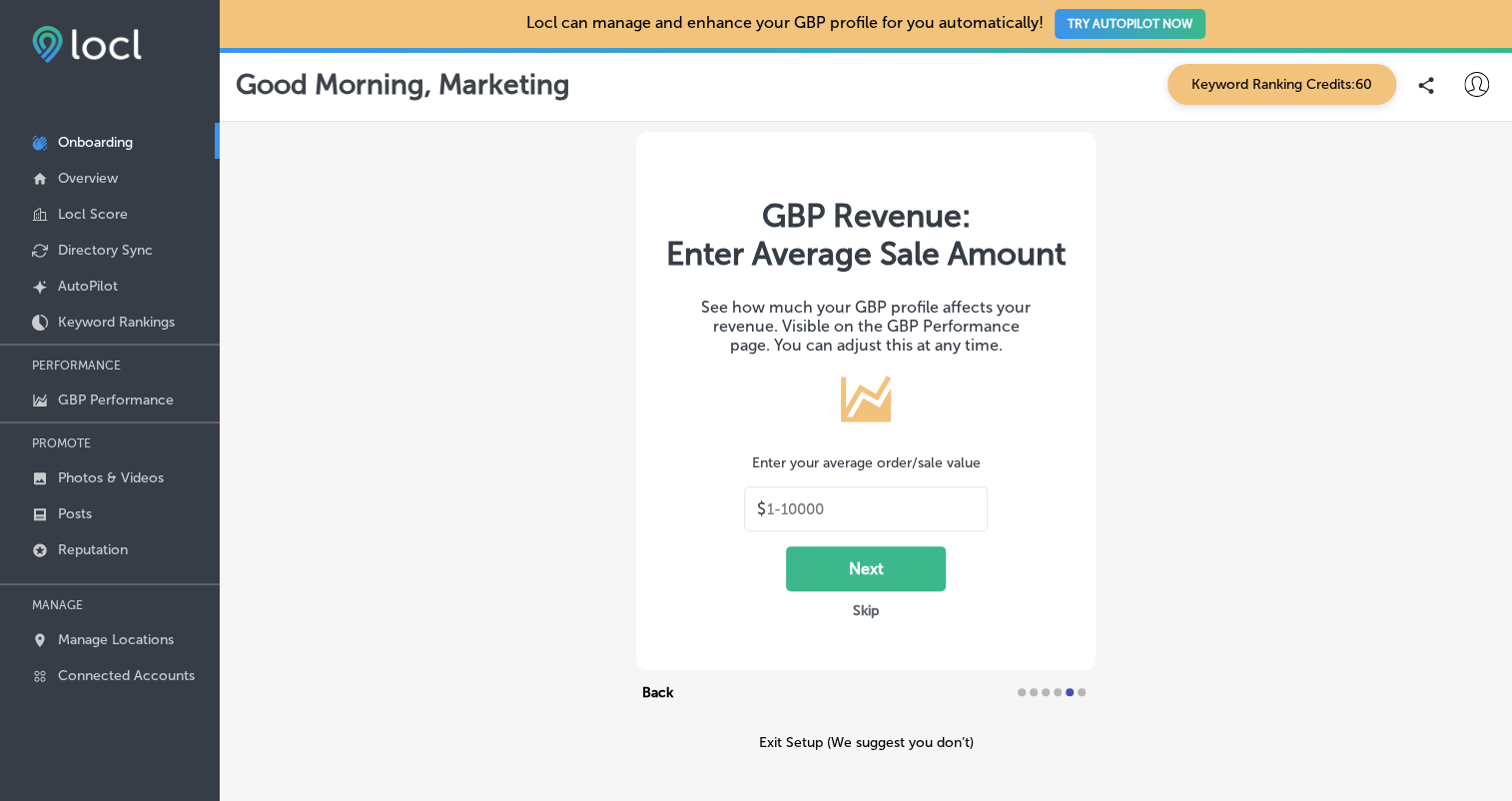 click on "Skip" at bounding box center (866, 610) 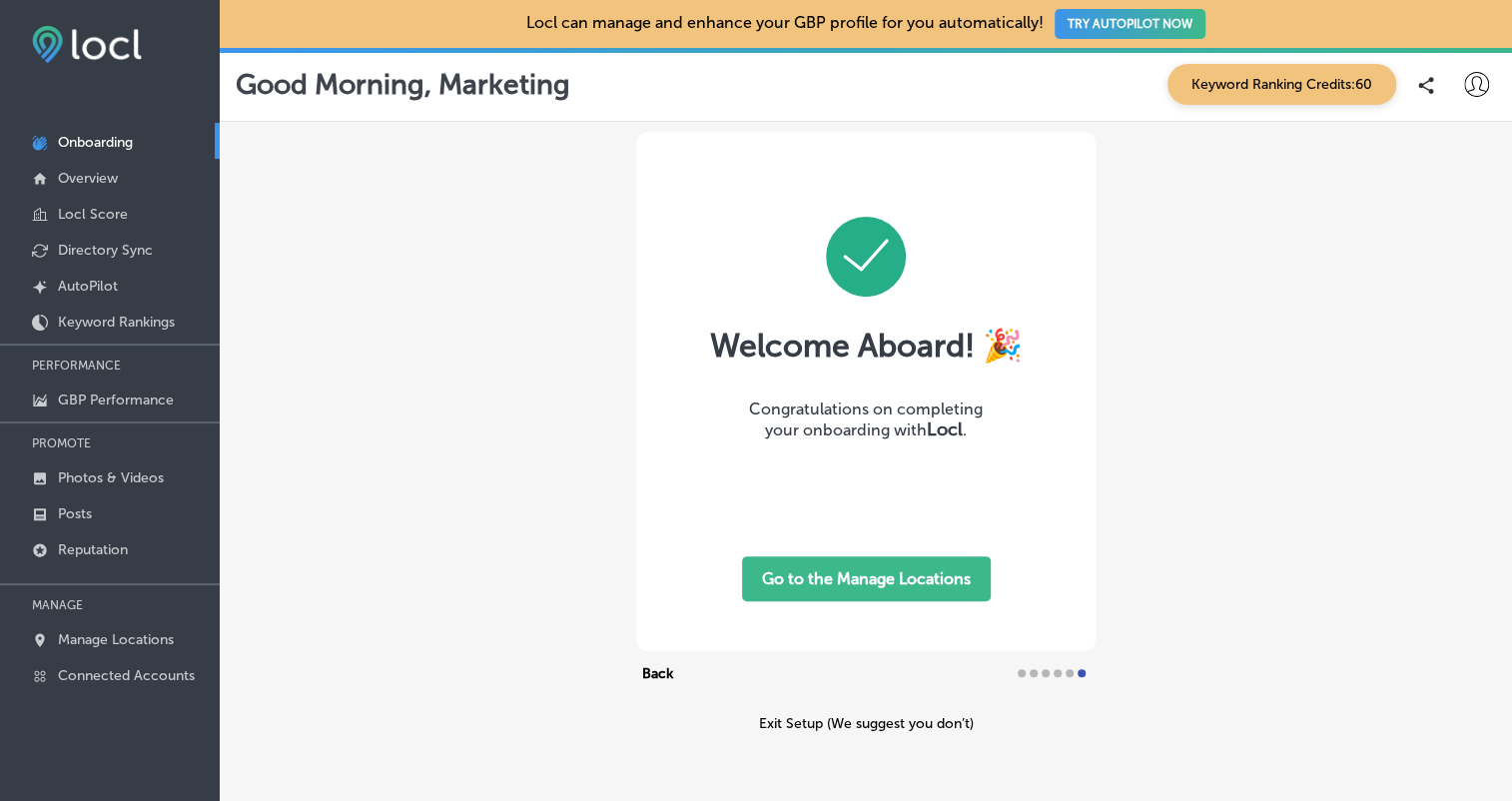 click on "Go to the Manage Locations" at bounding box center (866, 578) 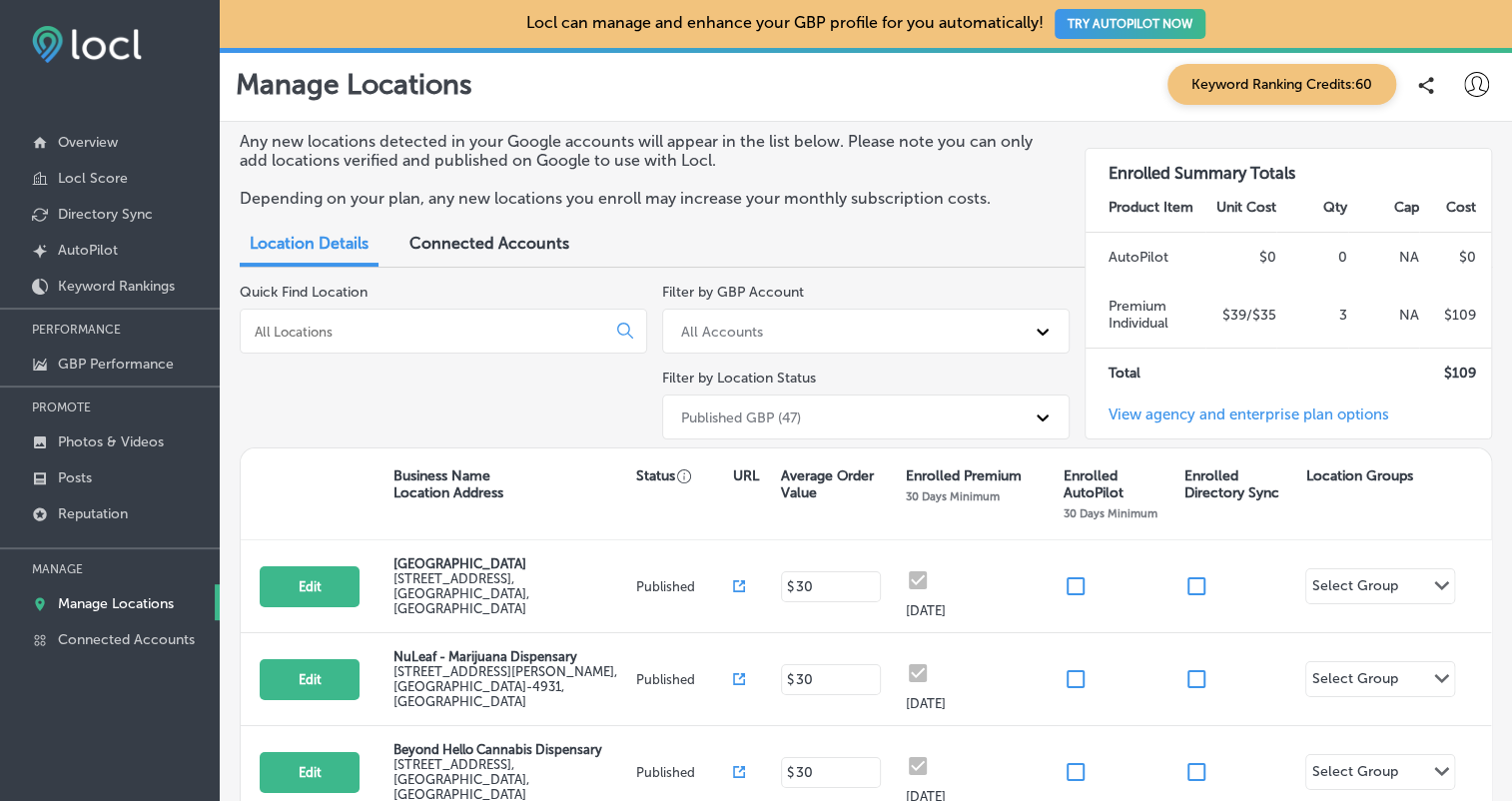 scroll, scrollTop: 100, scrollLeft: 0, axis: vertical 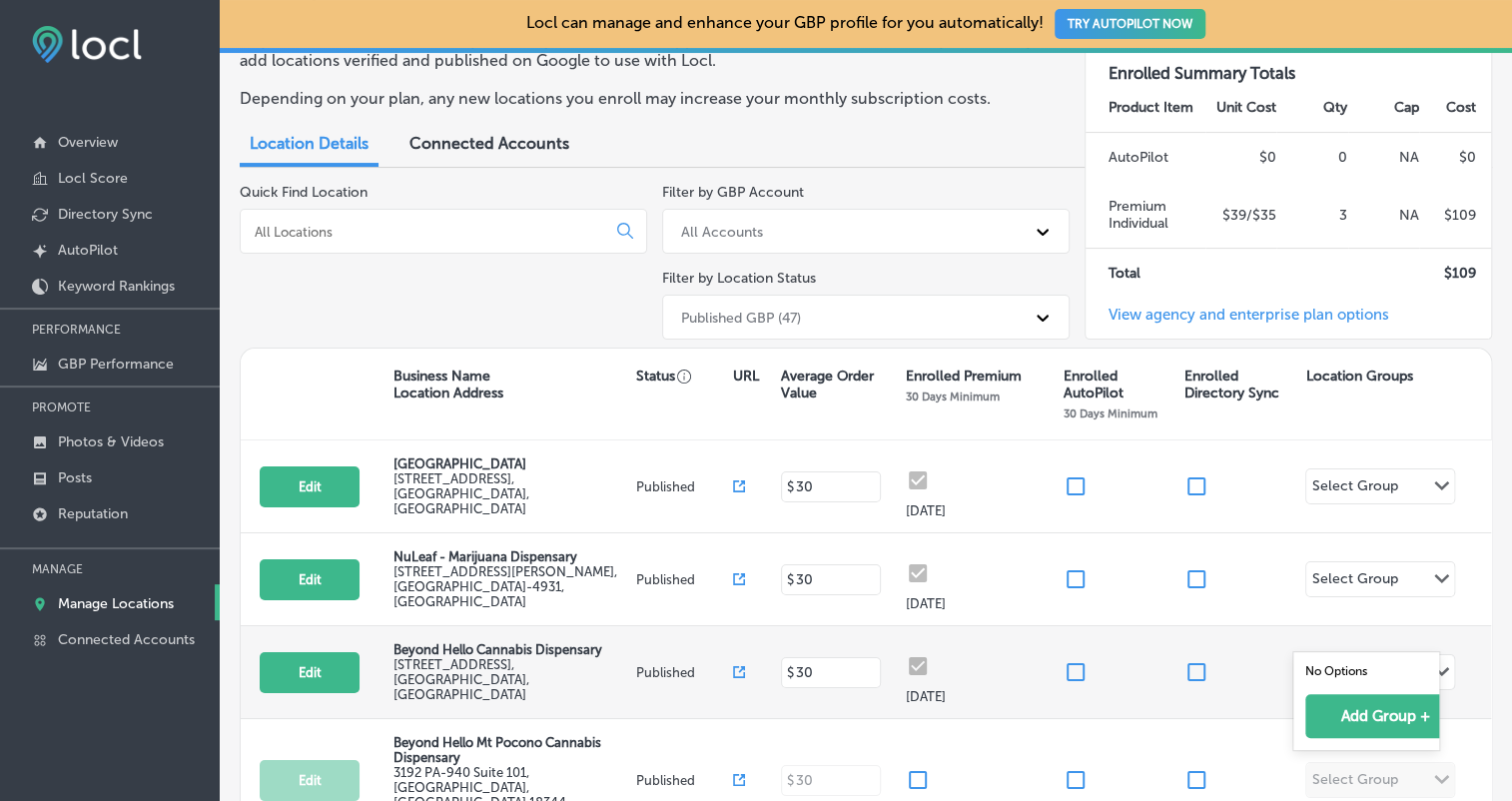 click on "Select Group" at bounding box center (1354, 674) 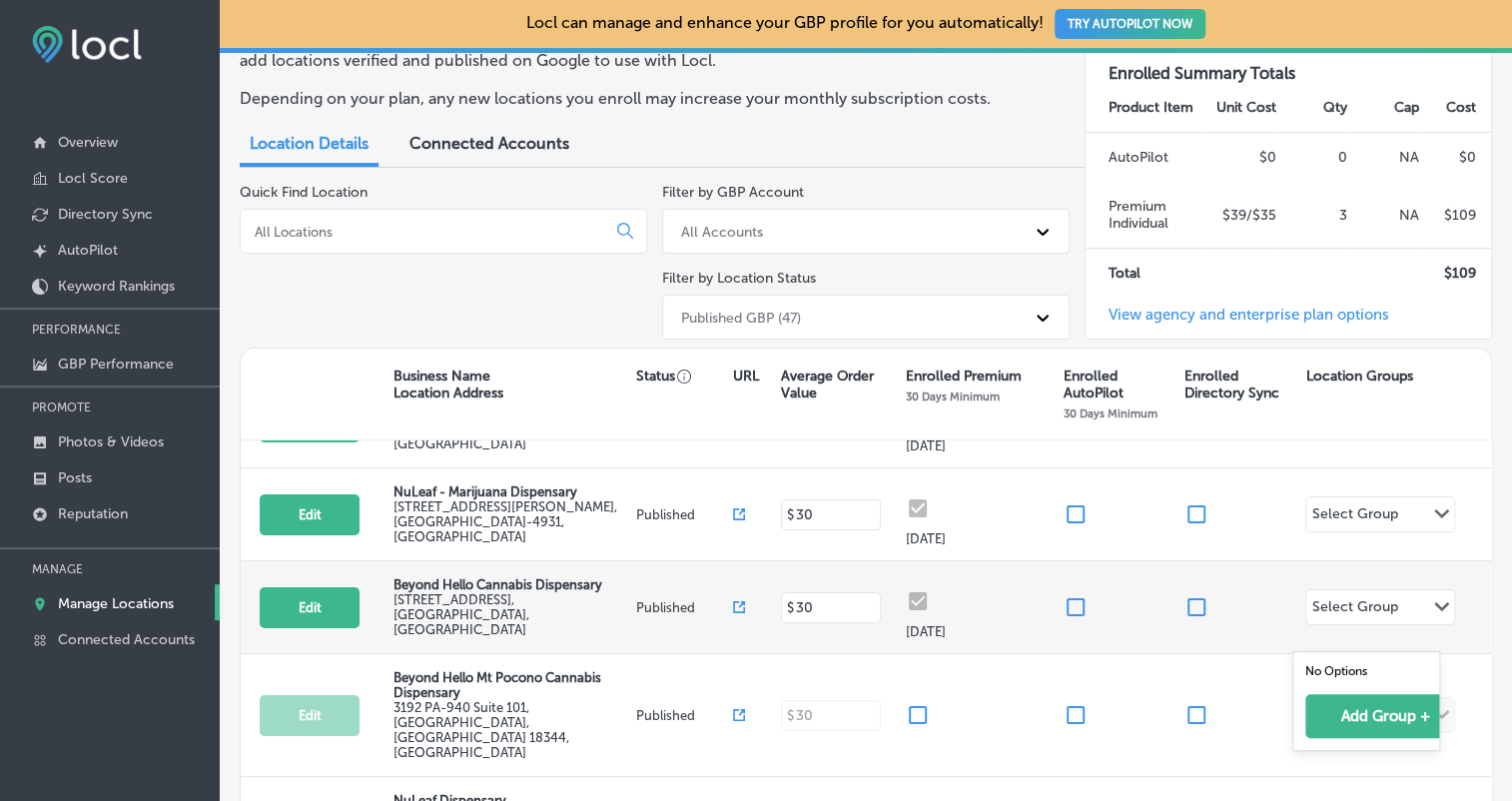 scroll, scrollTop: 100, scrollLeft: 0, axis: vertical 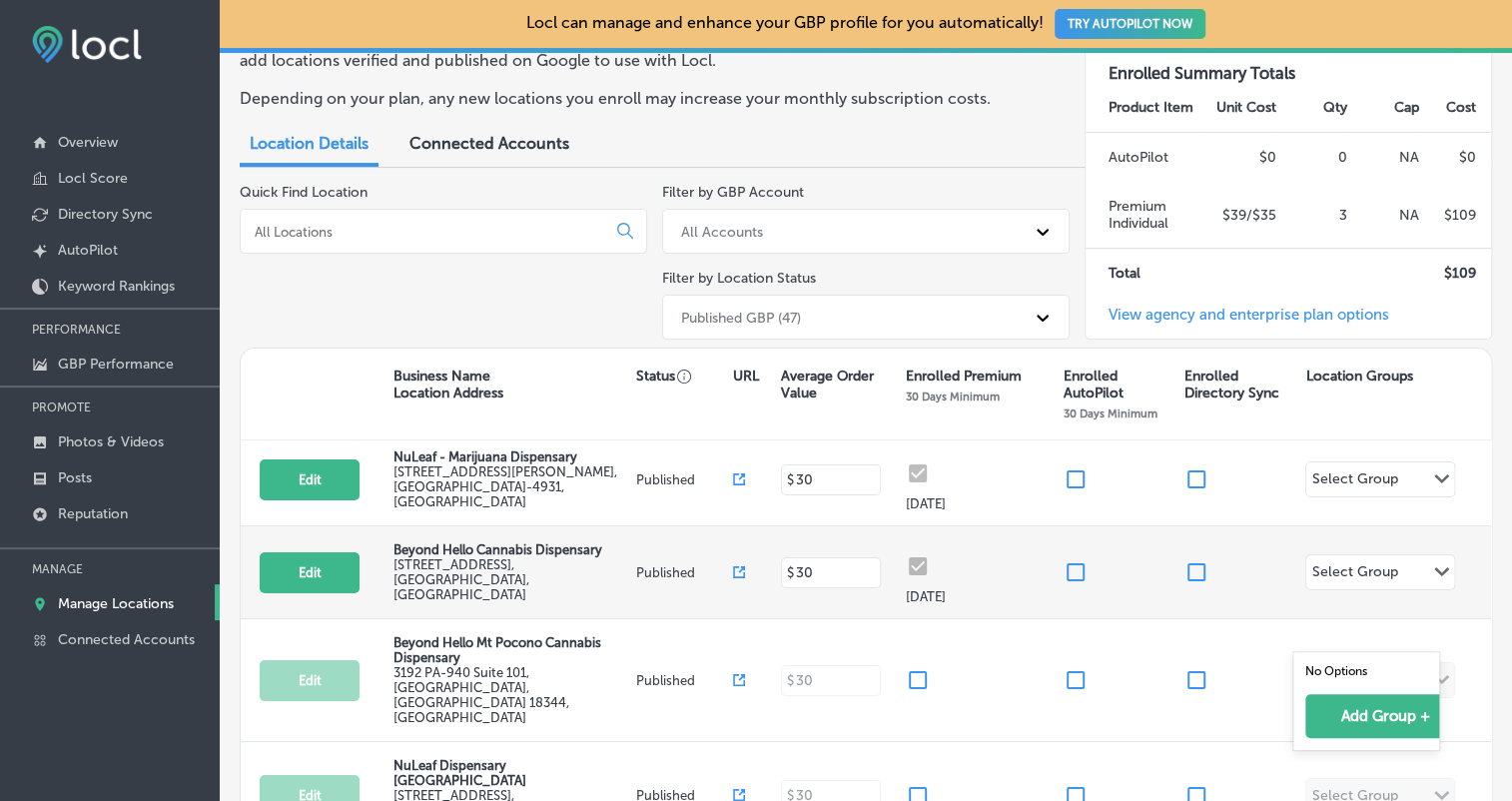 click on "Select Group" at bounding box center [1354, 574] 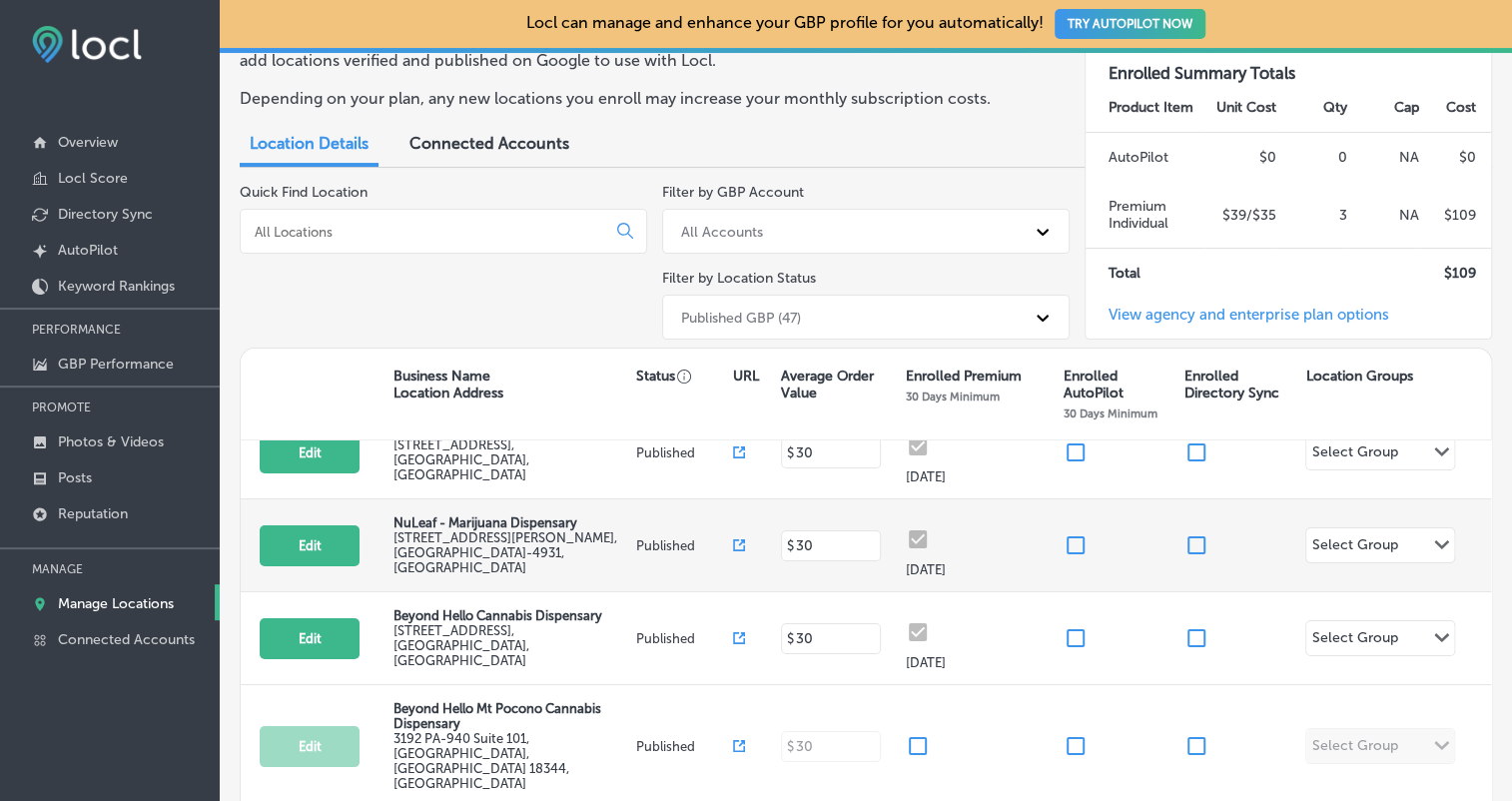 scroll, scrollTop: 0, scrollLeft: 0, axis: both 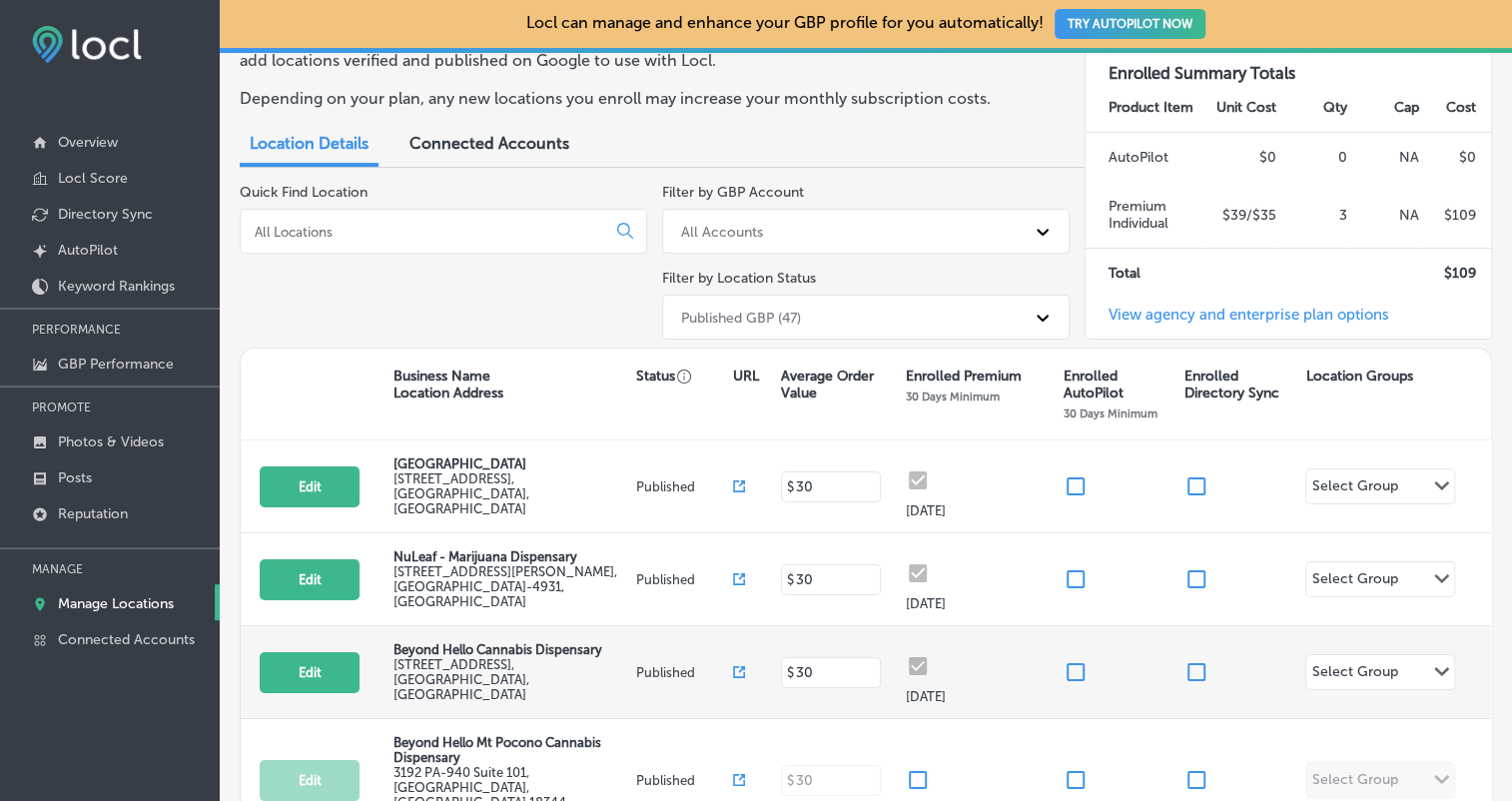 click on "Select Group" at bounding box center [1354, 674] 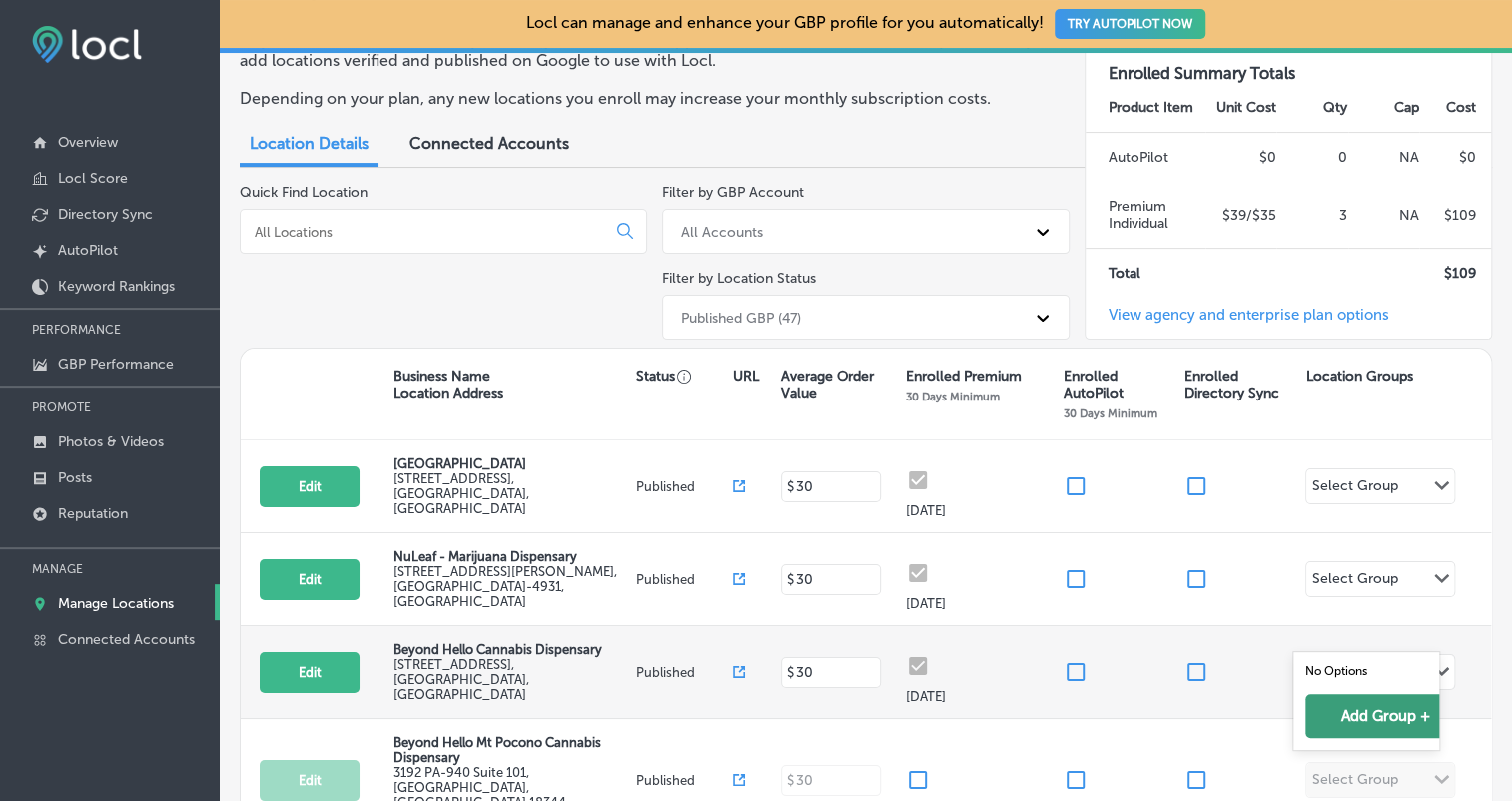 click on "Add Group  +" at bounding box center [1385, 716] 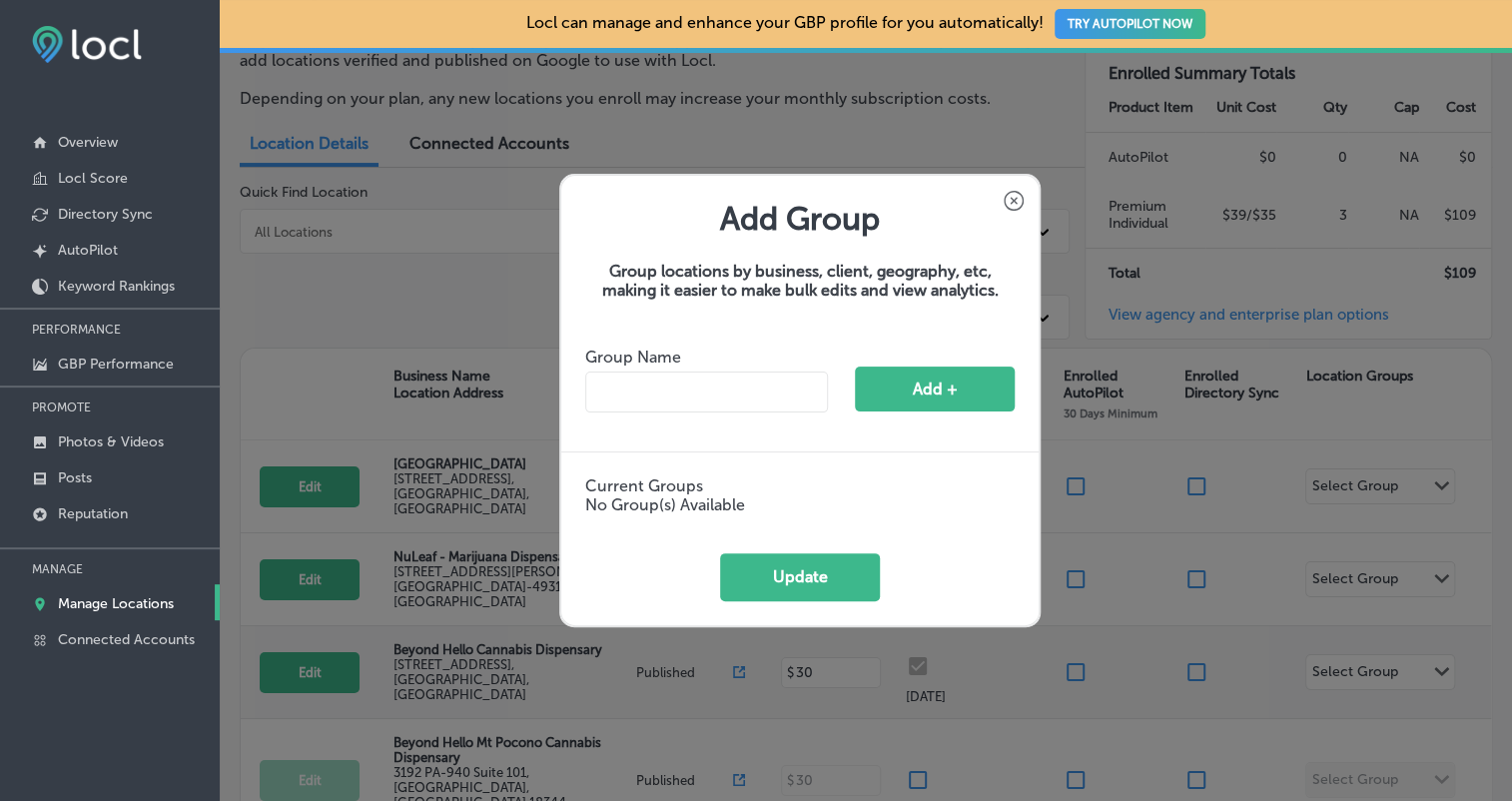click at bounding box center (706, 392) 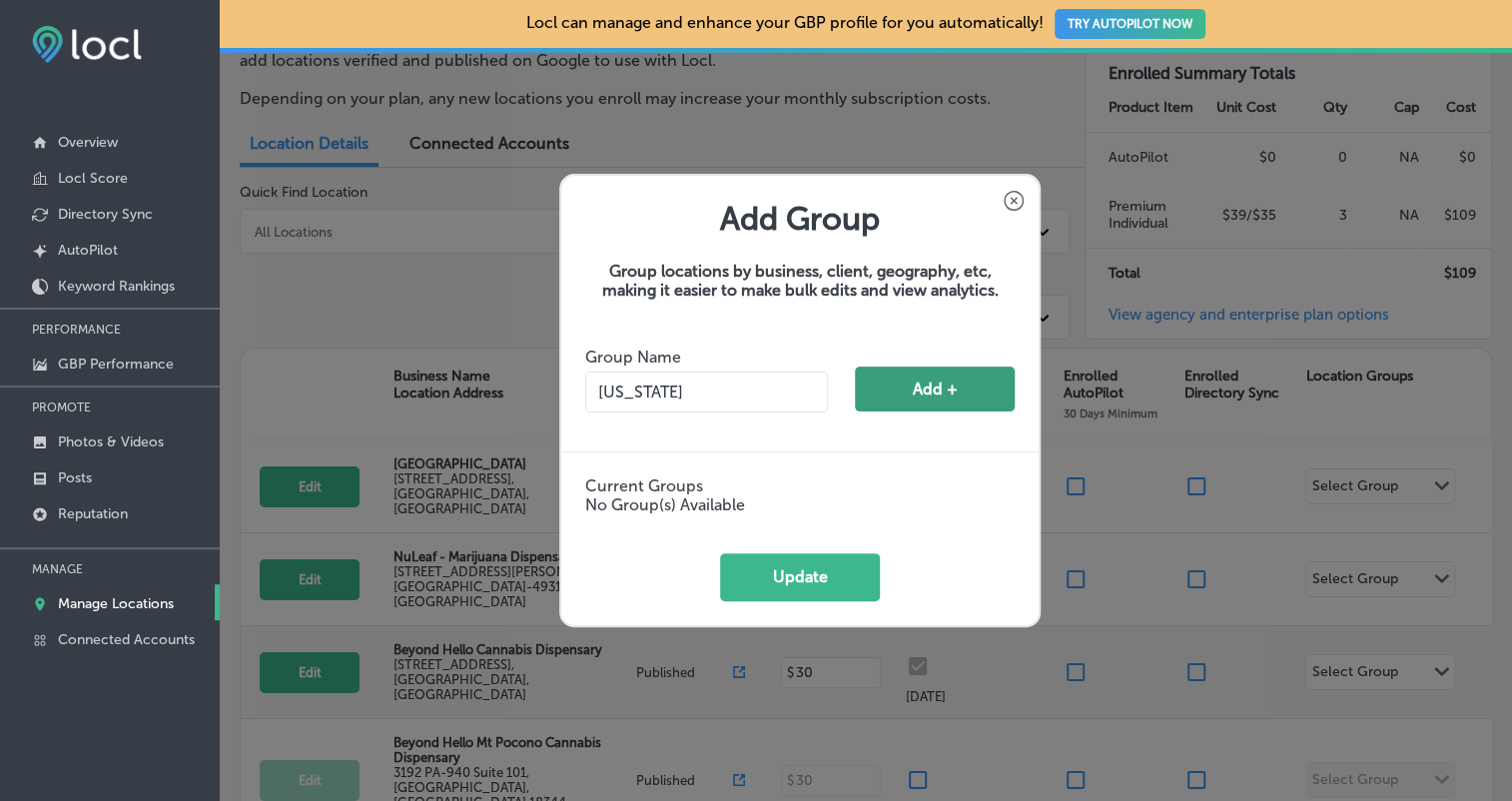 type on "[US_STATE]" 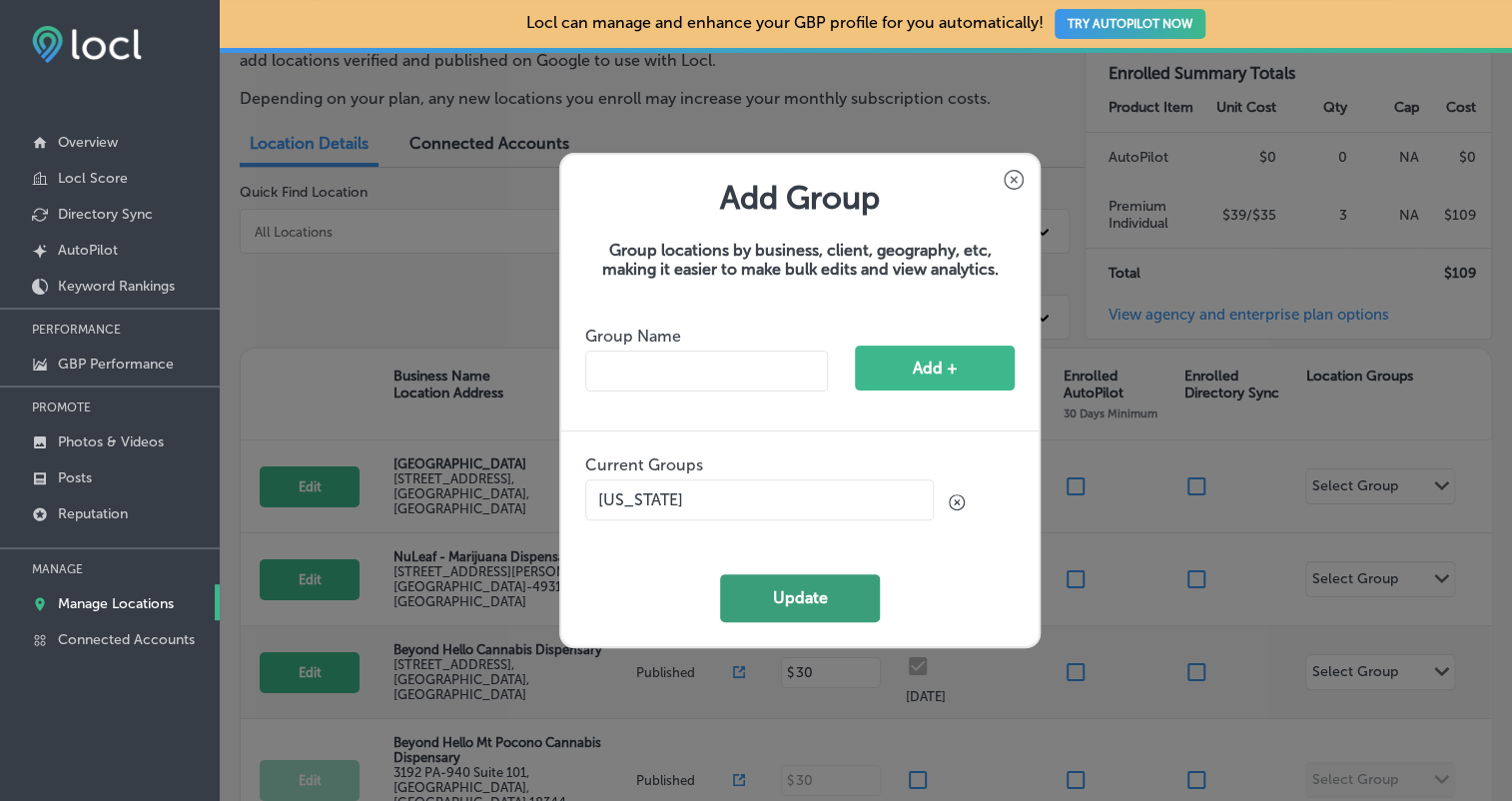 click on "Update" at bounding box center [800, 598] 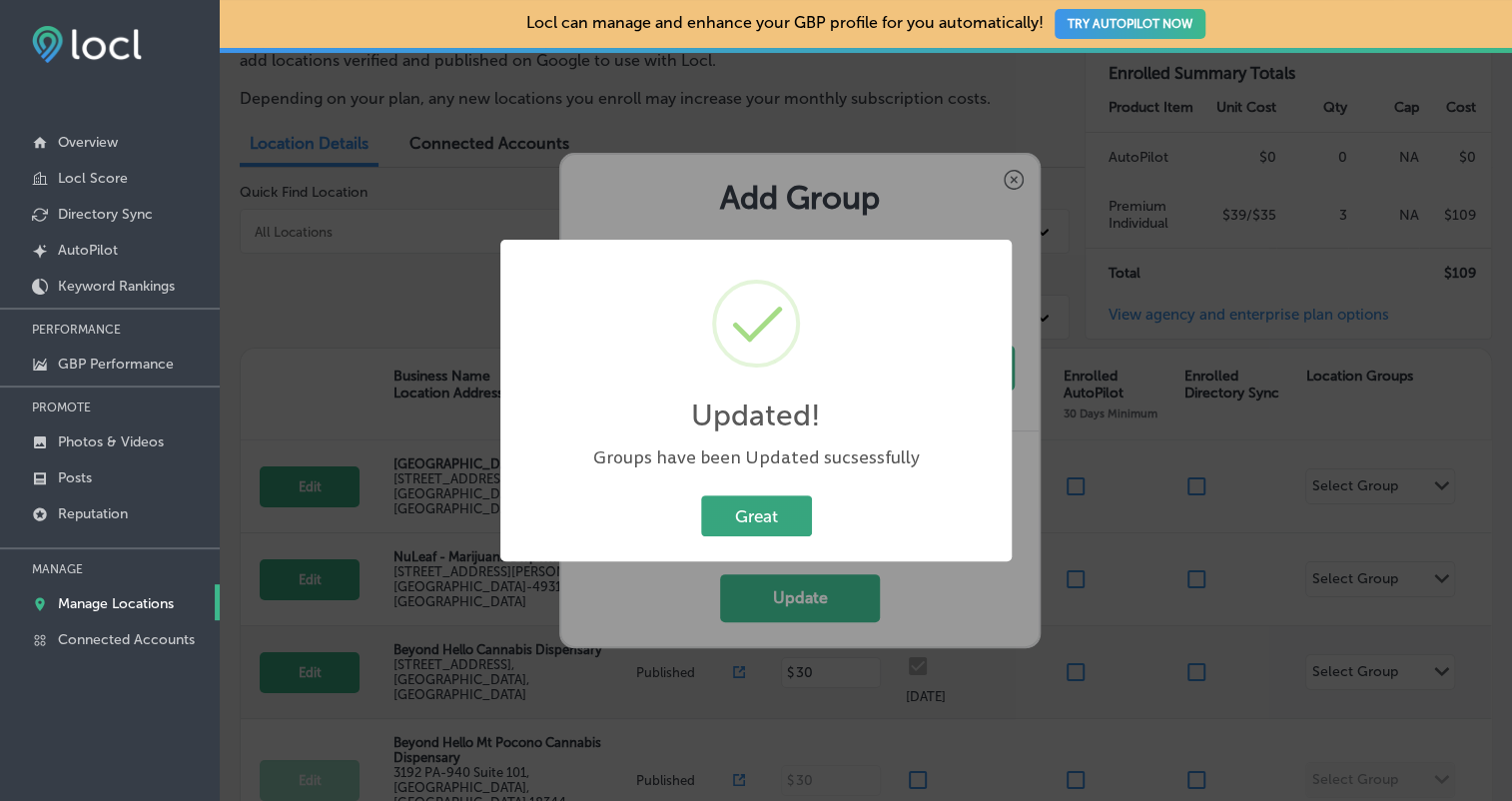 click on "Great" at bounding box center (756, 515) 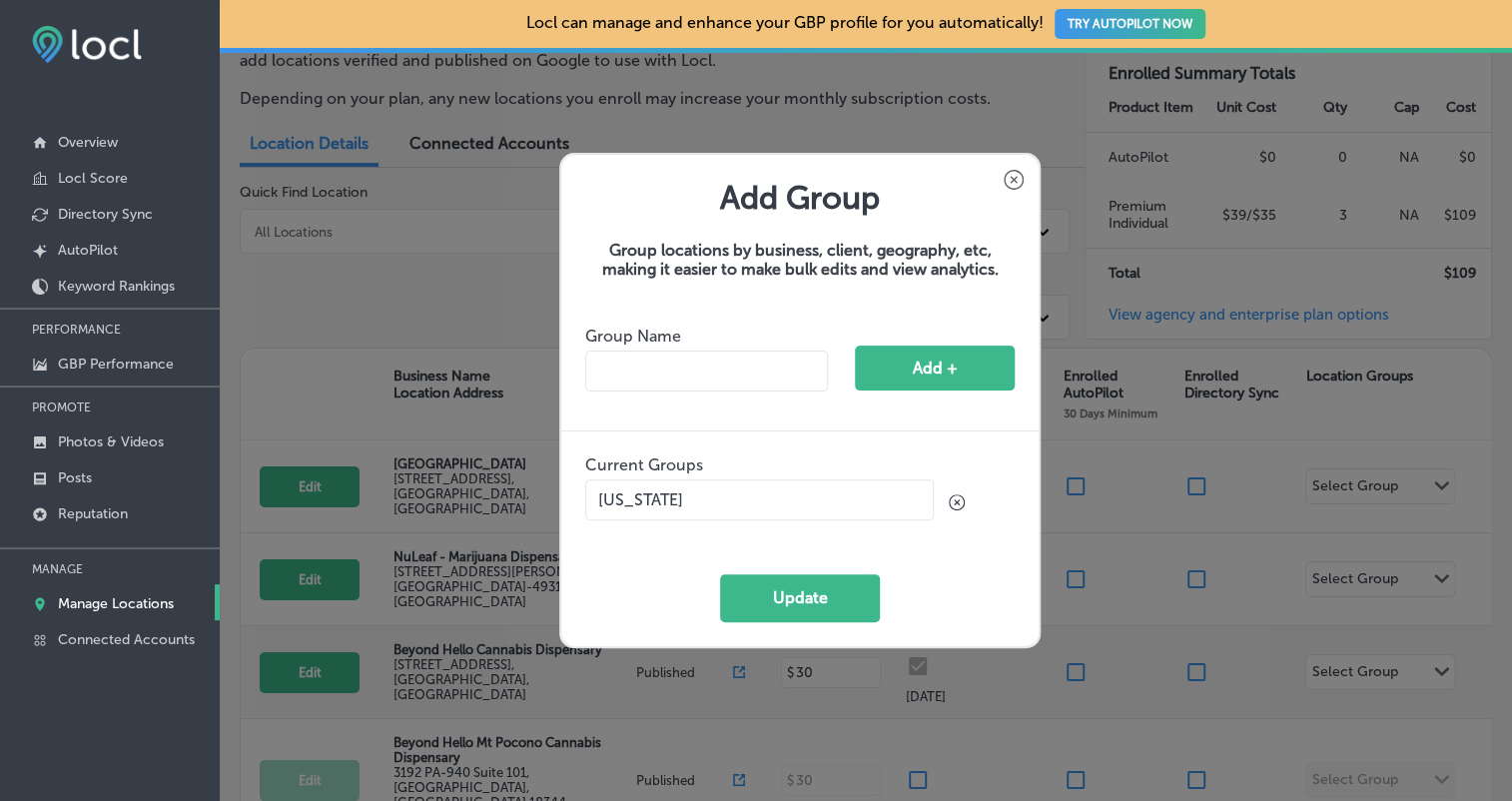 click 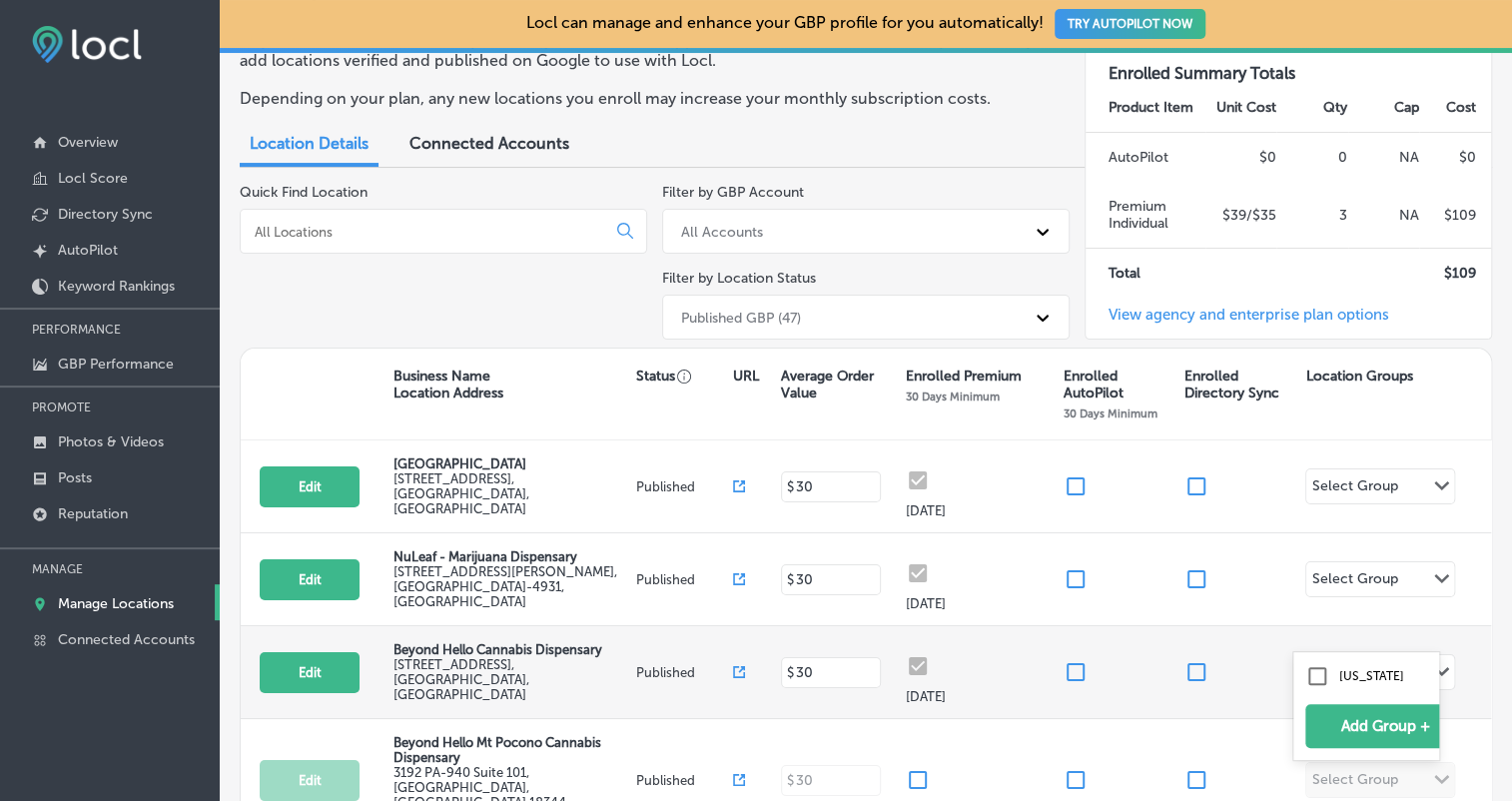 click on "Select Group" at bounding box center (1354, 674) 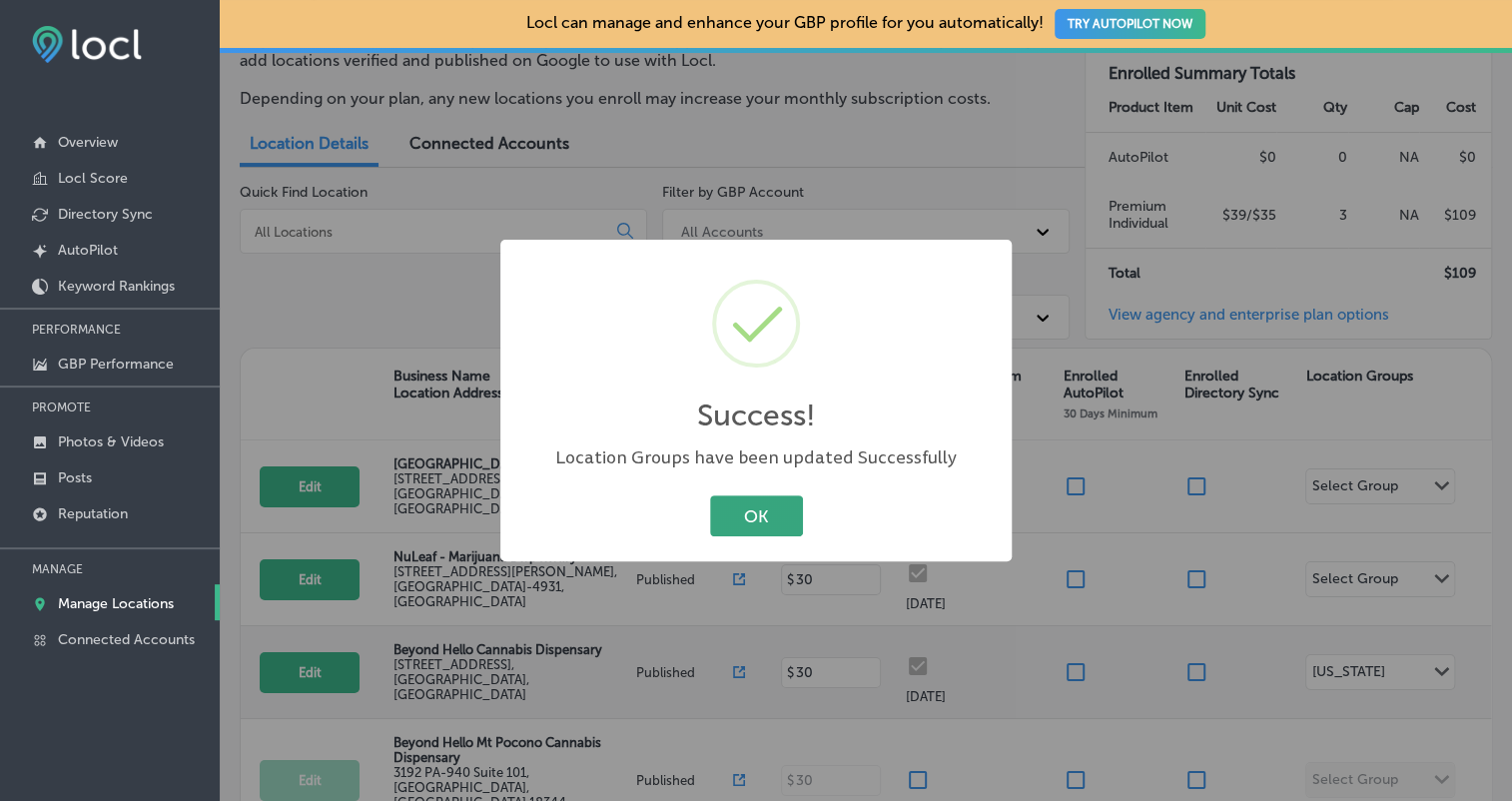 click on "OK" at bounding box center [756, 515] 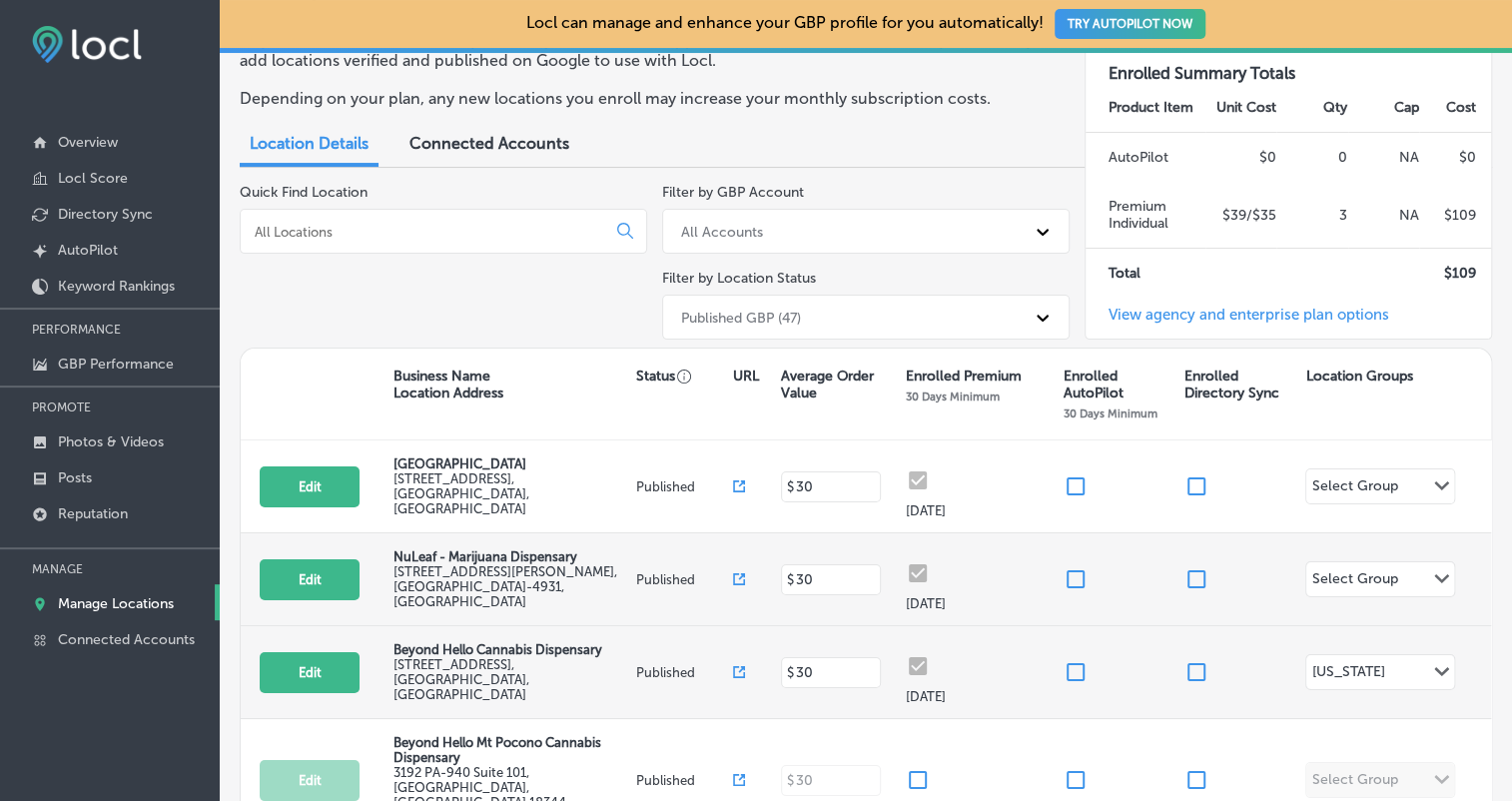 click on "Select Group" at bounding box center [1354, 581] 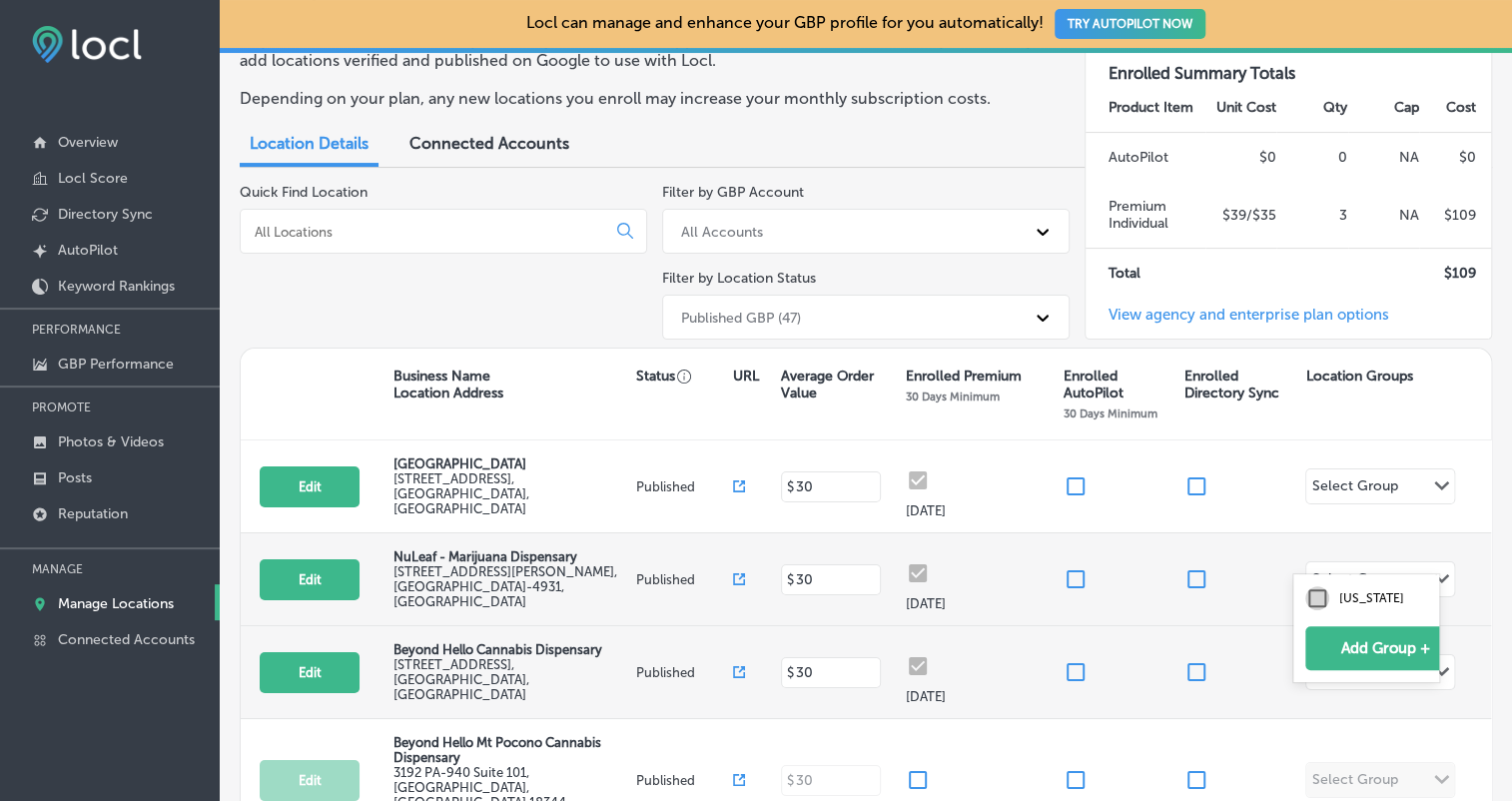 click at bounding box center (1317, 598) 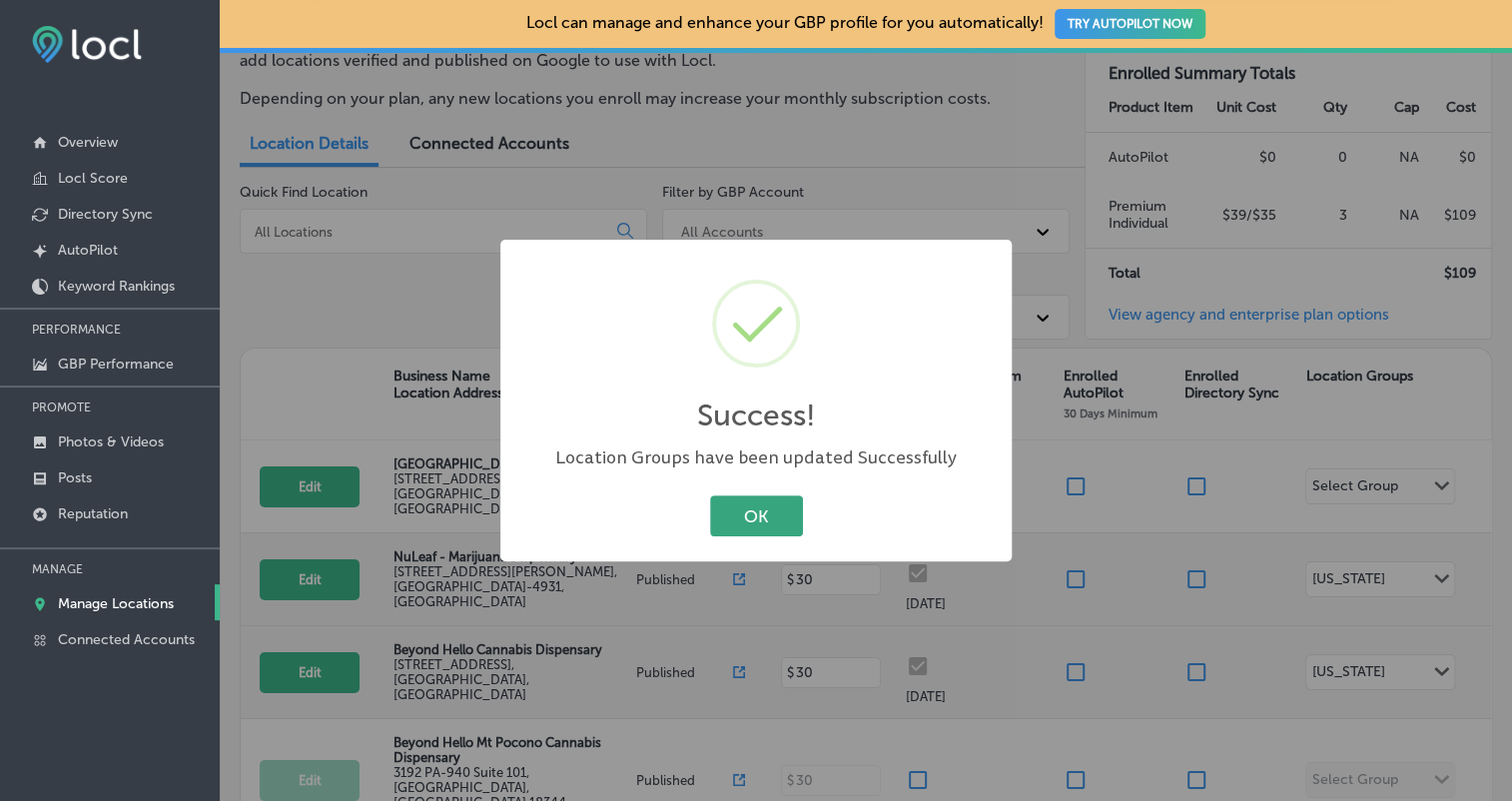 click on "OK" at bounding box center [756, 515] 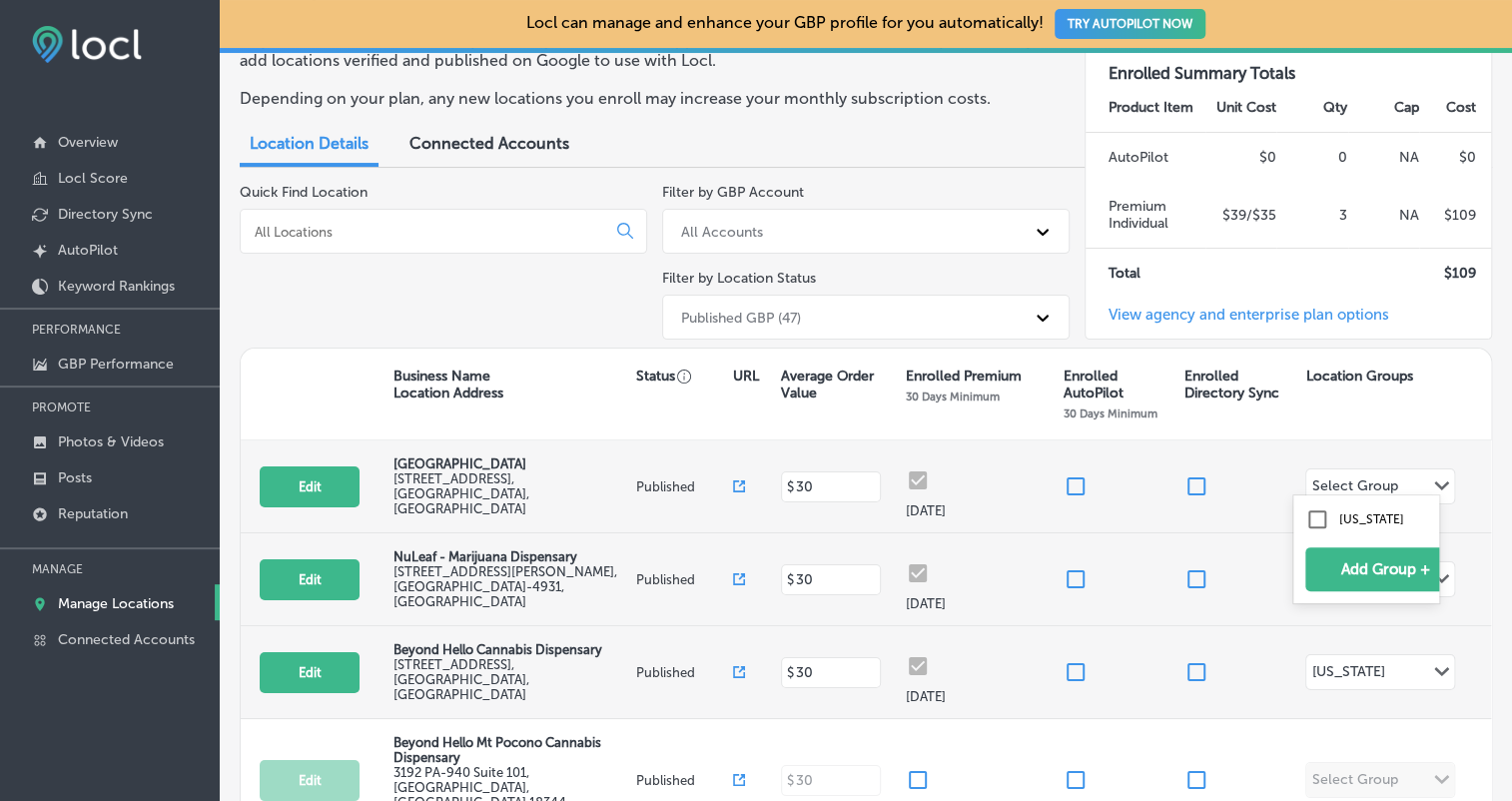 click on "Select Group" at bounding box center [1354, 488] 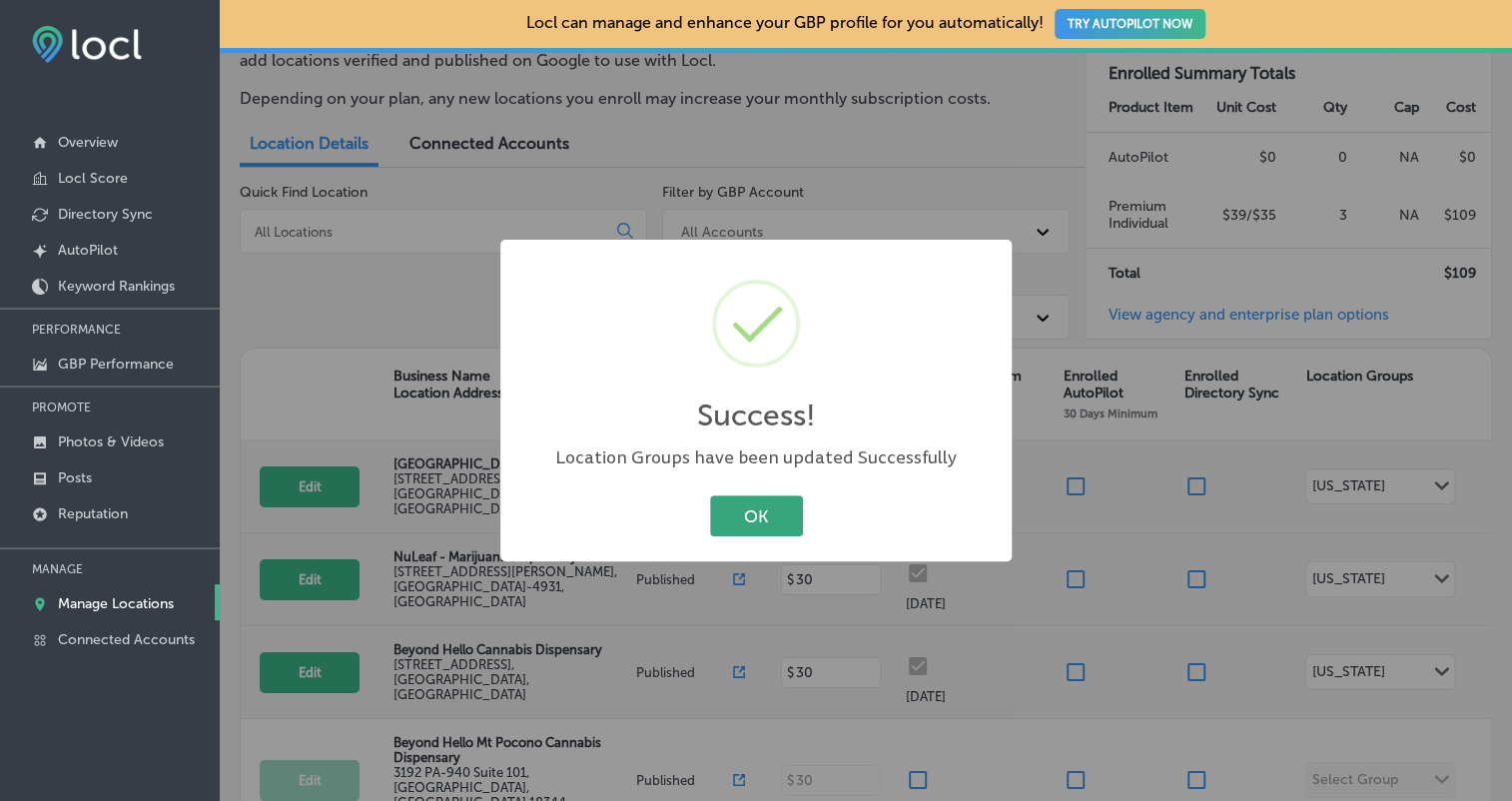 click on "OK" at bounding box center (756, 515) 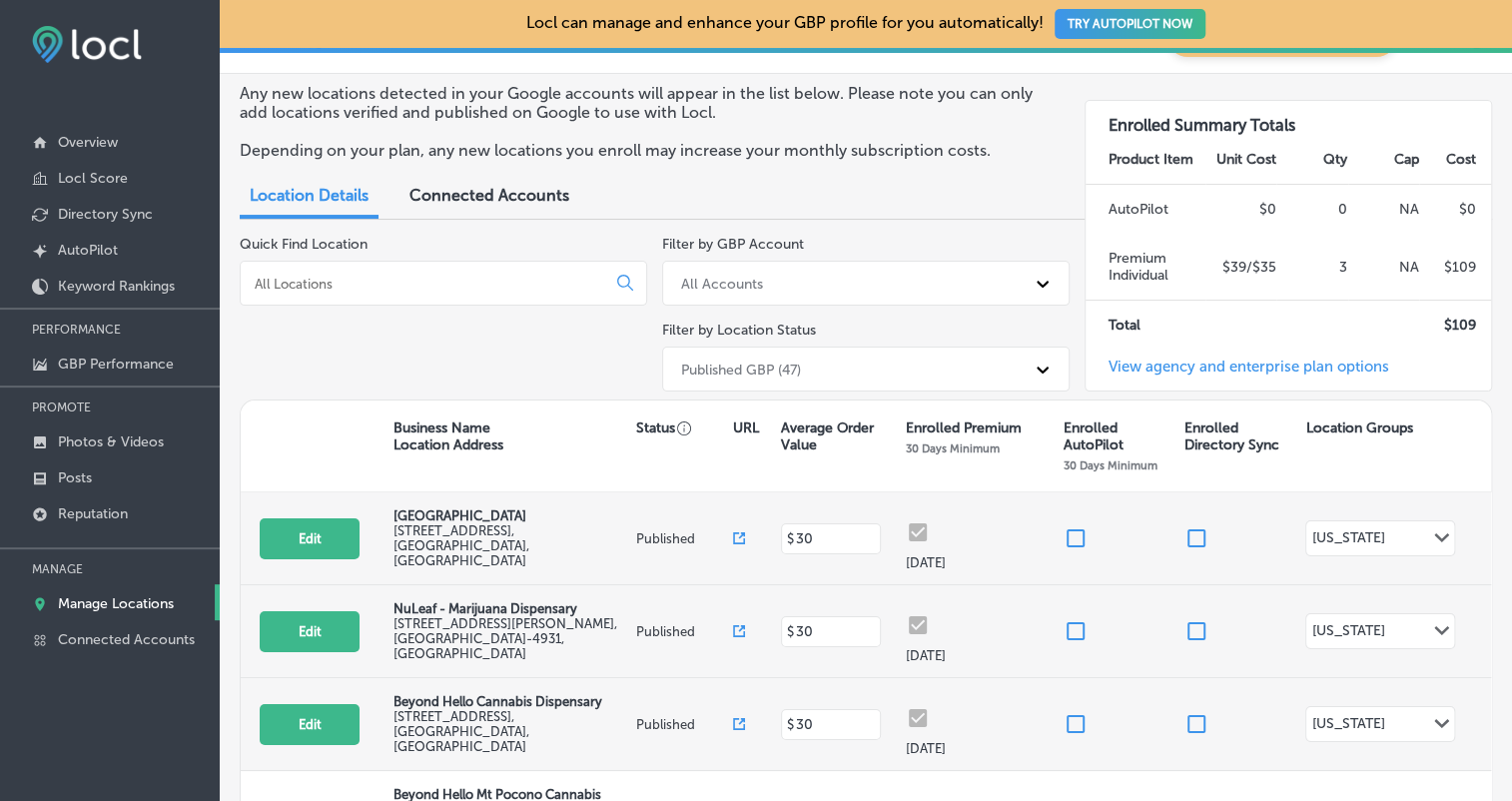 scroll, scrollTop: 0, scrollLeft: 0, axis: both 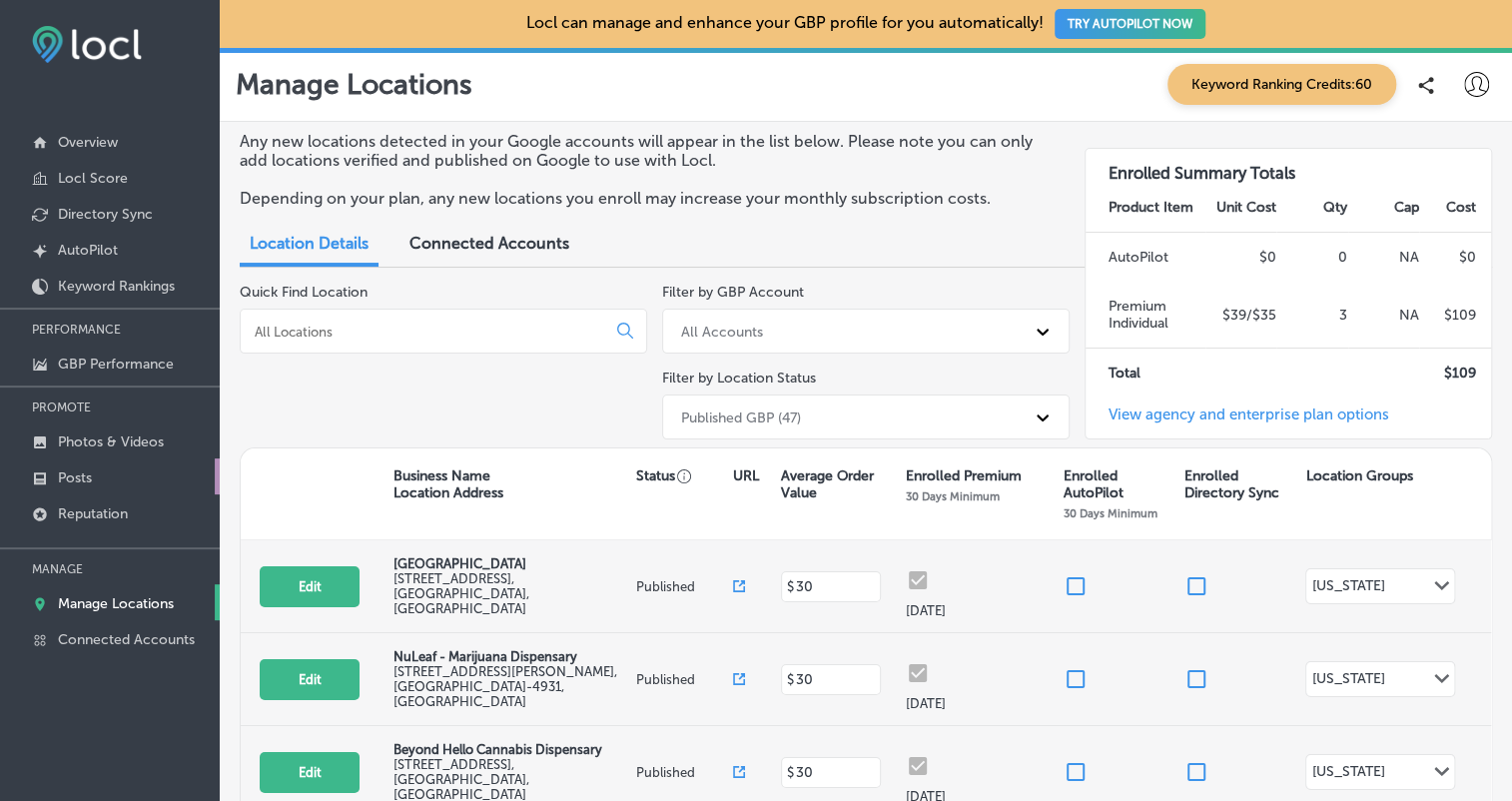 click on "Posts" at bounding box center [75, 477] 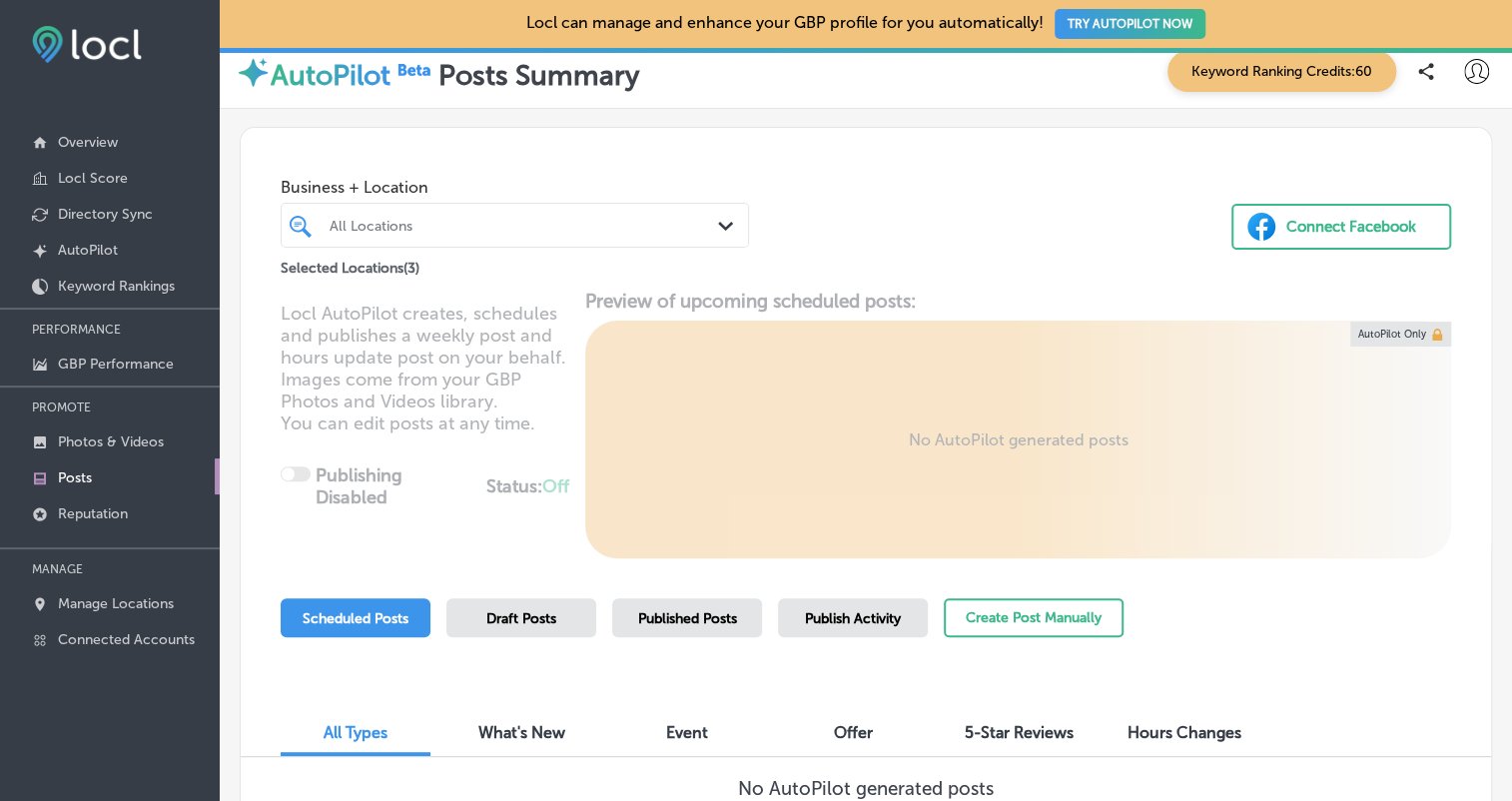 scroll, scrollTop: 0, scrollLeft: 0, axis: both 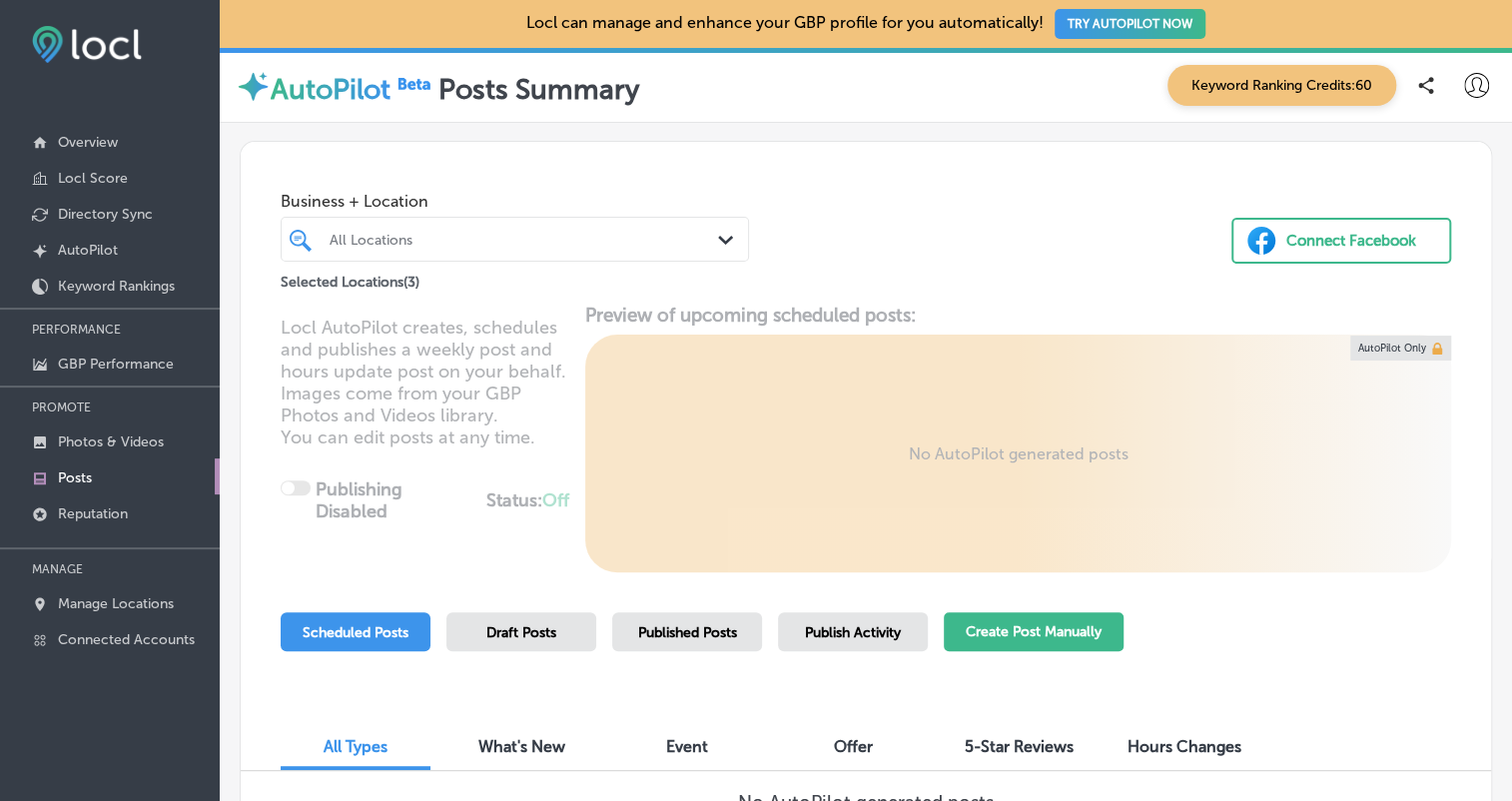 click on "Create Post Manually" at bounding box center [1034, 631] 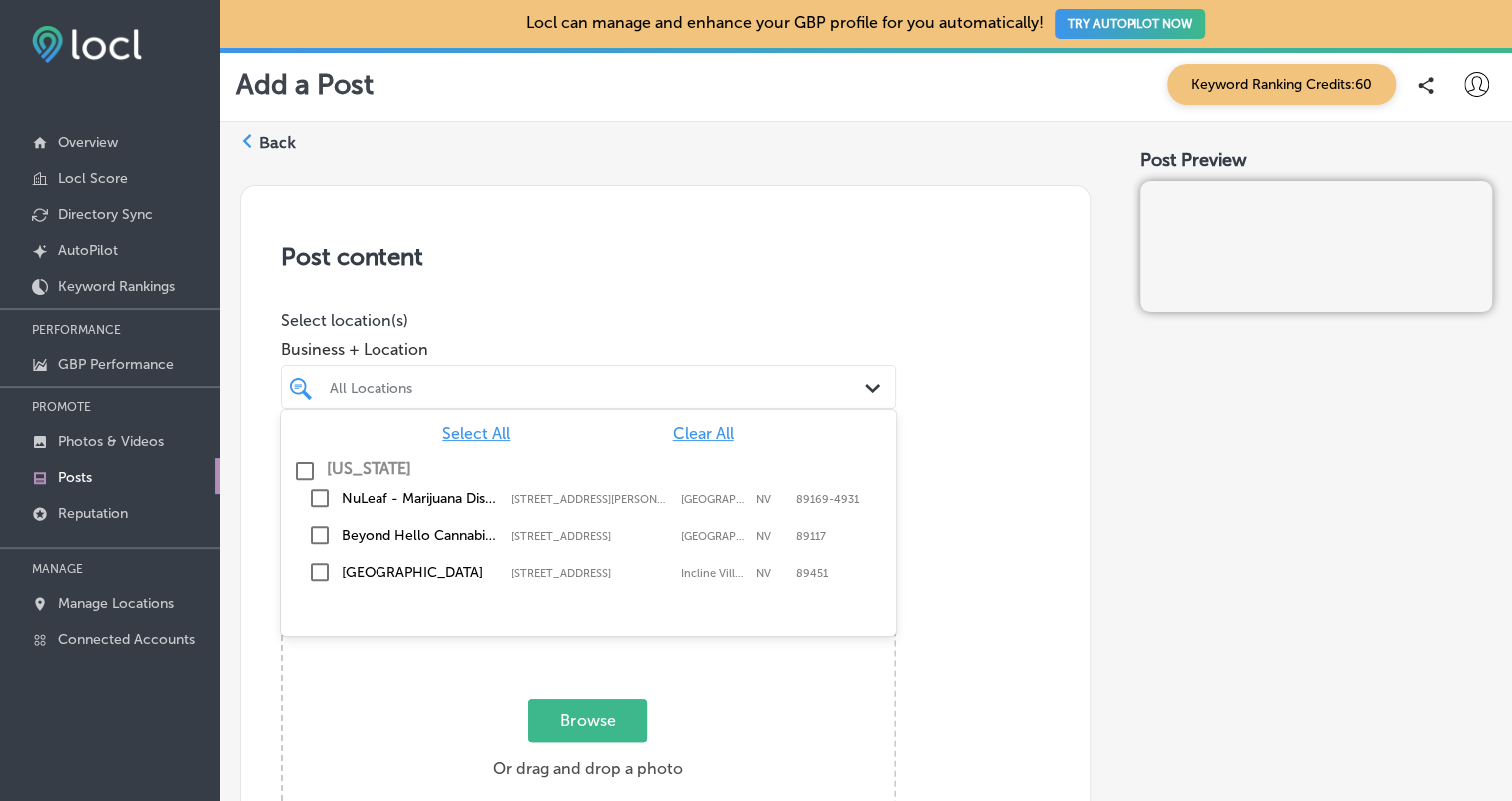 click on "All Locations" at bounding box center (598, 387) 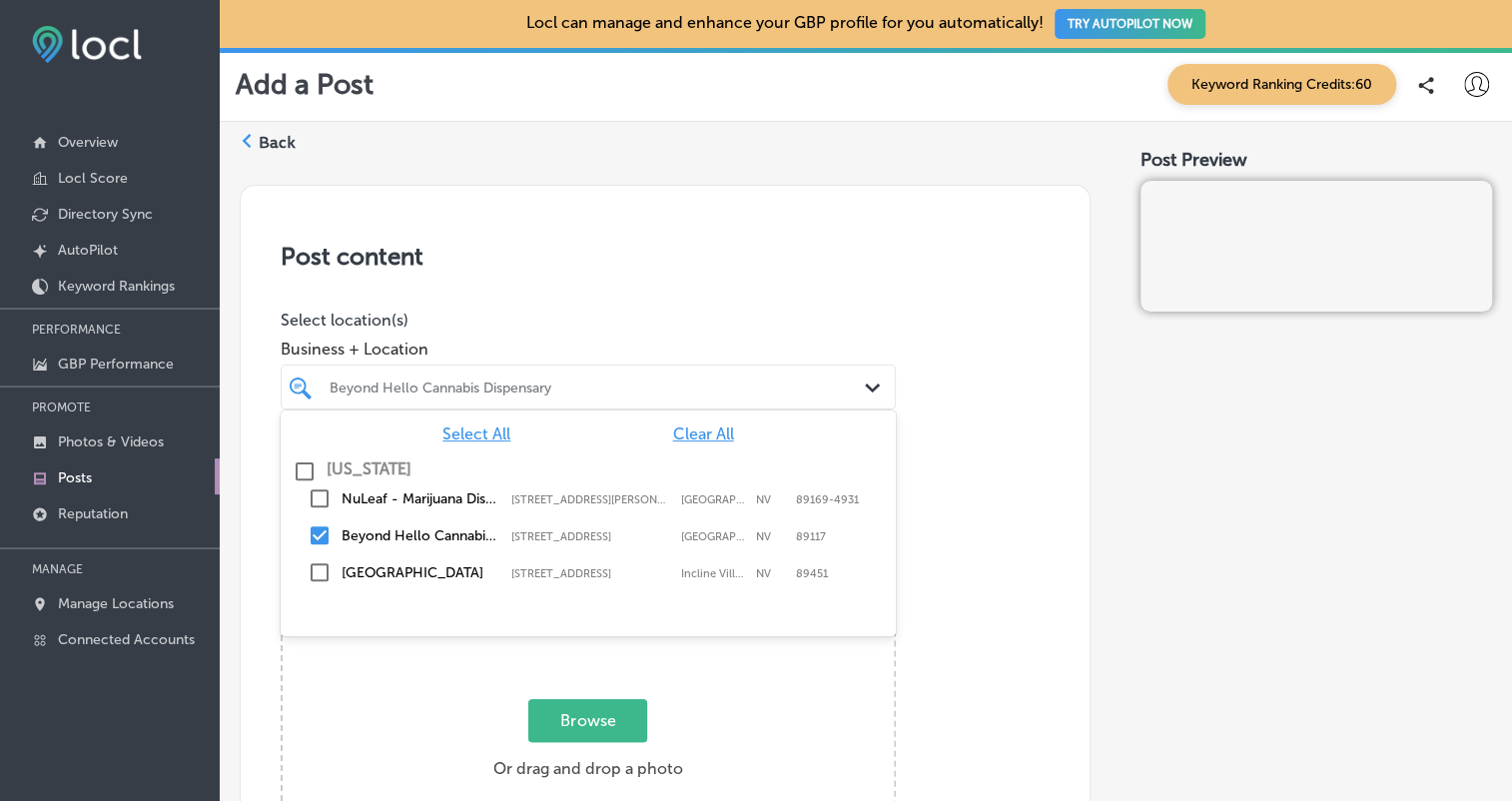 click on "Post content Select location(s) Business + Location   option 7885 West Sahara Avenue, #112, selected.    option 430 East Twain Avenue focused, 0 of 2. 4 results available. Use Up and Down to choose options, press Enter to select the currently focused option, press Escape to exit the menu, press Tab to select the option and exit the menu.
Beyond Hello Cannabis Dispensary
Path
Created with Sketch.
Select All Clear All Nevada NuLeaf - Marijuana Dispensary 430 East Twain Avenue, Las Vegas, NV, 89169-4931 430 East Twain Avenue Las Vegas NV 89169-4931 Beyond Hello Cannabis Dispensary 7885 West Sahara Avenue, #112, Las Vegas, NV, 89117 7885 West Sahara Avenue, #112 Las Vegas NV 89117 NuLeaf Lake Tahoe Dispensary 877 Tahoe Boulevard, Incline Village, NV, 89451 877 Tahoe Boulevard Incline Village NV 89451 Selected Locations  ( 1 ) Select post type What's New
Path
Created with Sketch." at bounding box center (665, 821) 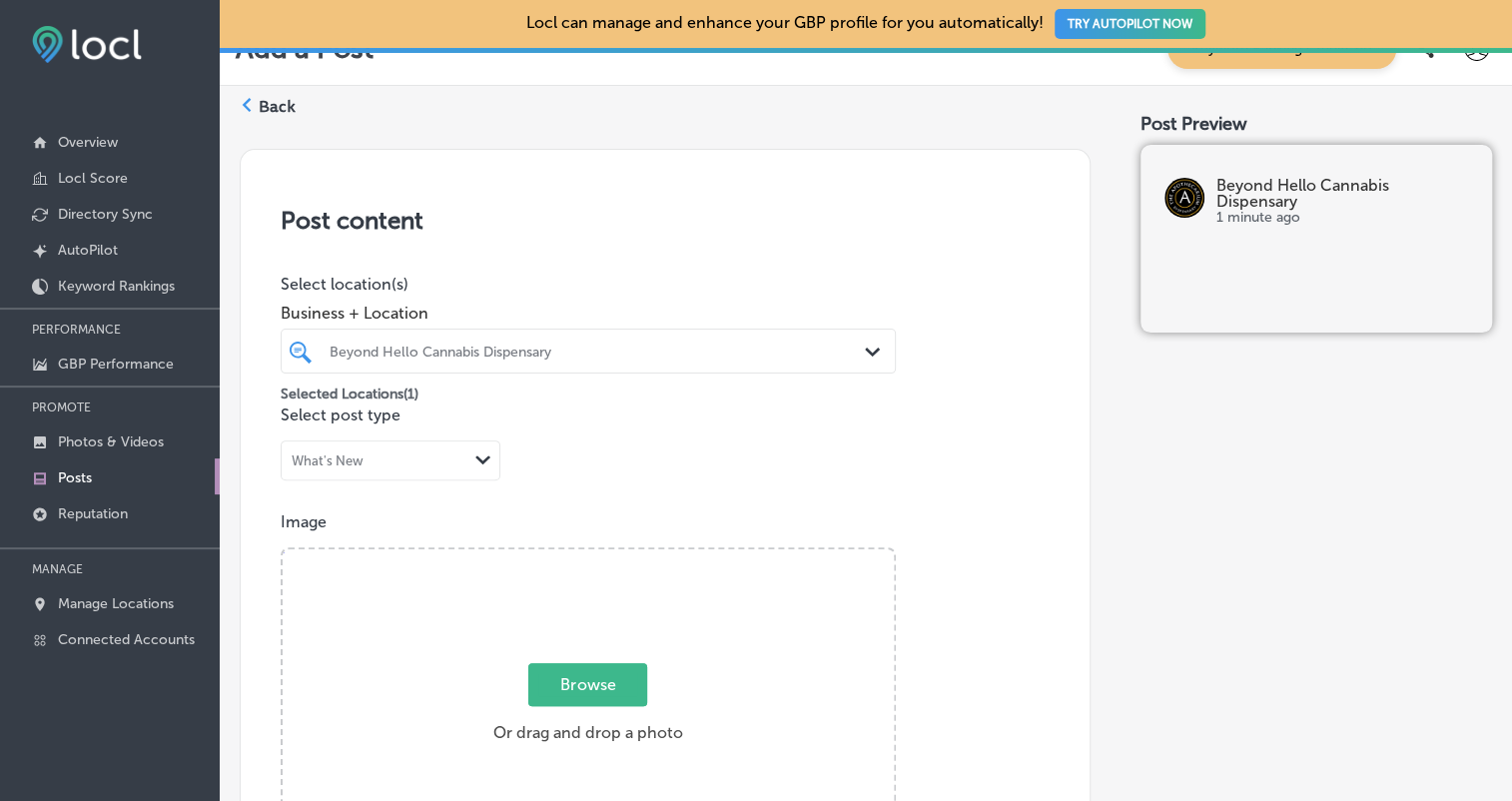 scroll, scrollTop: 100, scrollLeft: 0, axis: vertical 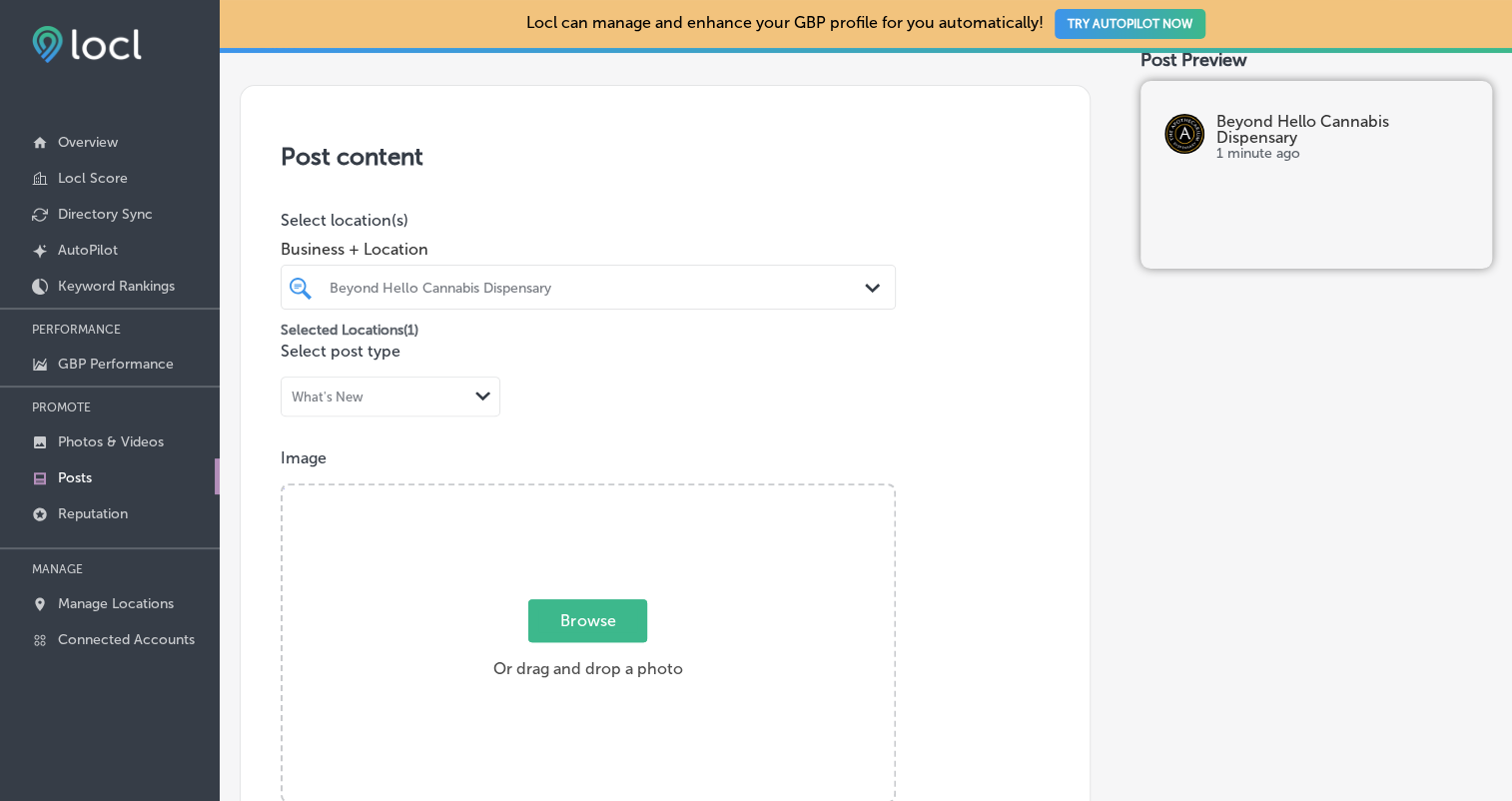 click on "What's New" at bounding box center [375, 397] 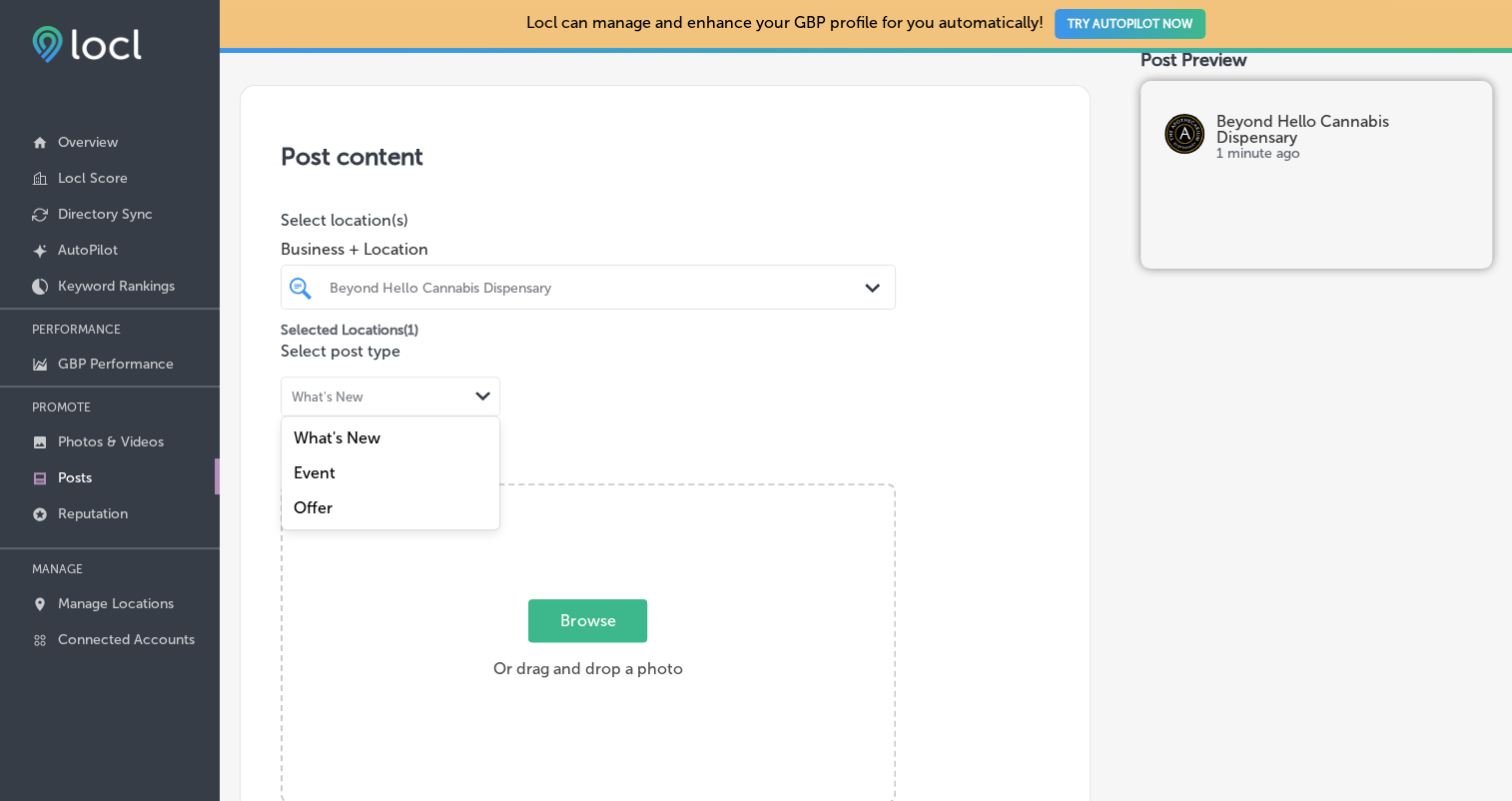 click on "Offer" at bounding box center (313, 507) 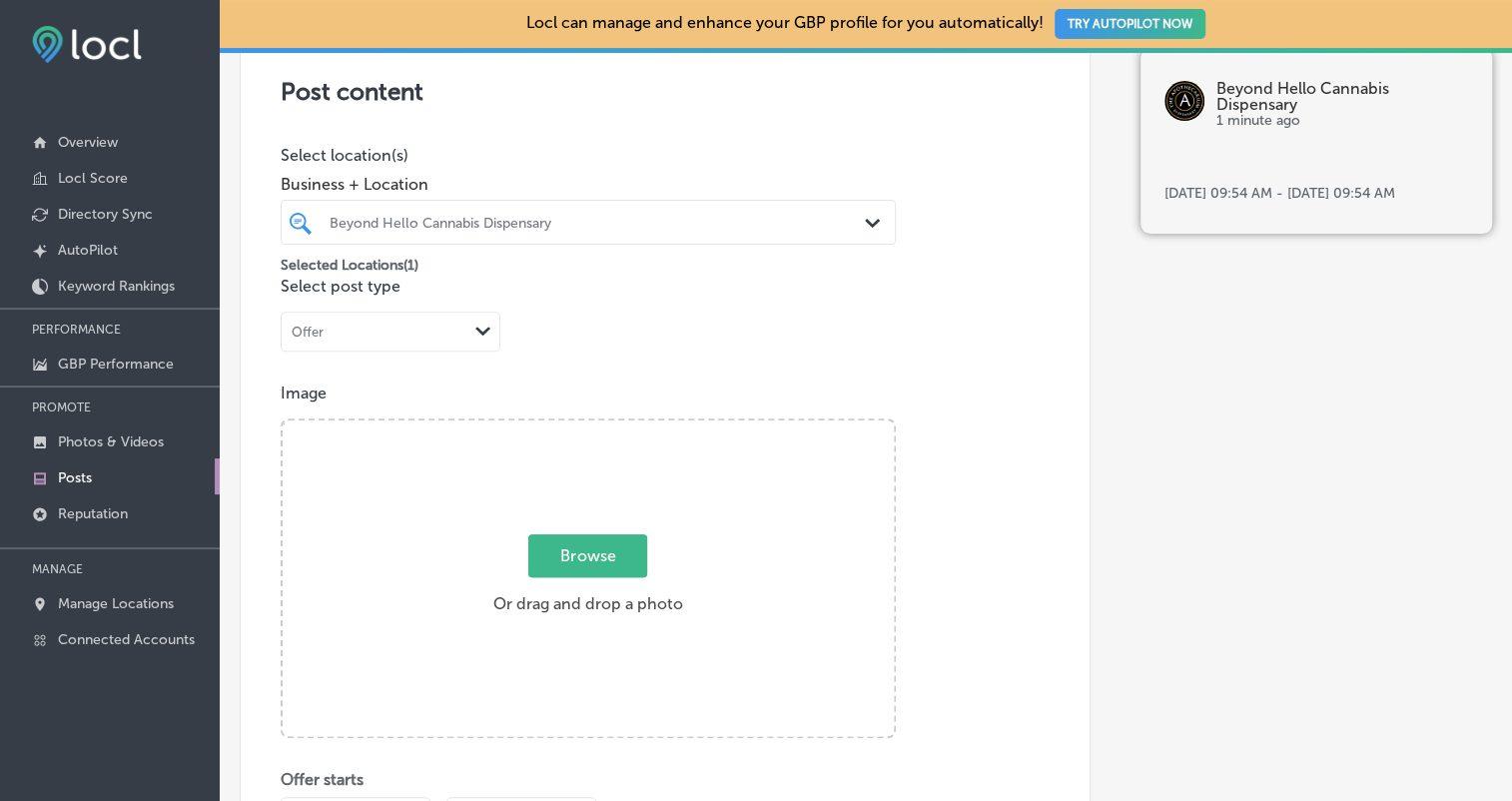 scroll, scrollTop: 200, scrollLeft: 0, axis: vertical 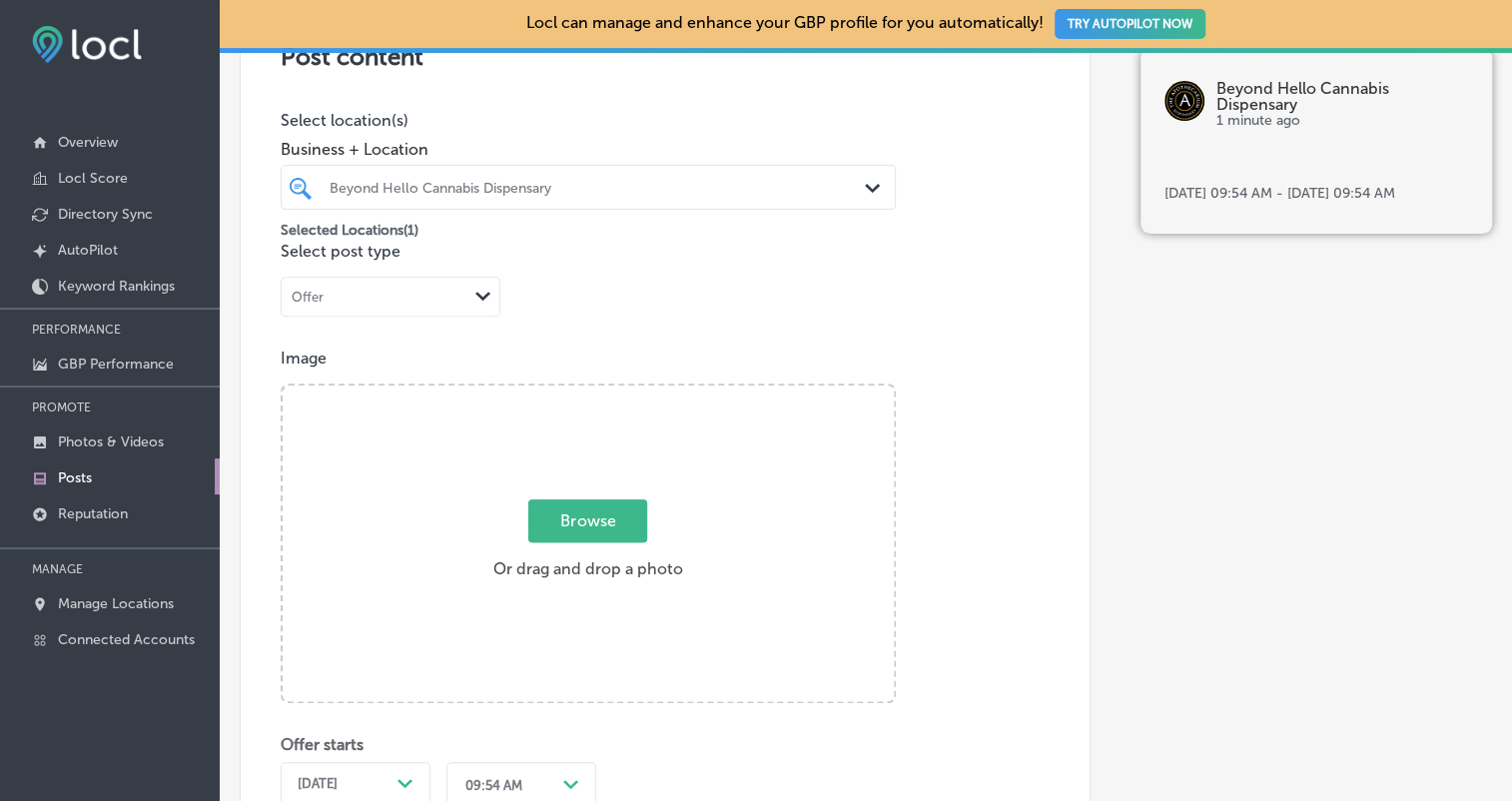 click on "Browse" at bounding box center [587, 520] 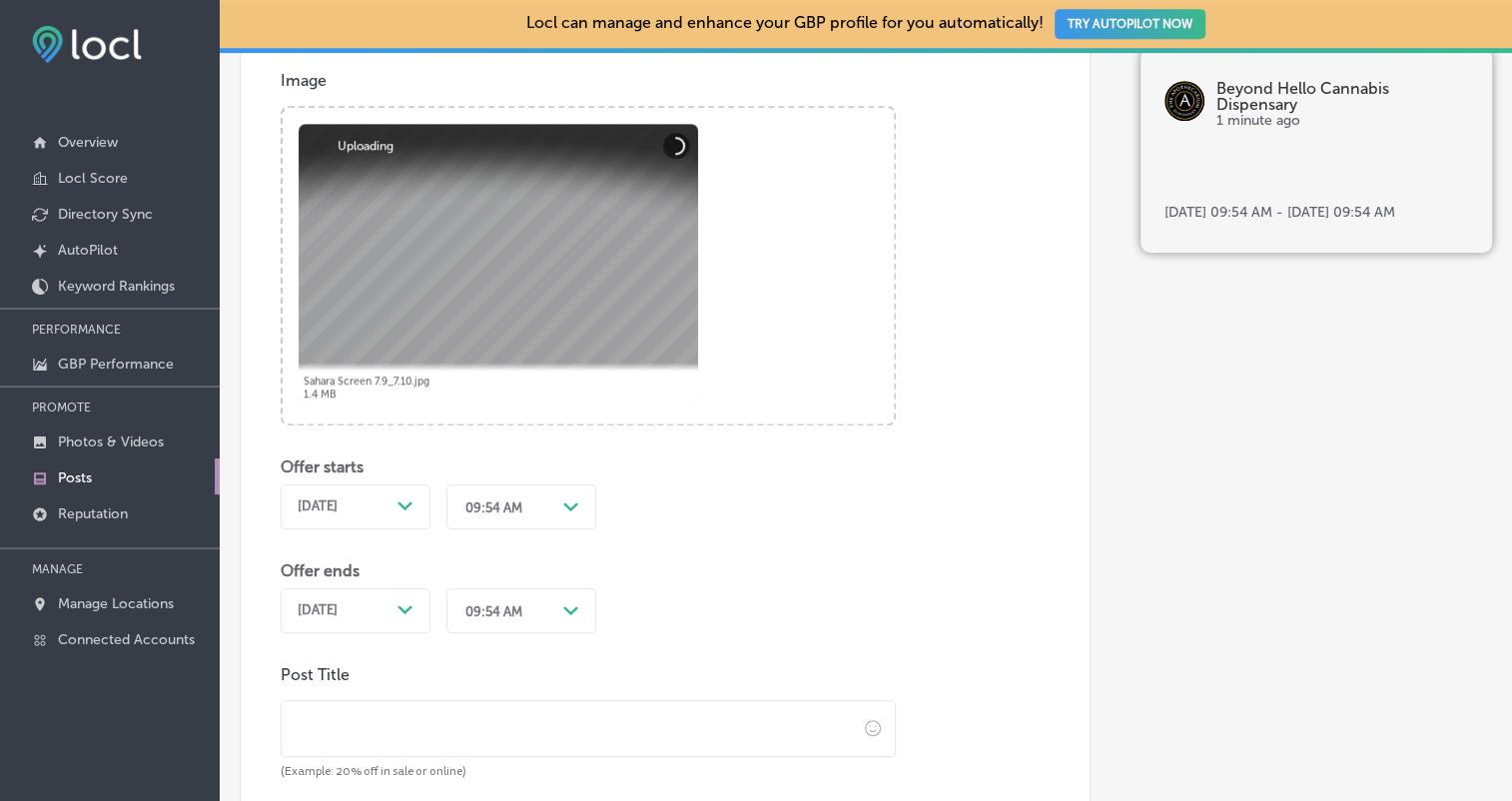scroll, scrollTop: 499, scrollLeft: 0, axis: vertical 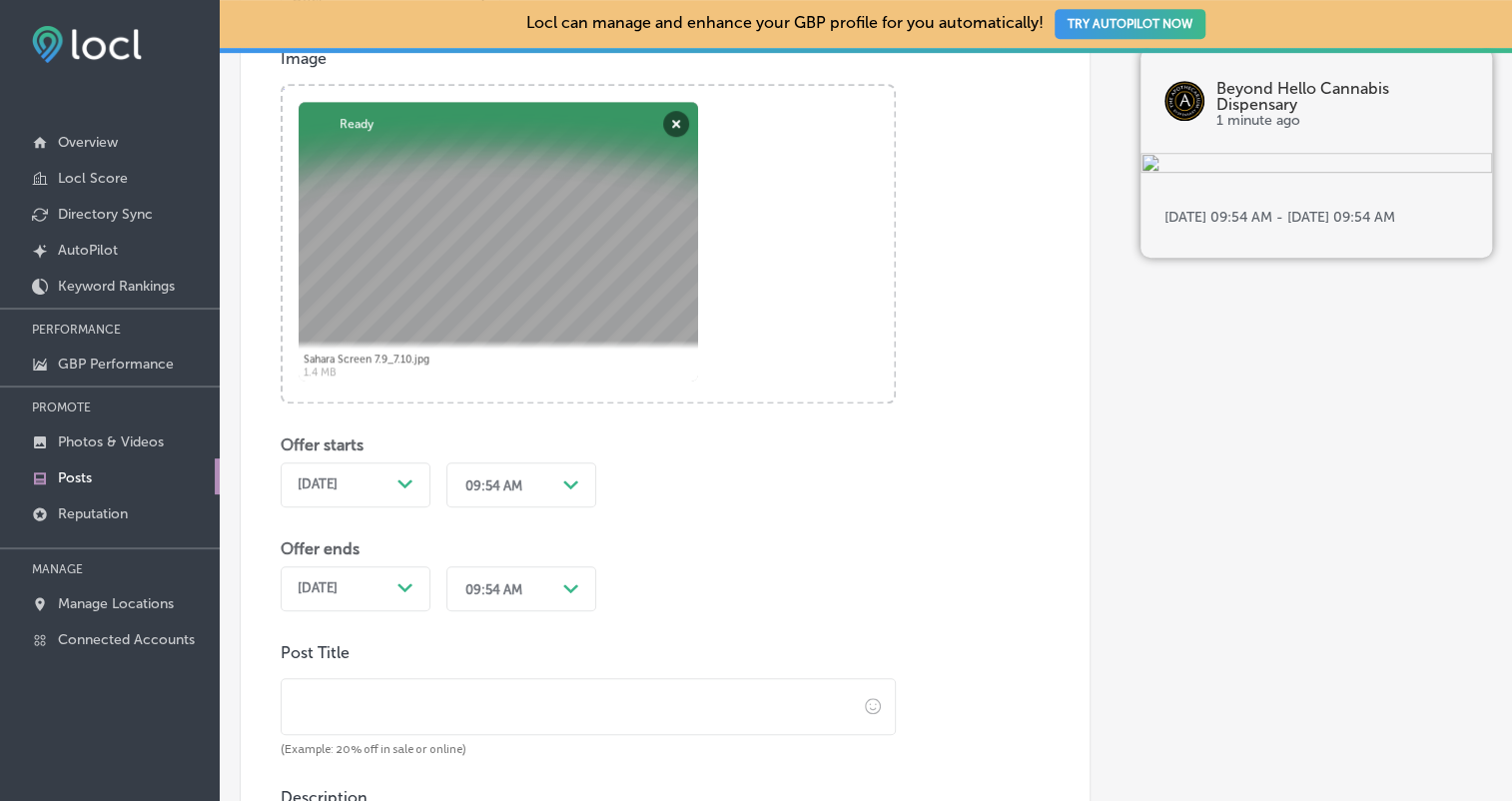 click on "Path
Created with Sketch." 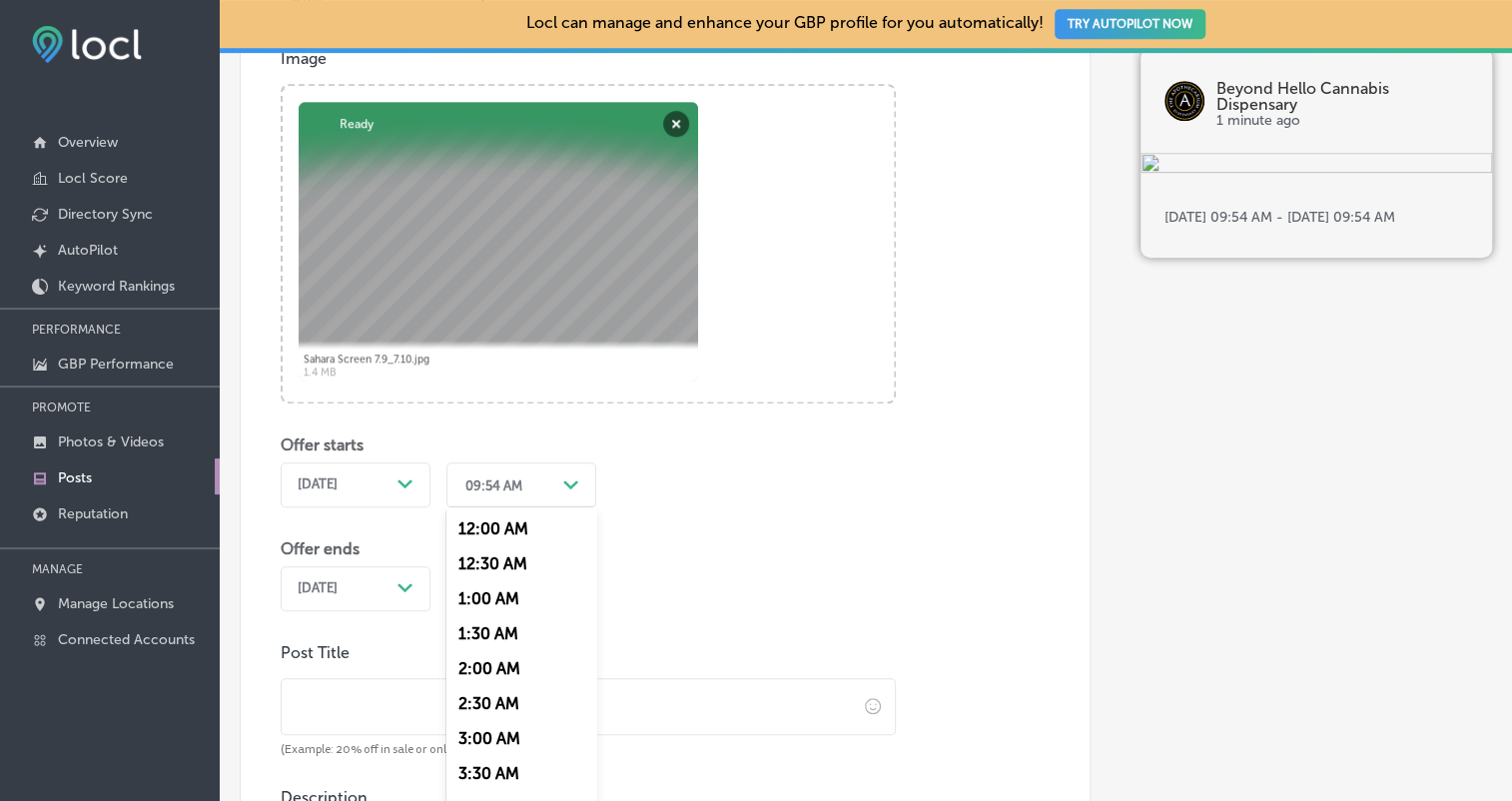 click on "09:54 AM
Path
Created with Sketch." at bounding box center [521, 484] 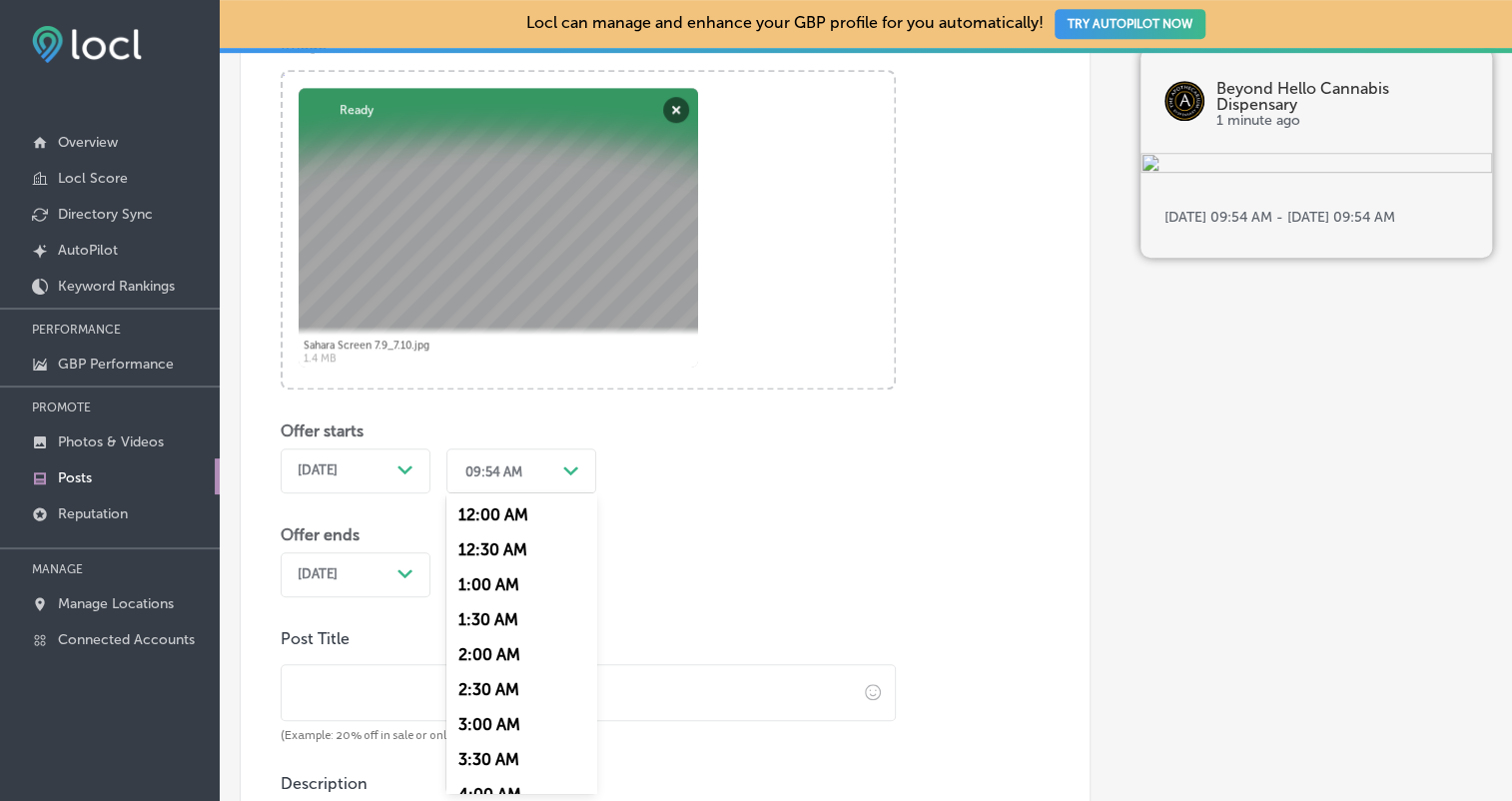 click on "12:00 AM" at bounding box center (521, 514) 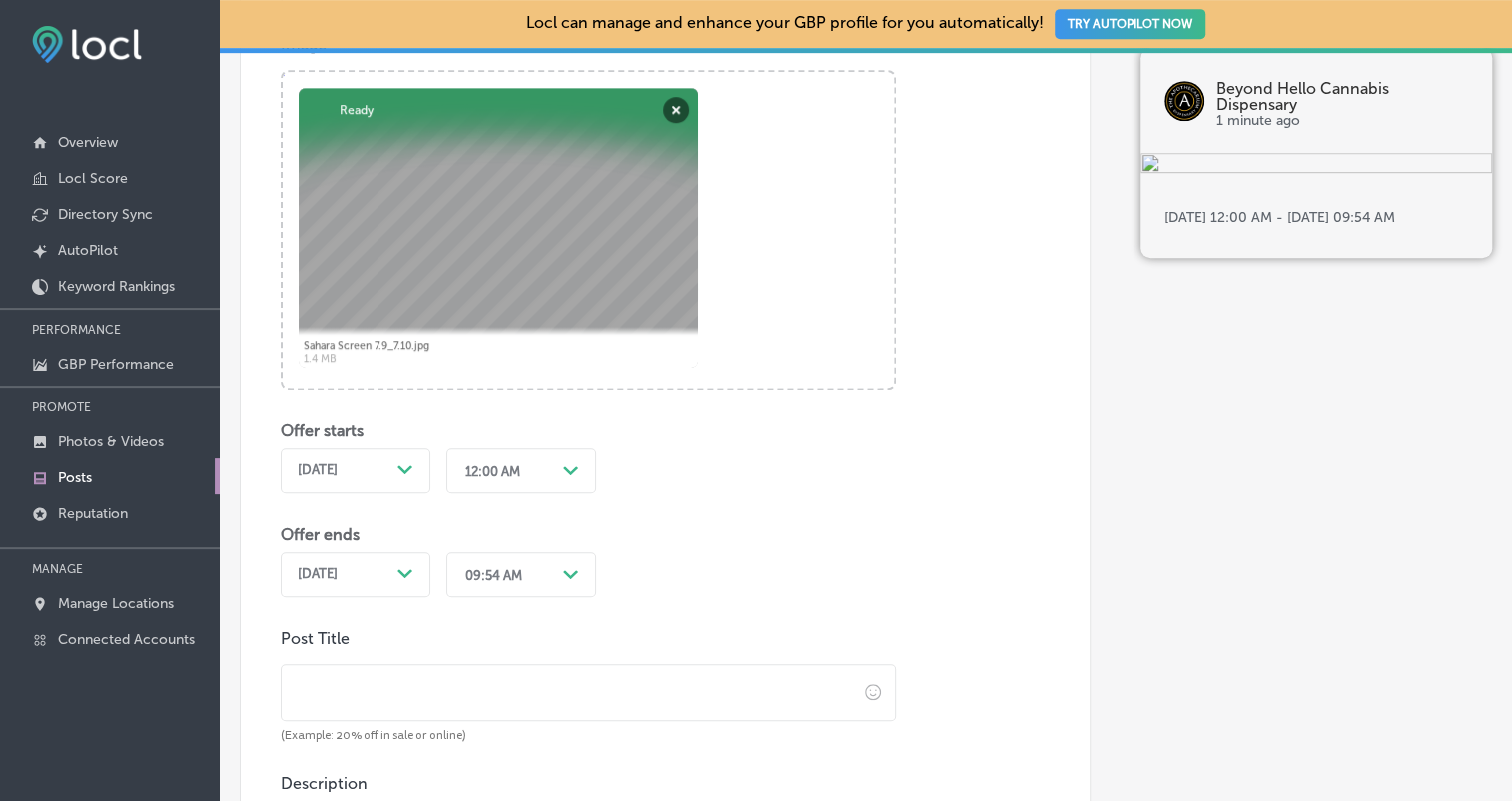 click 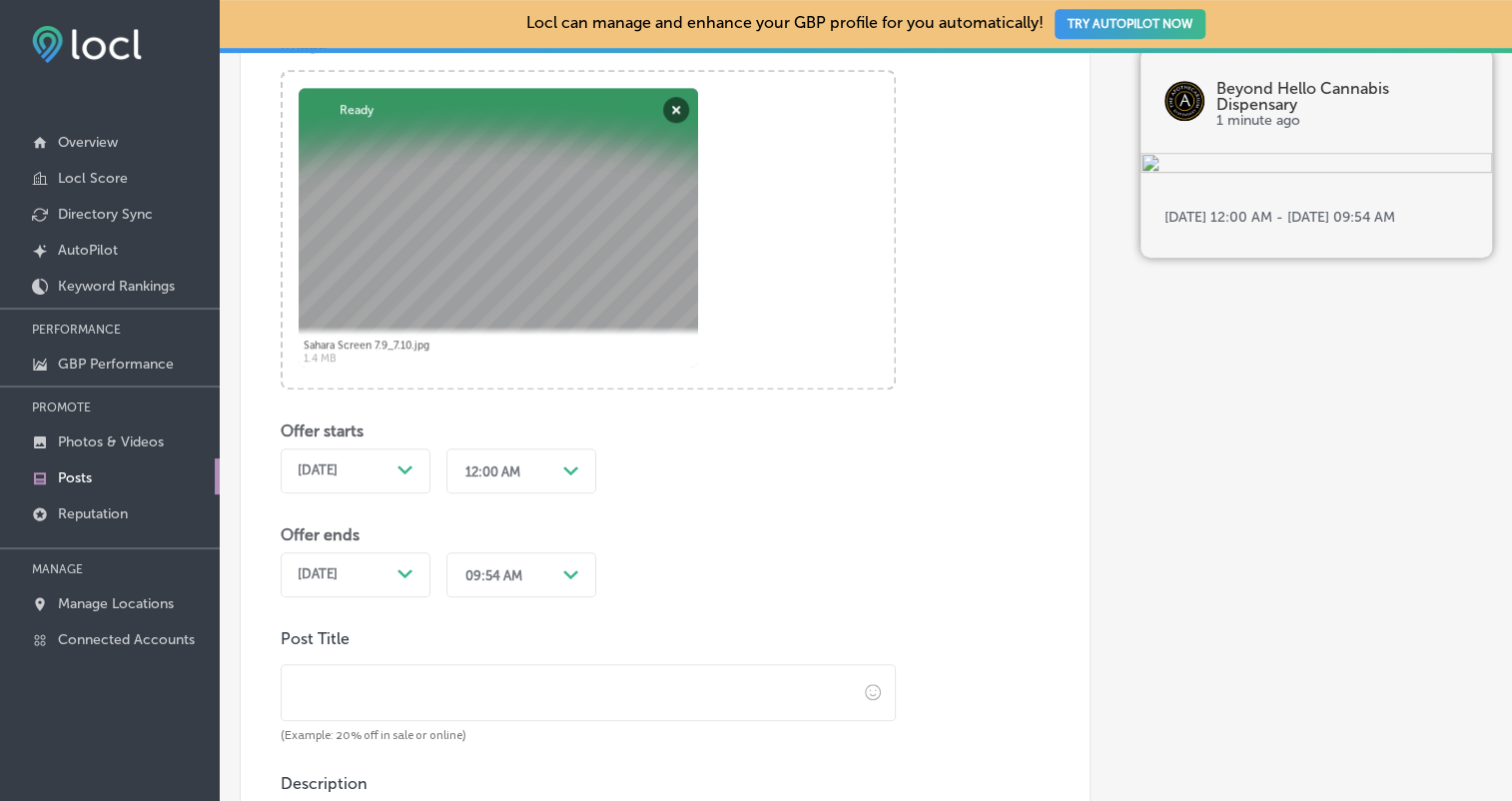click on "09:54 AM
Path
Created with Sketch." at bounding box center [521, 570] 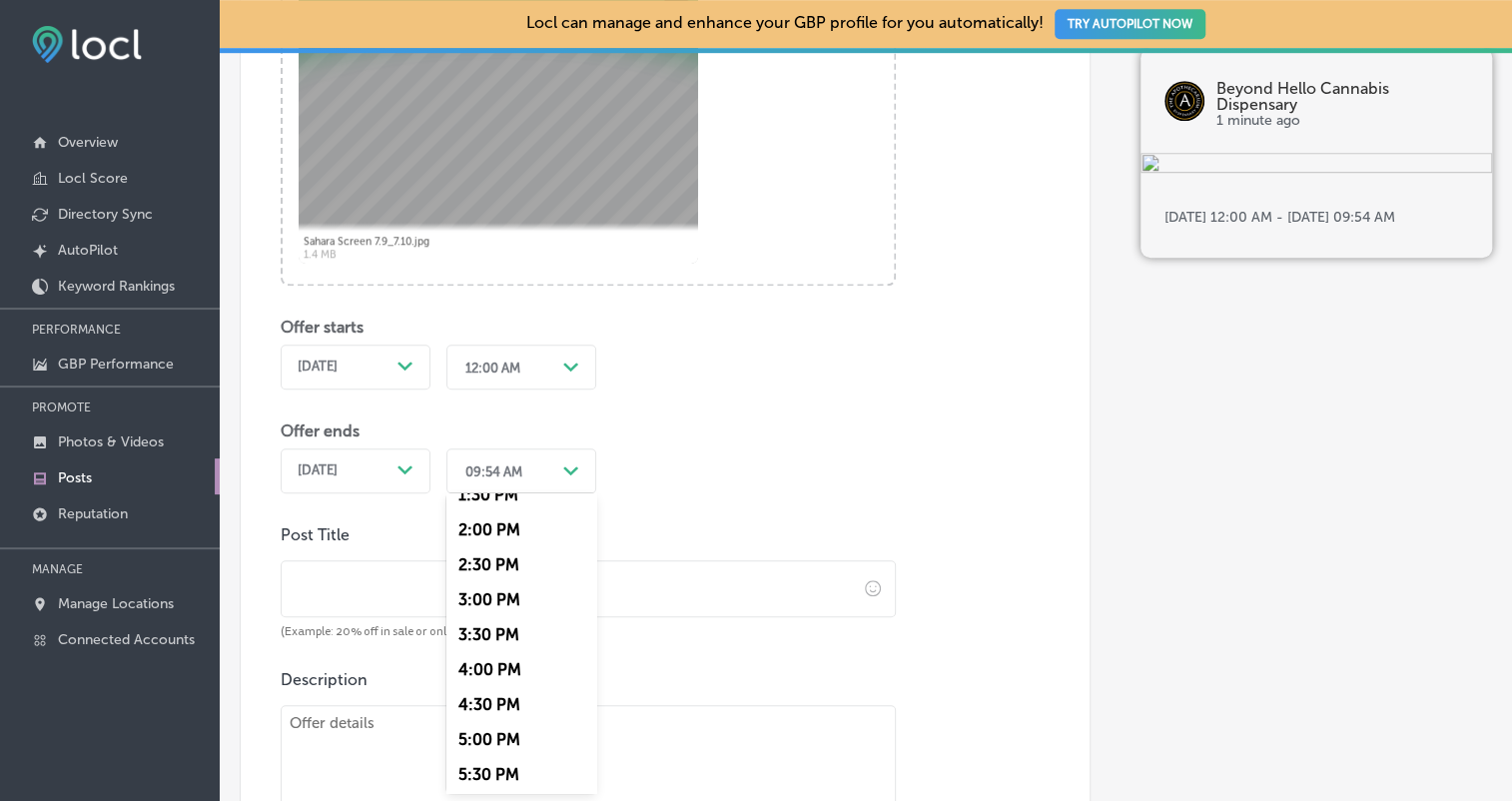 scroll, scrollTop: 999, scrollLeft: 0, axis: vertical 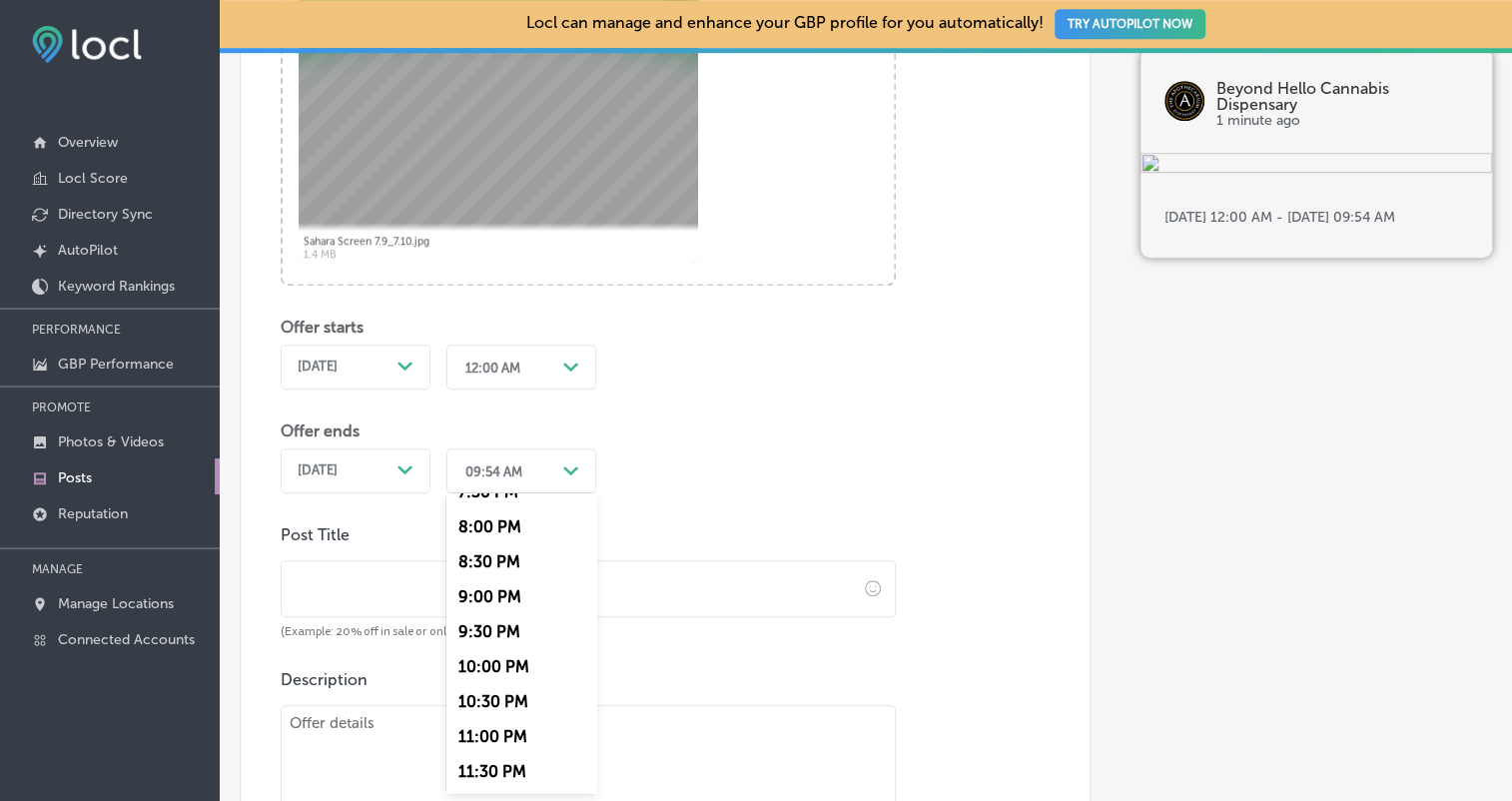 click on "11:30 PM" at bounding box center (521, 771) 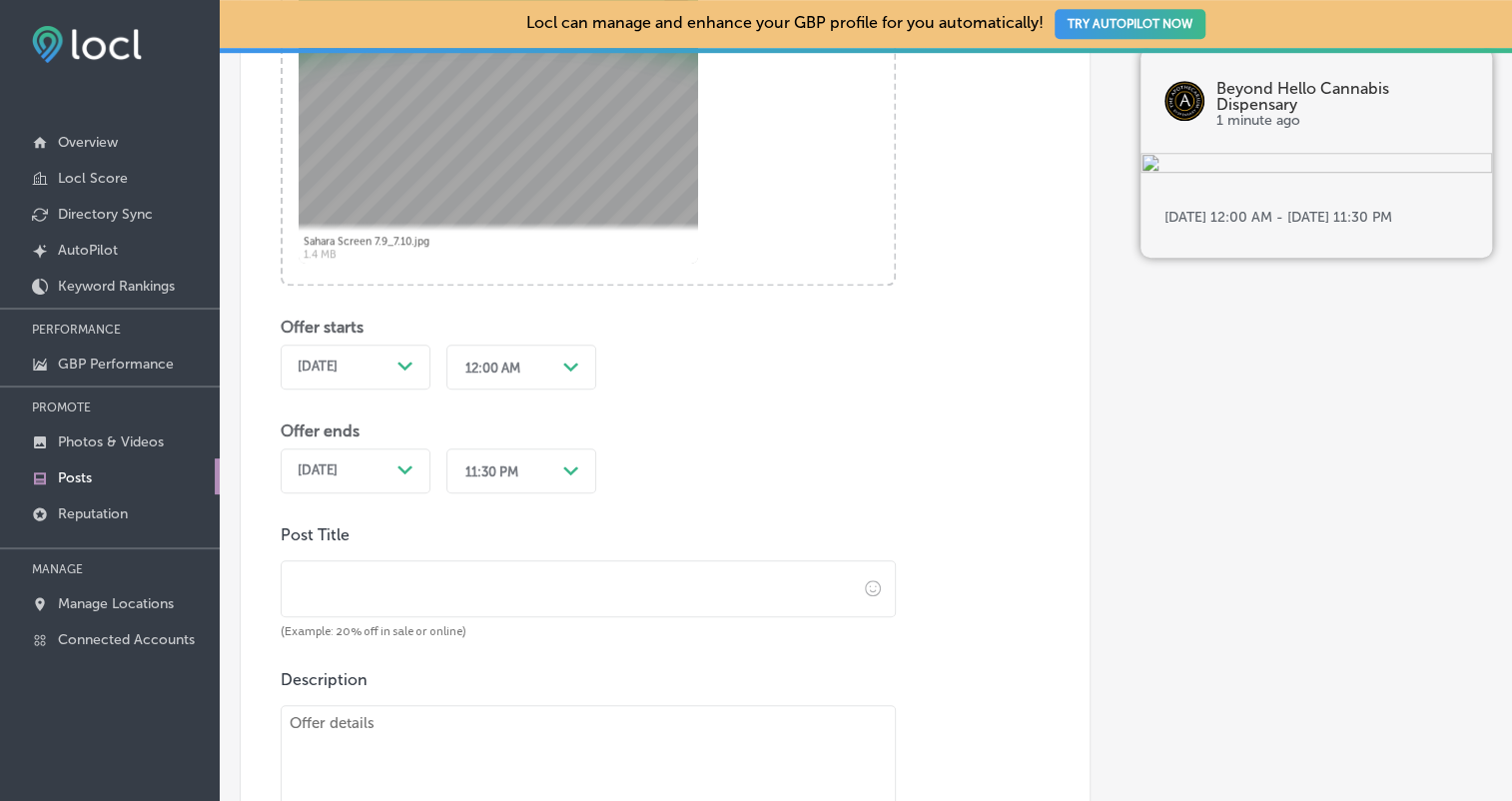 click on "11:30 PM" at bounding box center (491, 470) 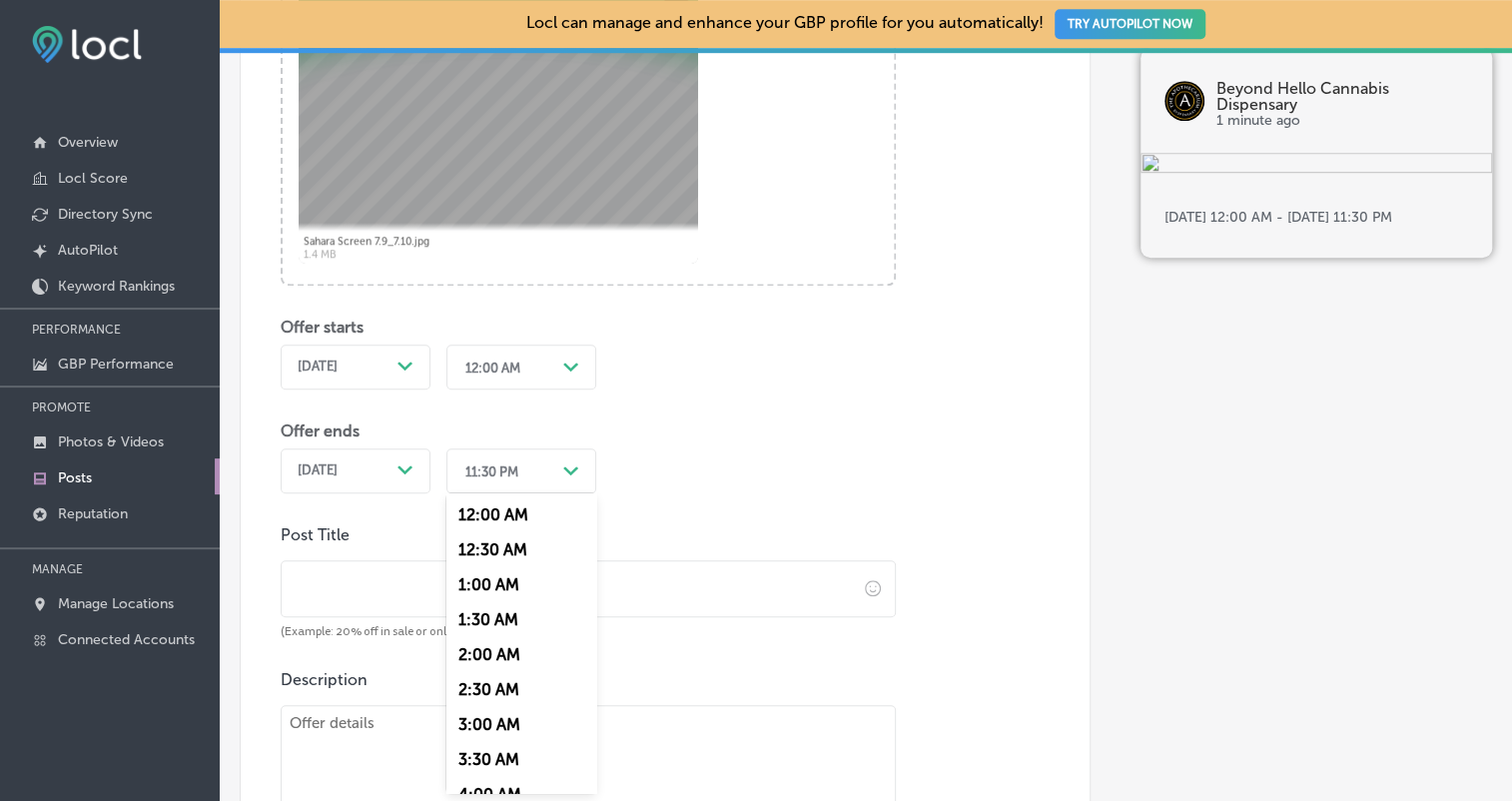 click on "11:30 PM" at bounding box center (491, 470) 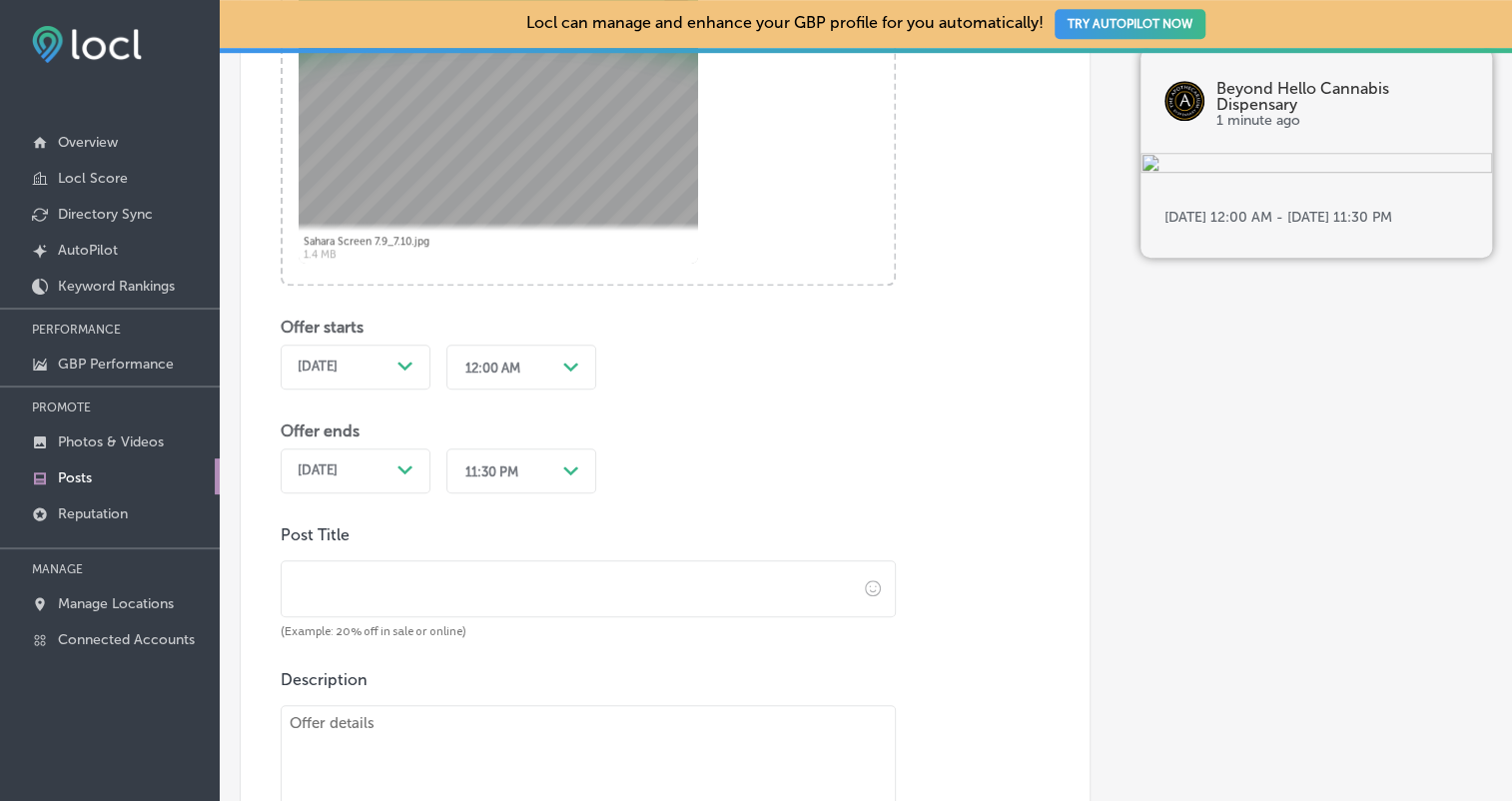 click on "Path
Created with Sketch." 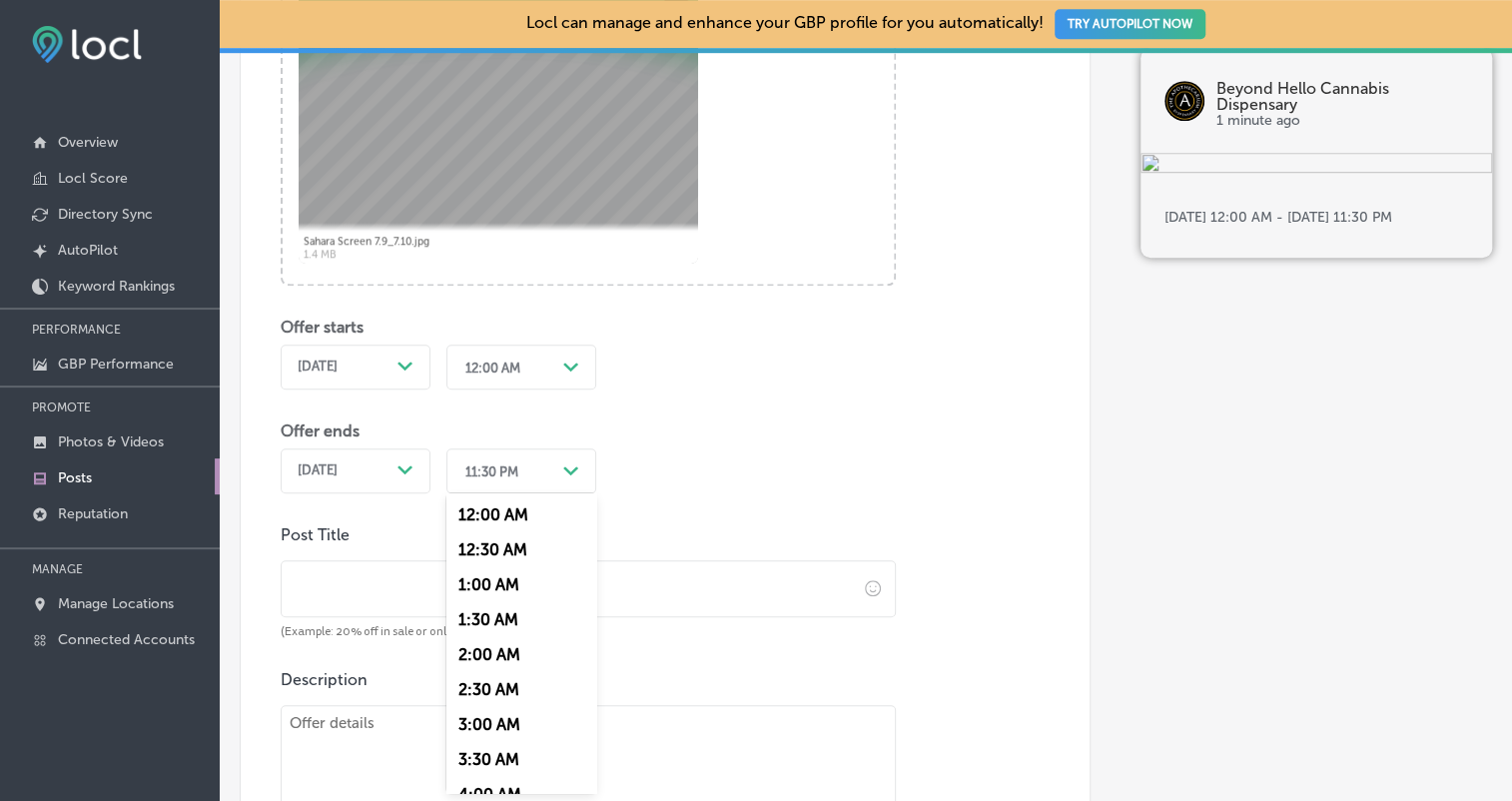 click on "Path
Created with Sketch." at bounding box center (571, 471) 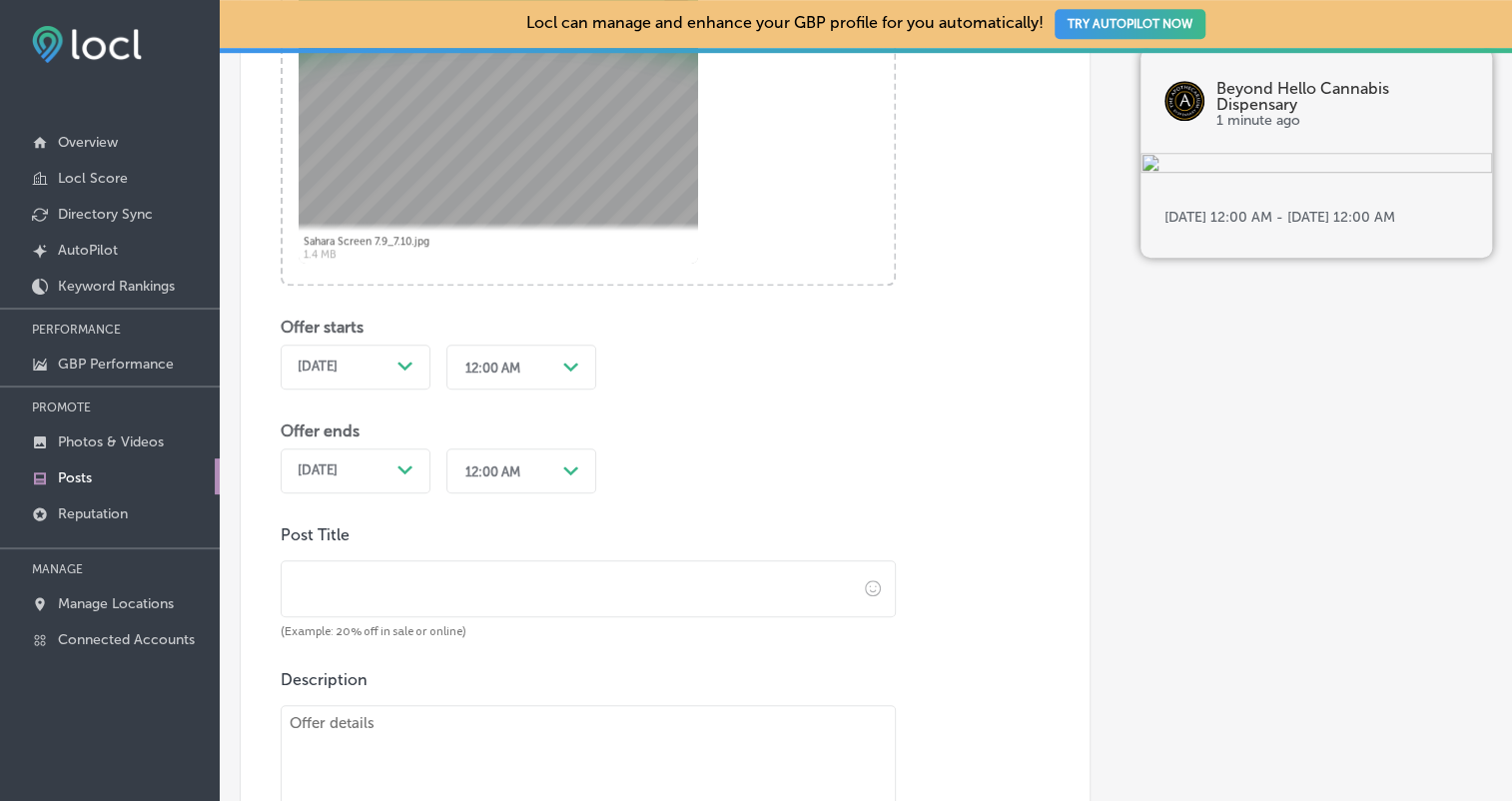 click on "Offer starts Jul 09, 2025
Path
Created with Sketch.
12:00 AM
Path
Created with Sketch.
Offer ends Jul 11, 2025
Path
Created with Sketch.
option 12:00 AM, selected.     0 results available. Select is focused , press Down to open the menu,  12:00 AM
Path
Created with Sketch." at bounding box center [588, 390] 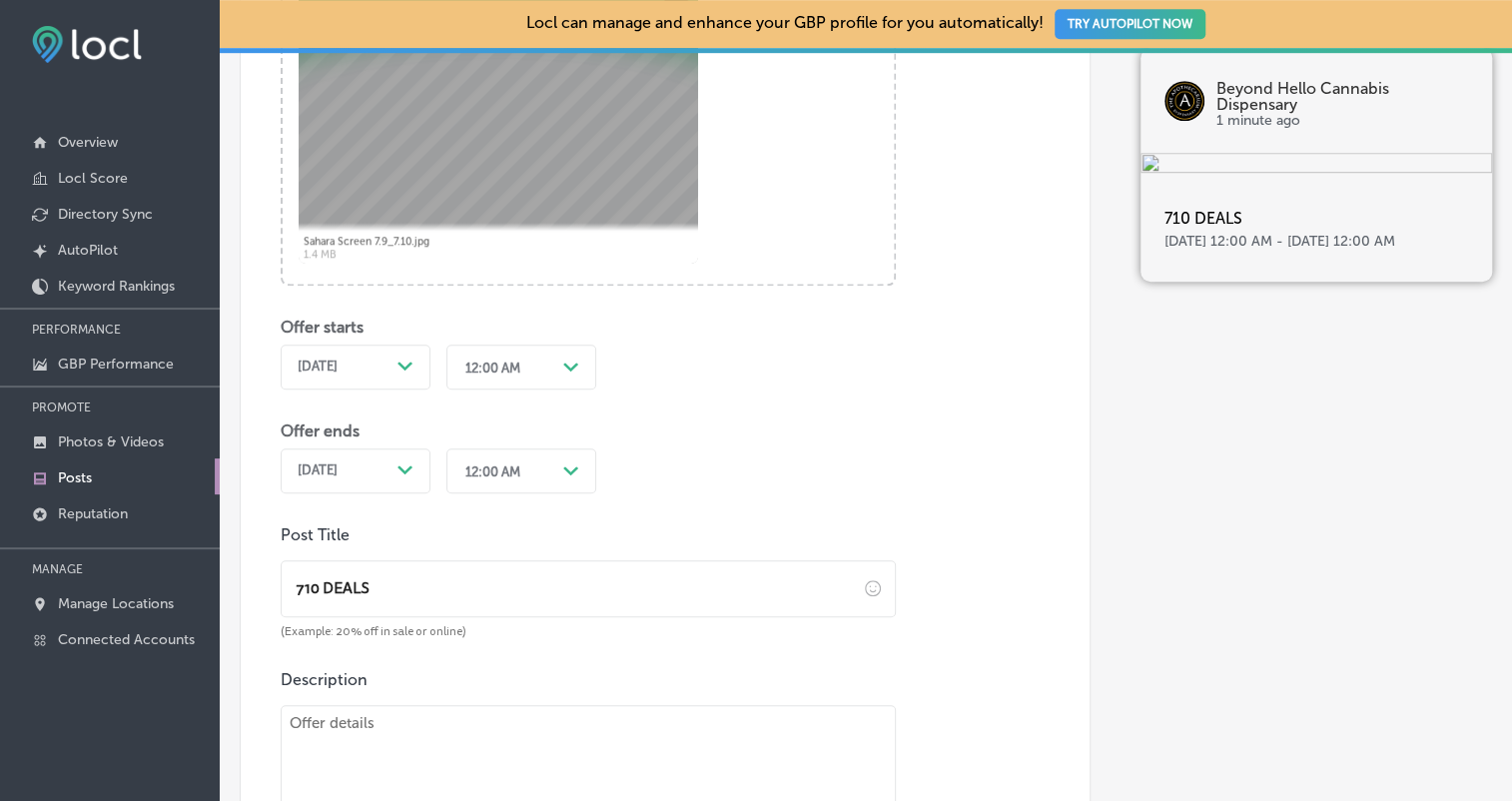 scroll, scrollTop: 817, scrollLeft: 0, axis: vertical 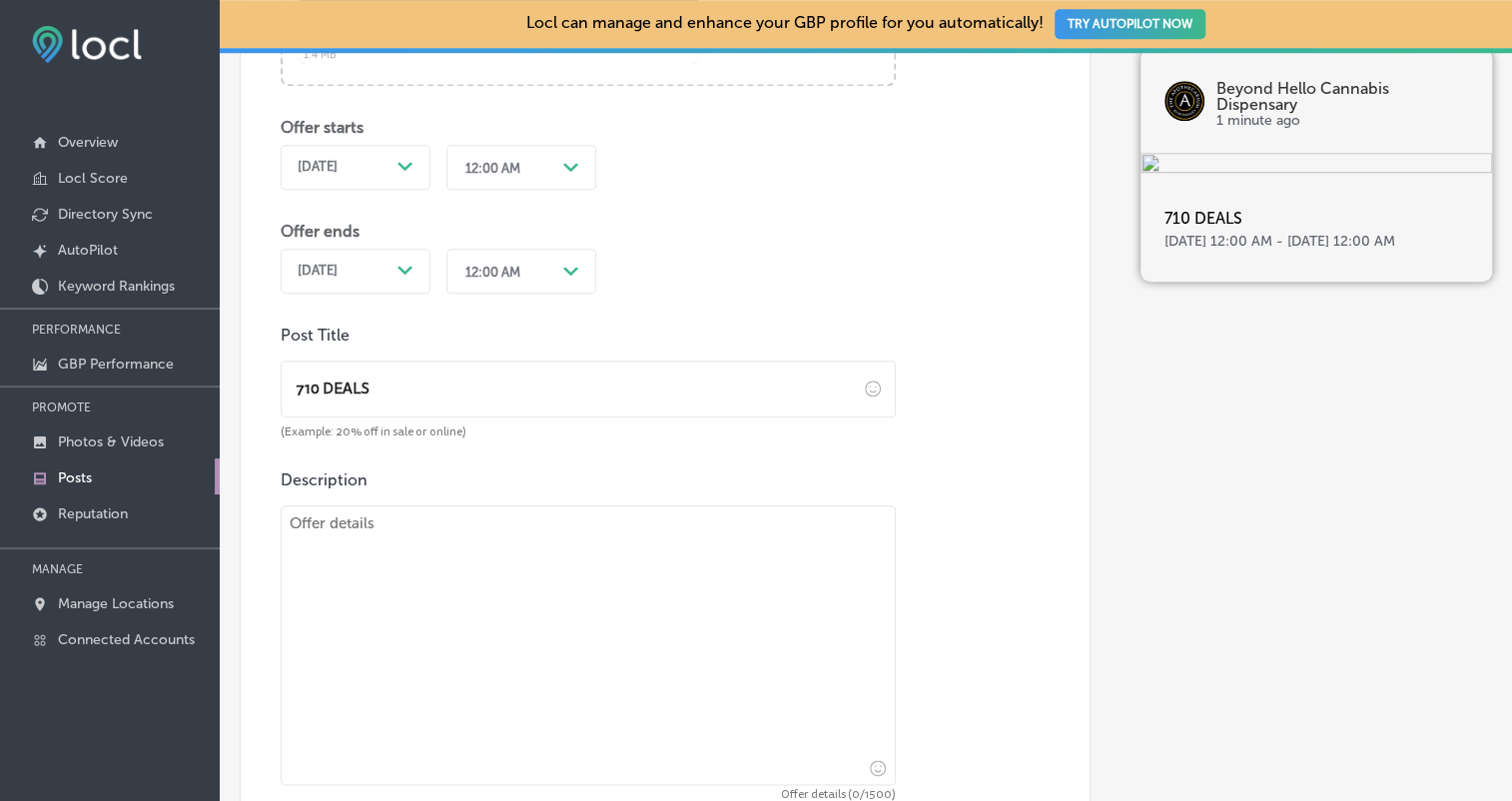 type on "710 DEALS" 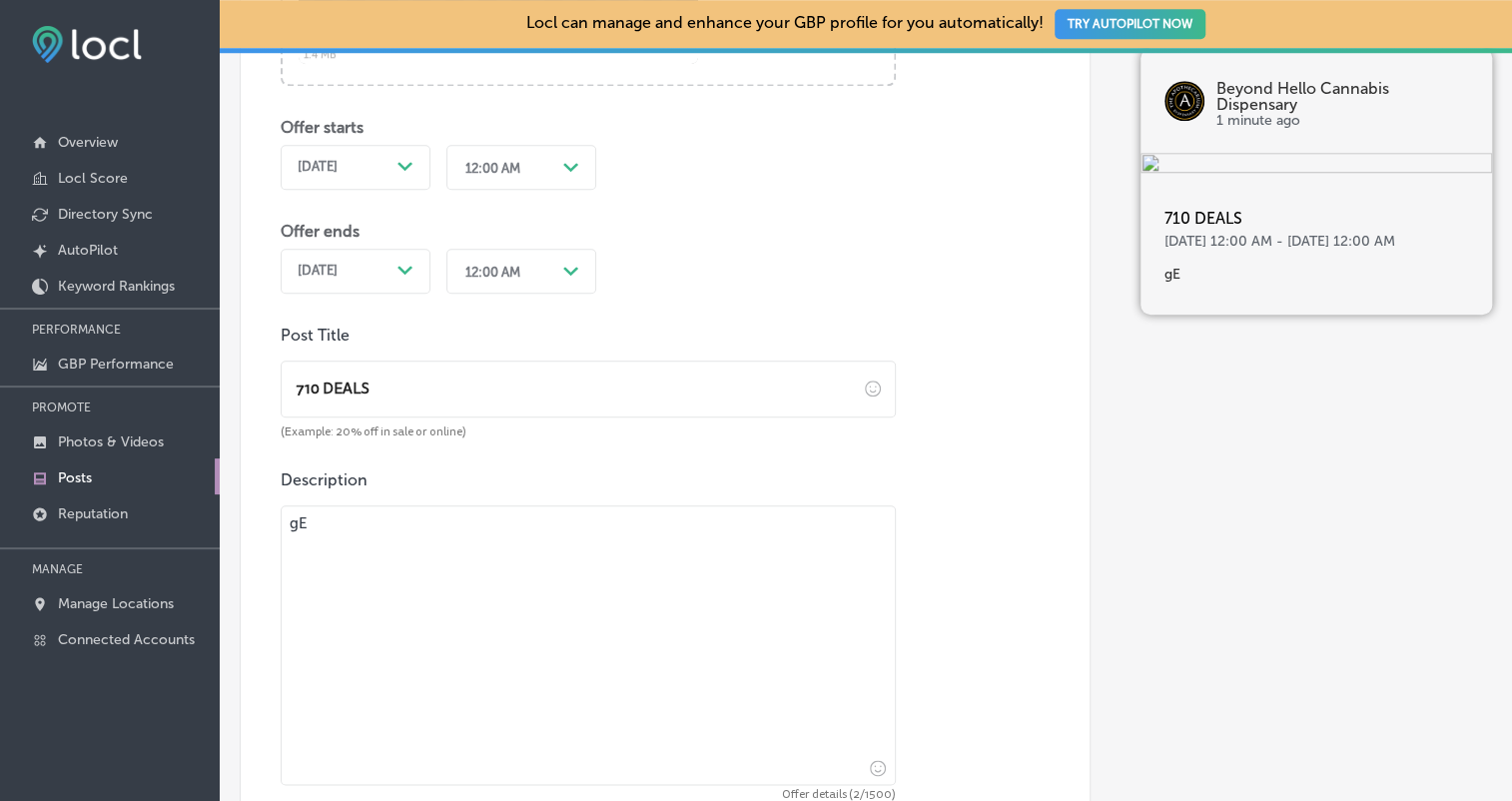 type on "g" 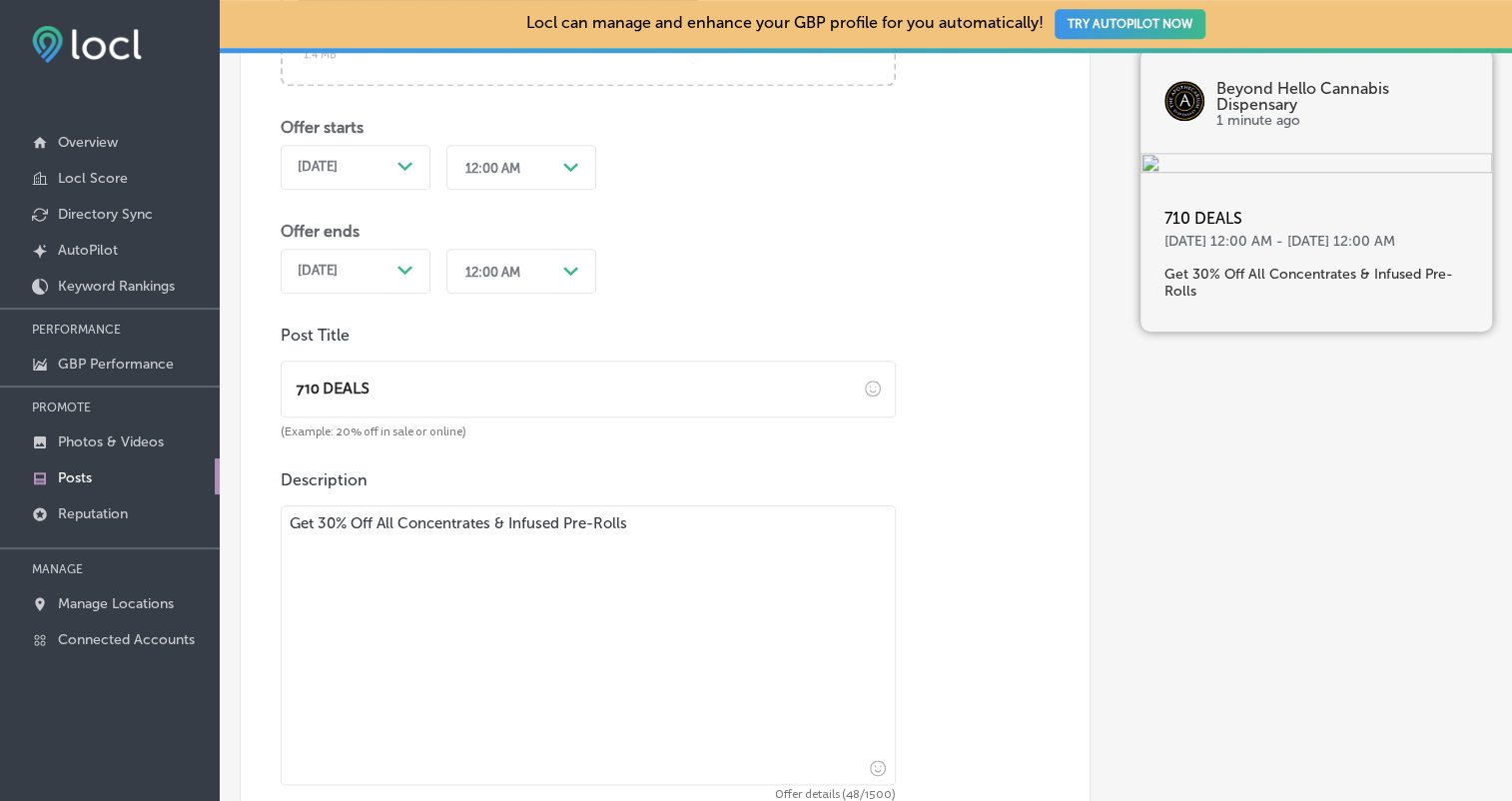 click on "Get 30% Off All Concentrates & Infused Pre-Rolls" at bounding box center [588, 645] 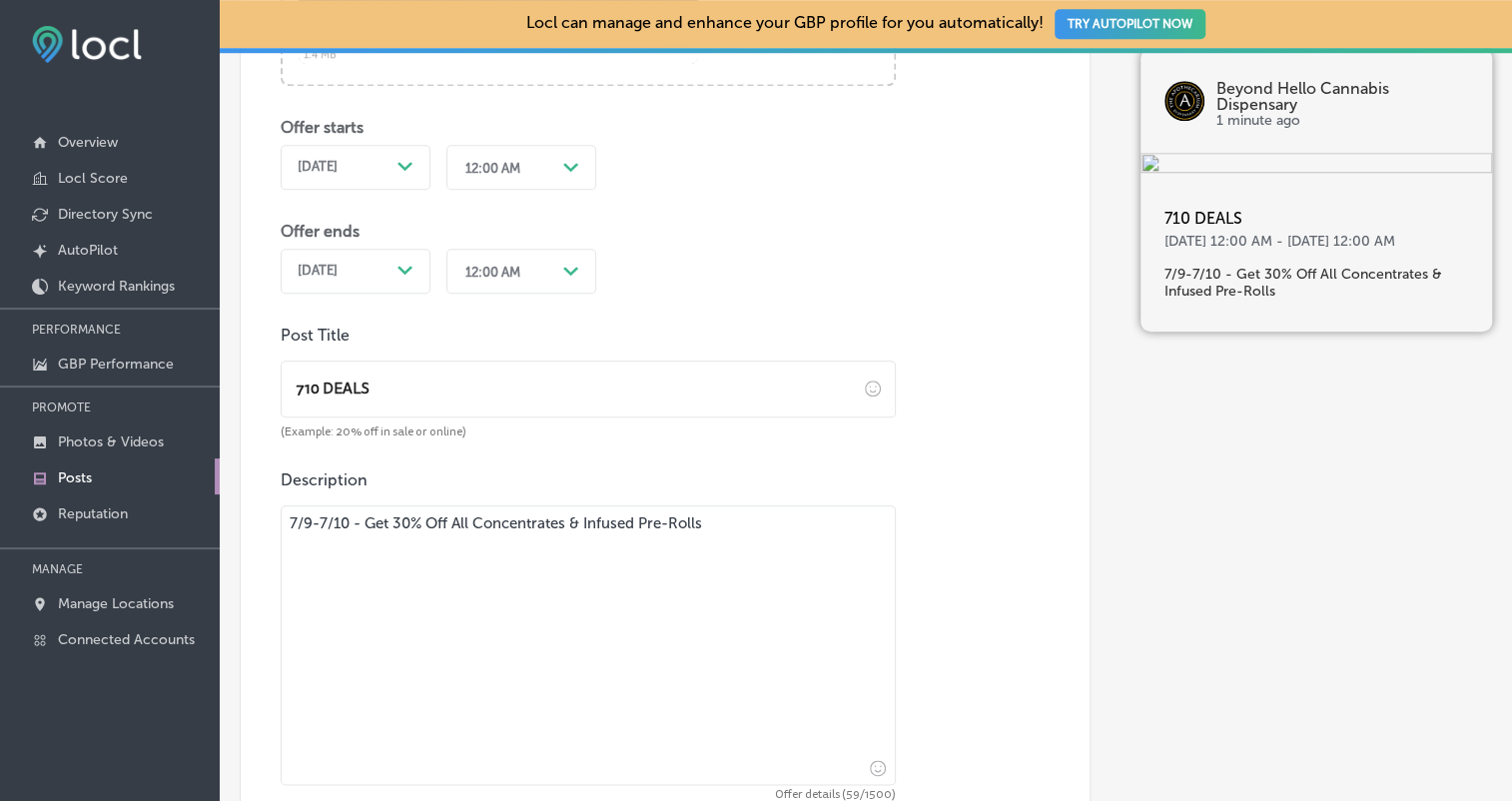click on "7/9-7/10 - Get 30% Off All Concentrates & Infused Pre-Rolls" at bounding box center (588, 645) 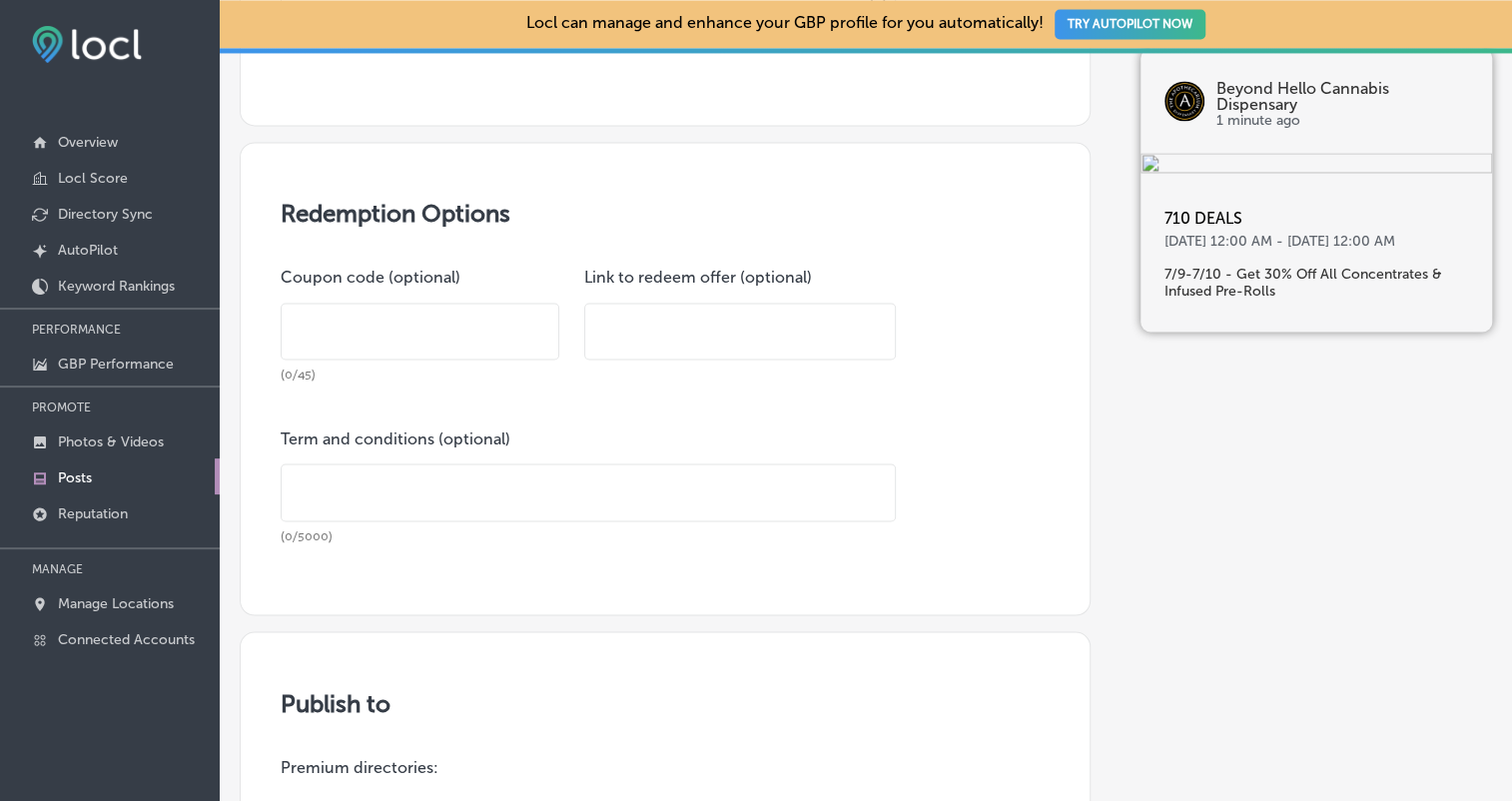 scroll, scrollTop: 1716, scrollLeft: 0, axis: vertical 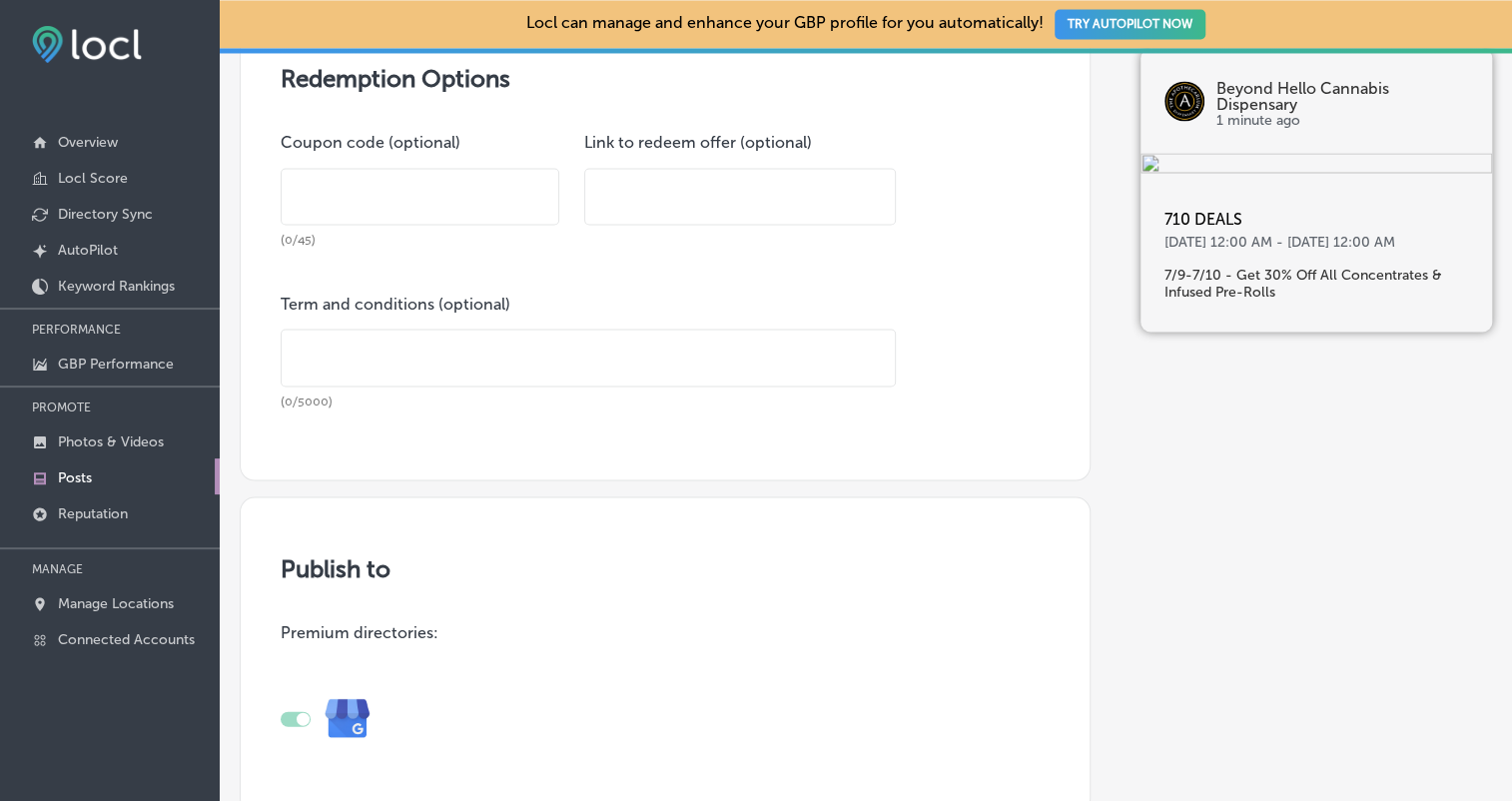 type on "7/9-7/10 - Get 30% Off All Concentrates & Infused Pre-Rolls" 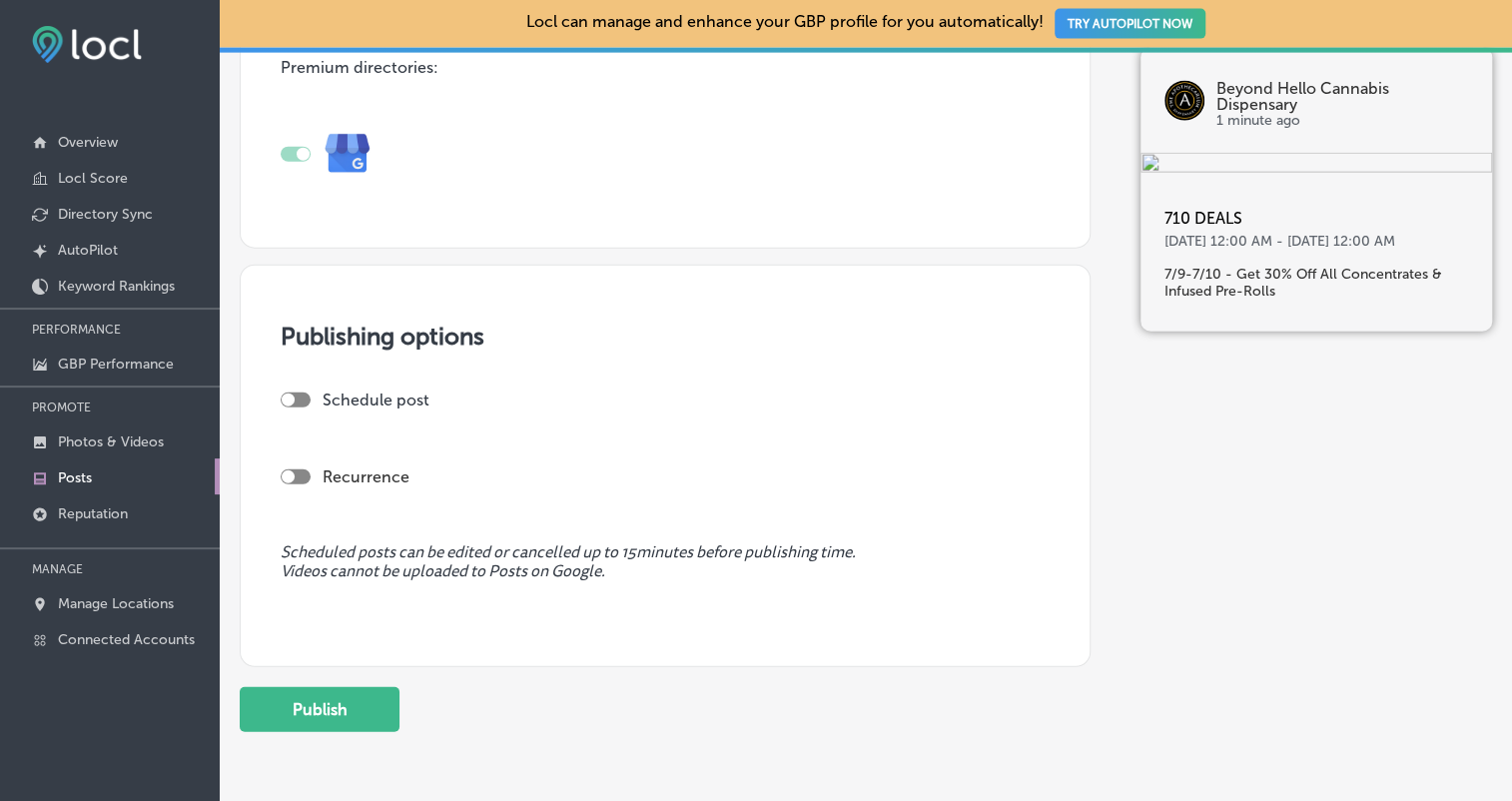 scroll, scrollTop: 2315, scrollLeft: 0, axis: vertical 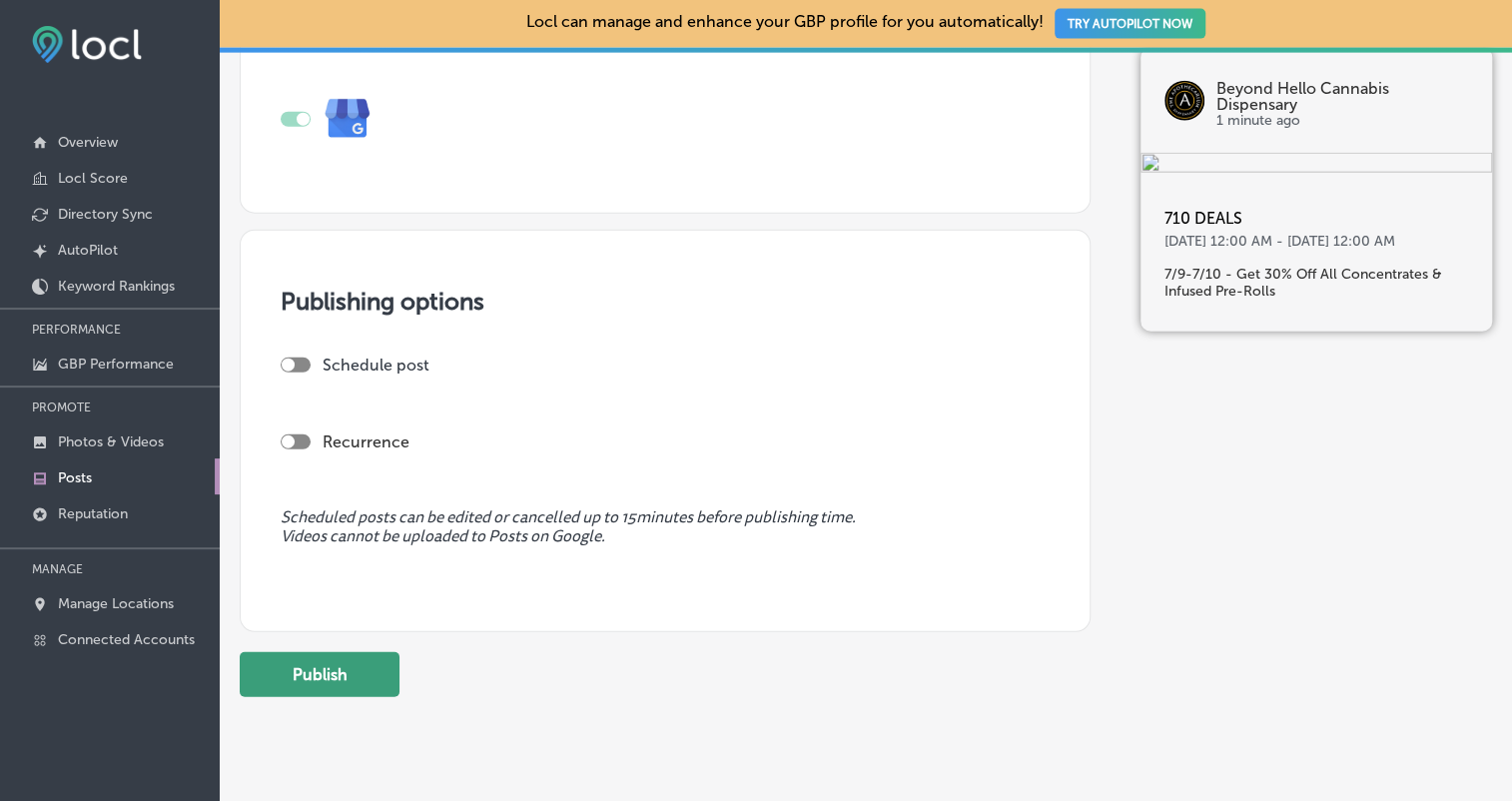 click on "Publish" at bounding box center [320, 674] 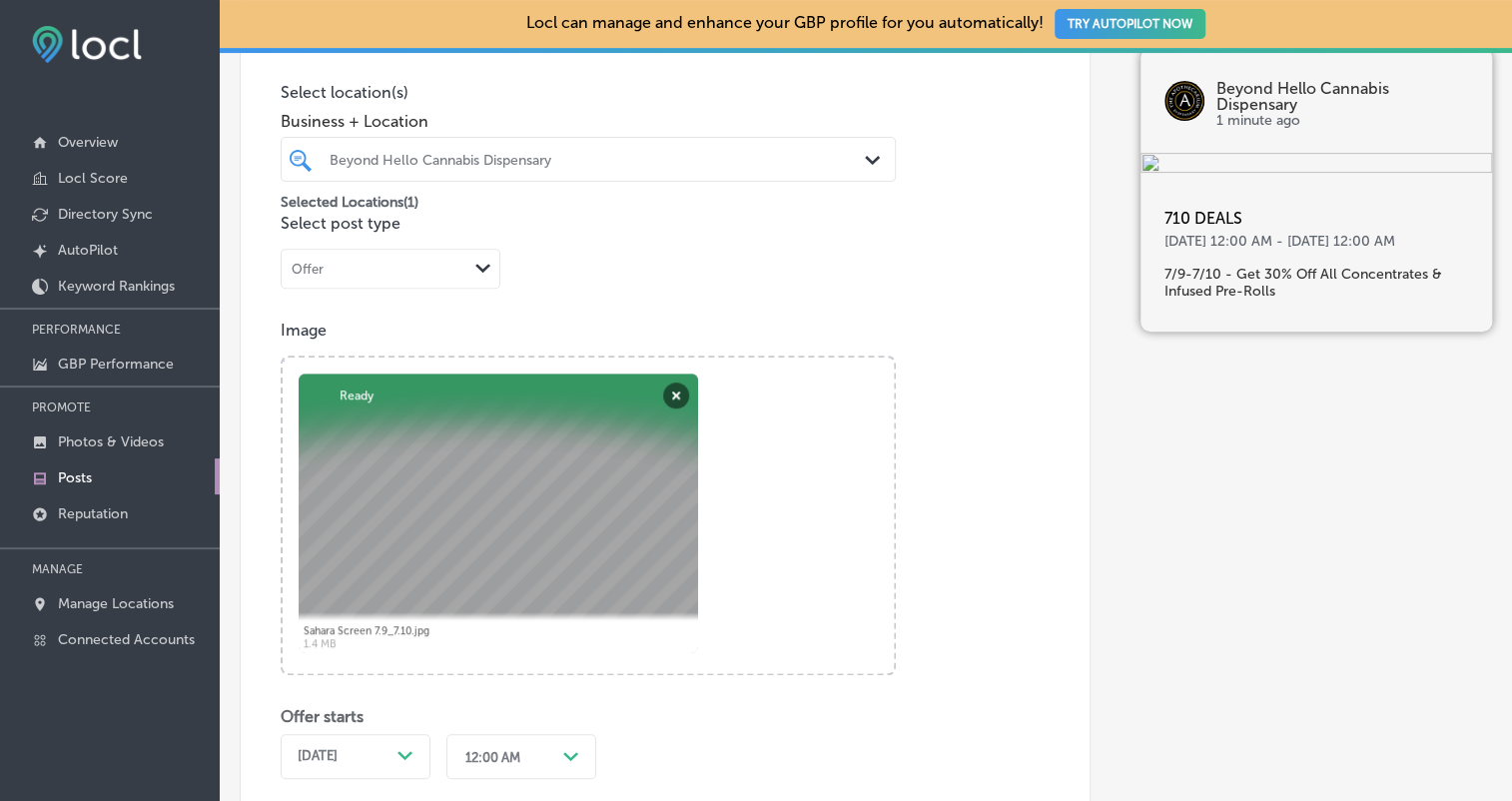 scroll, scrollTop: 218, scrollLeft: 0, axis: vertical 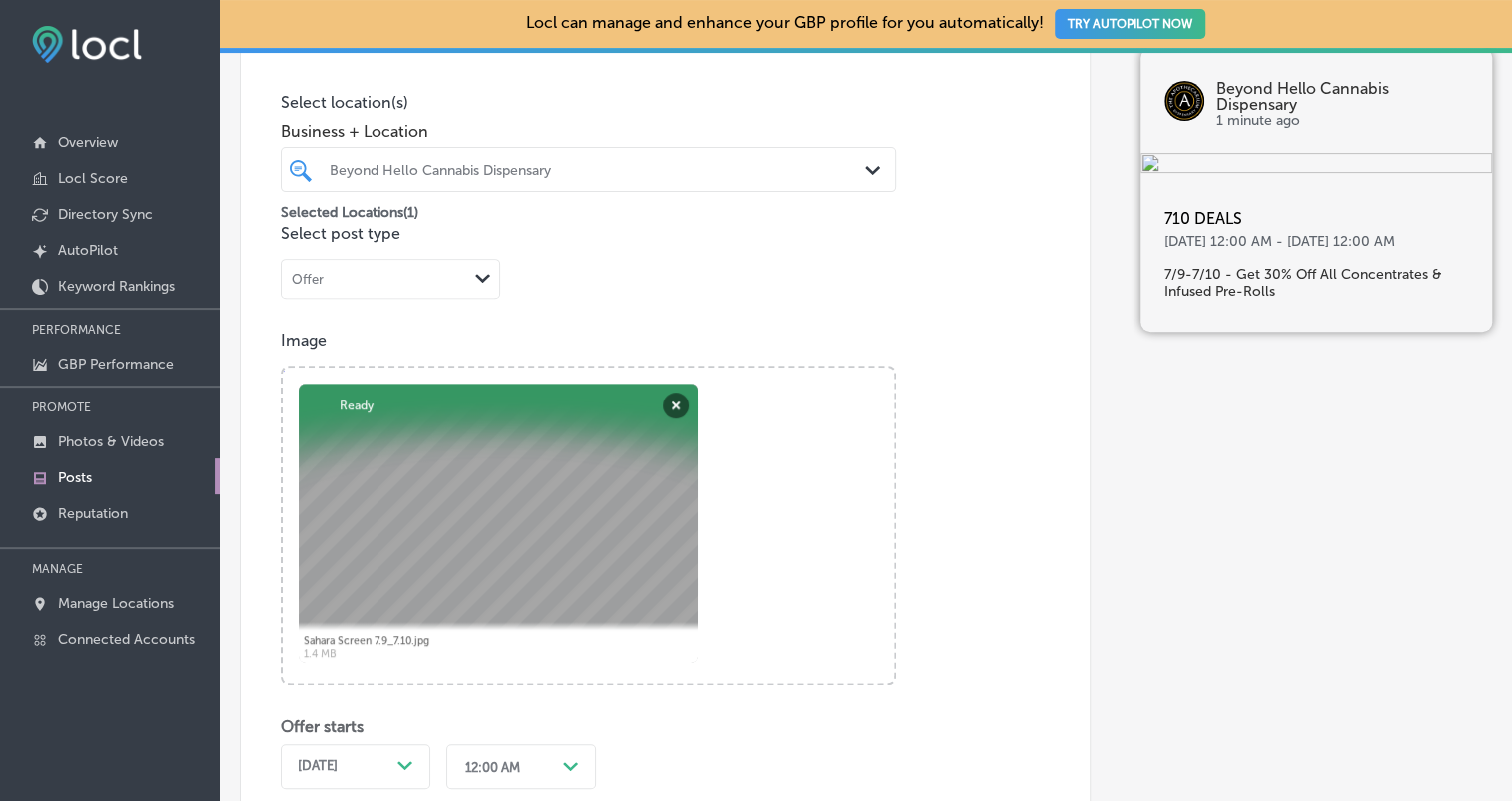 click on "Offer" at bounding box center (375, 279) 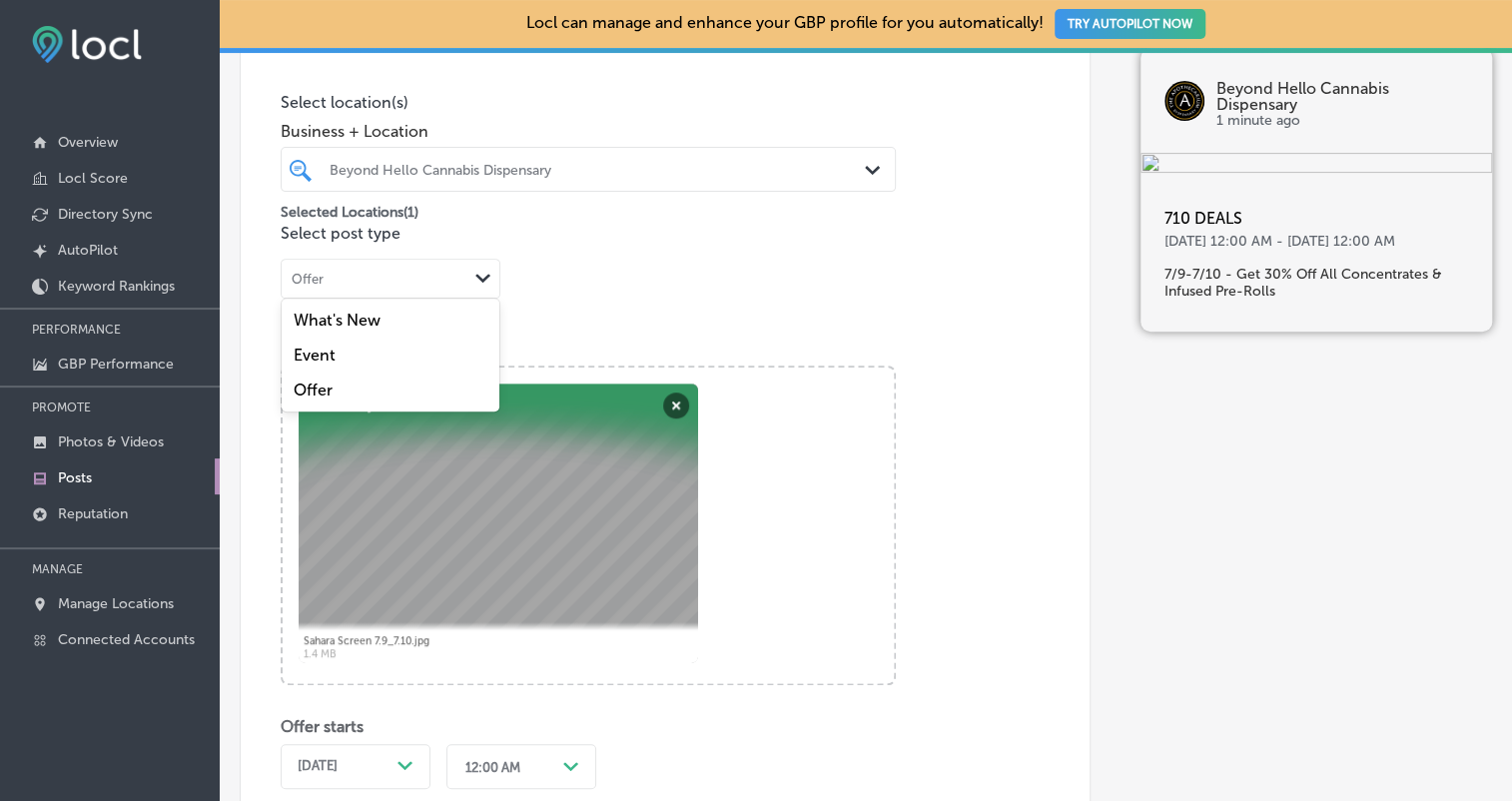 click on "Event" at bounding box center [390, 355] 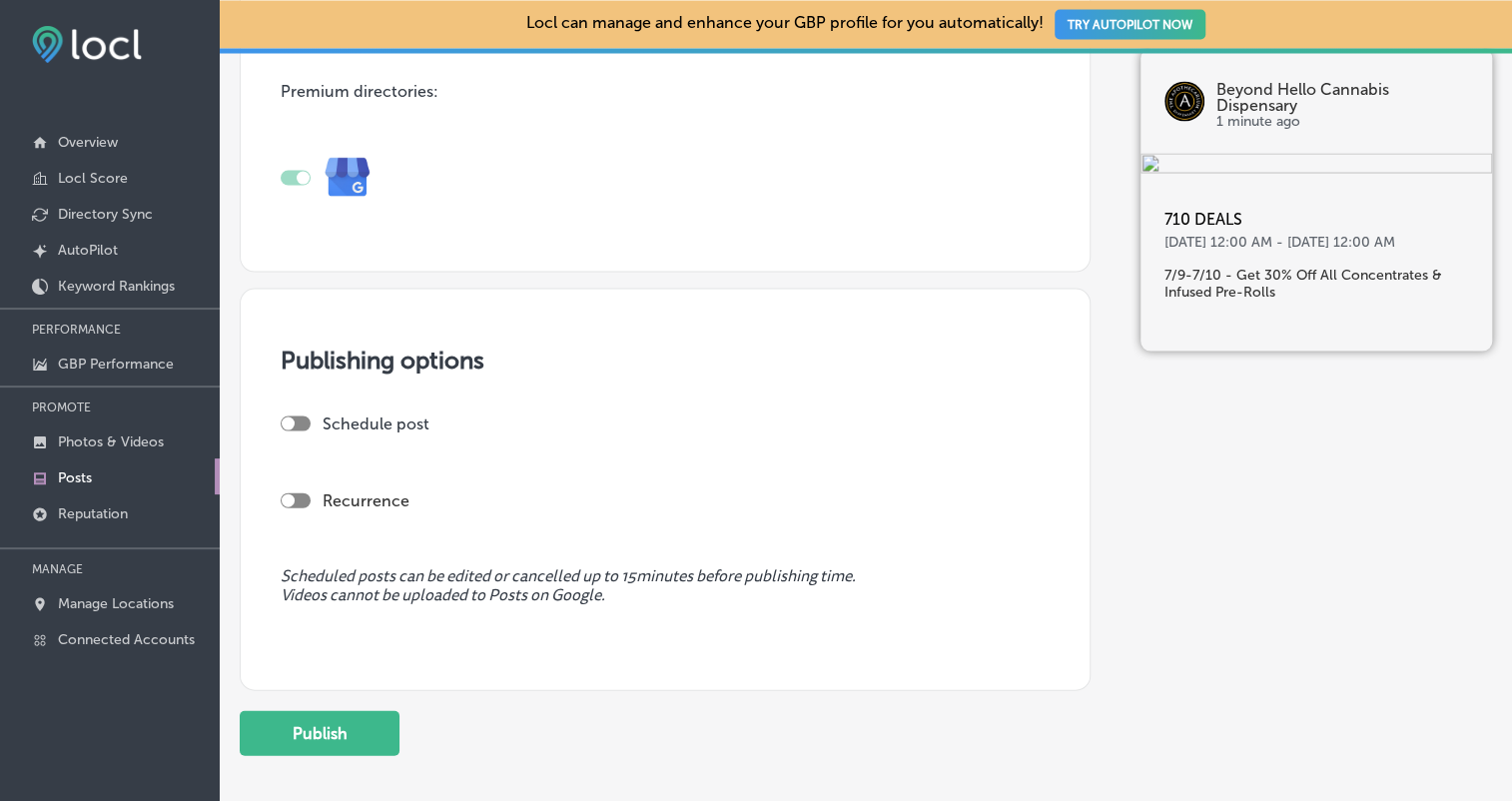 scroll, scrollTop: 1973, scrollLeft: 0, axis: vertical 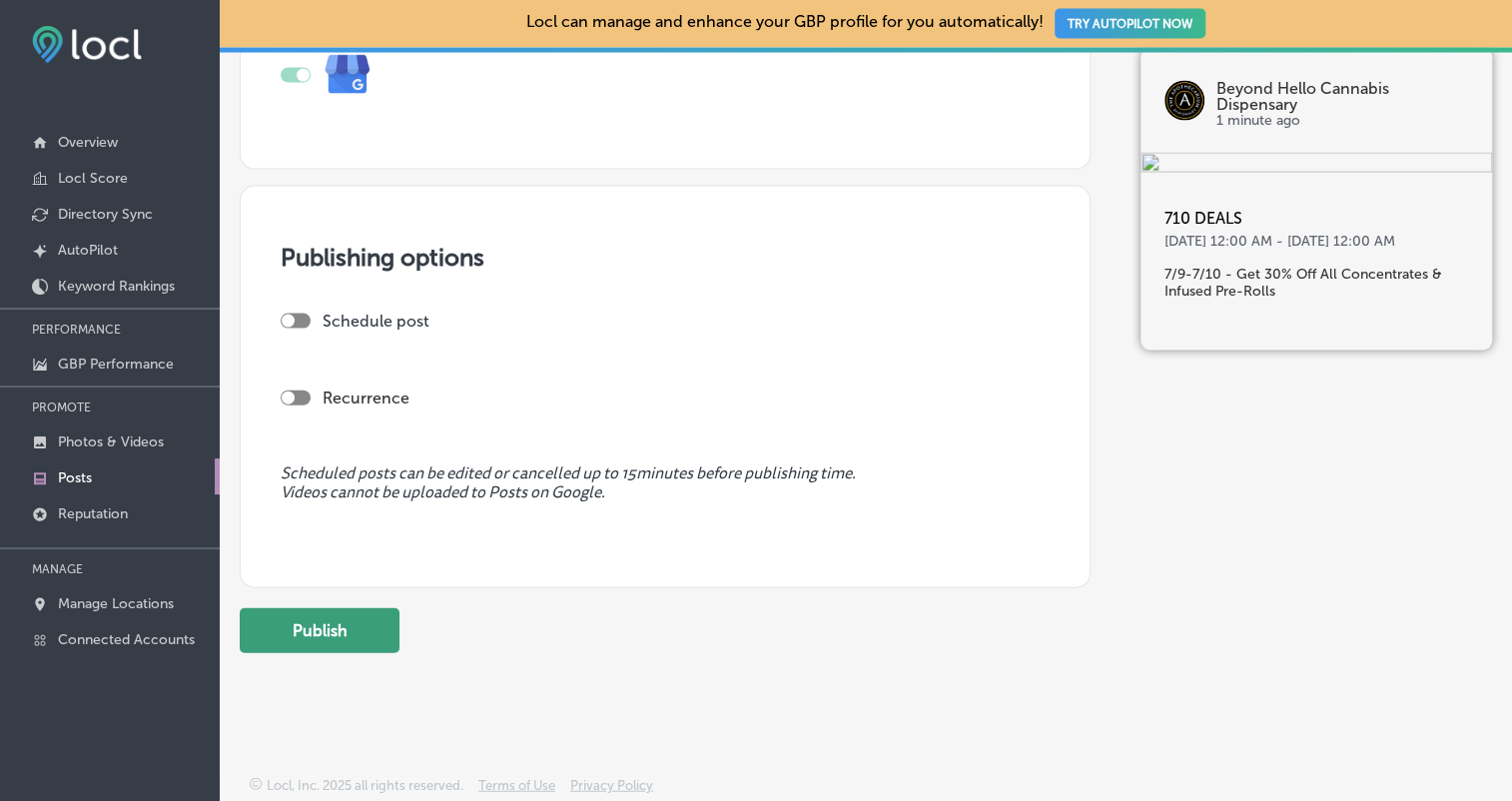 click on "Publish" at bounding box center [320, 630] 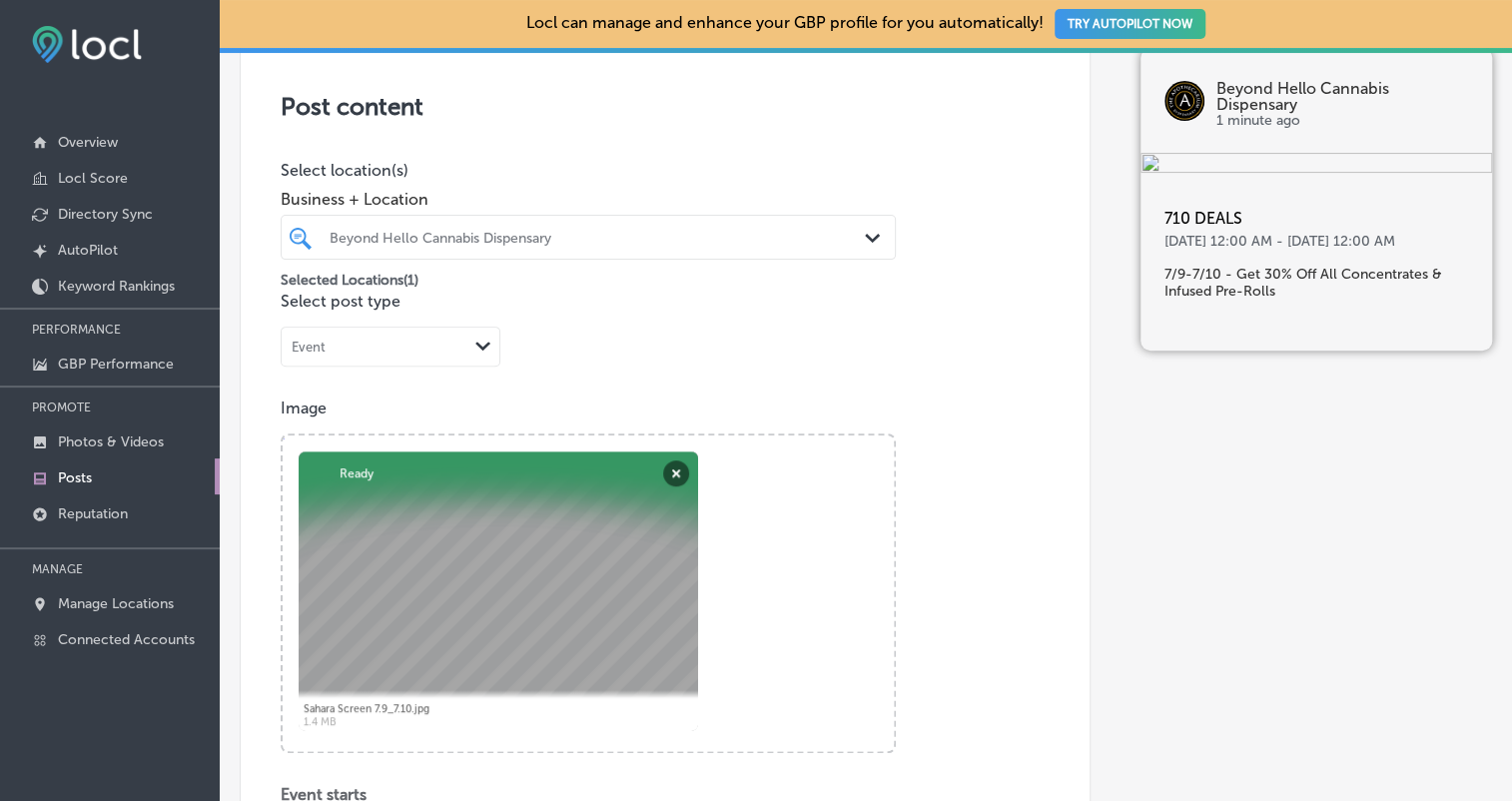 scroll, scrollTop: 75, scrollLeft: 0, axis: vertical 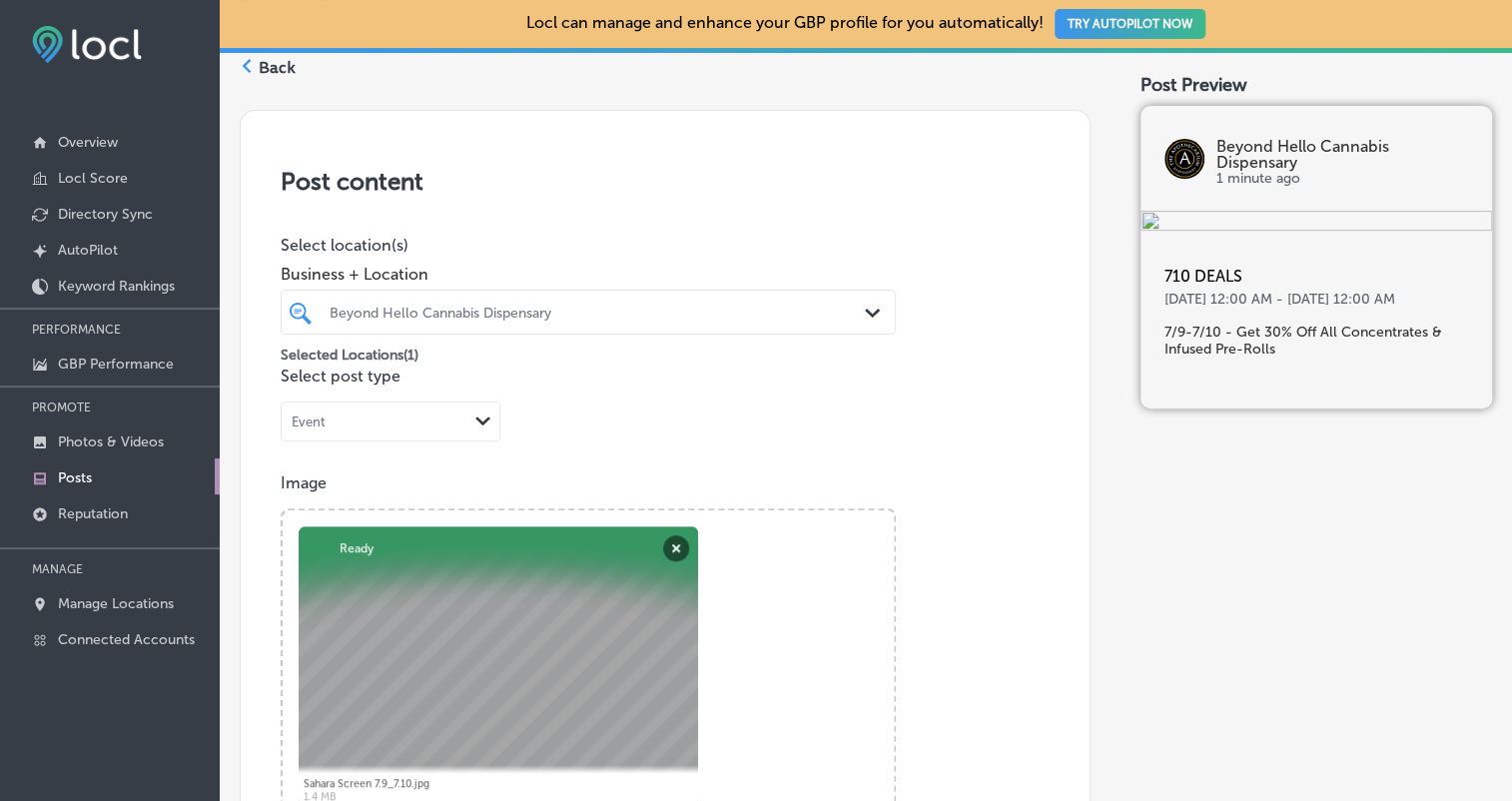 click on "Event" at bounding box center (375, 421) 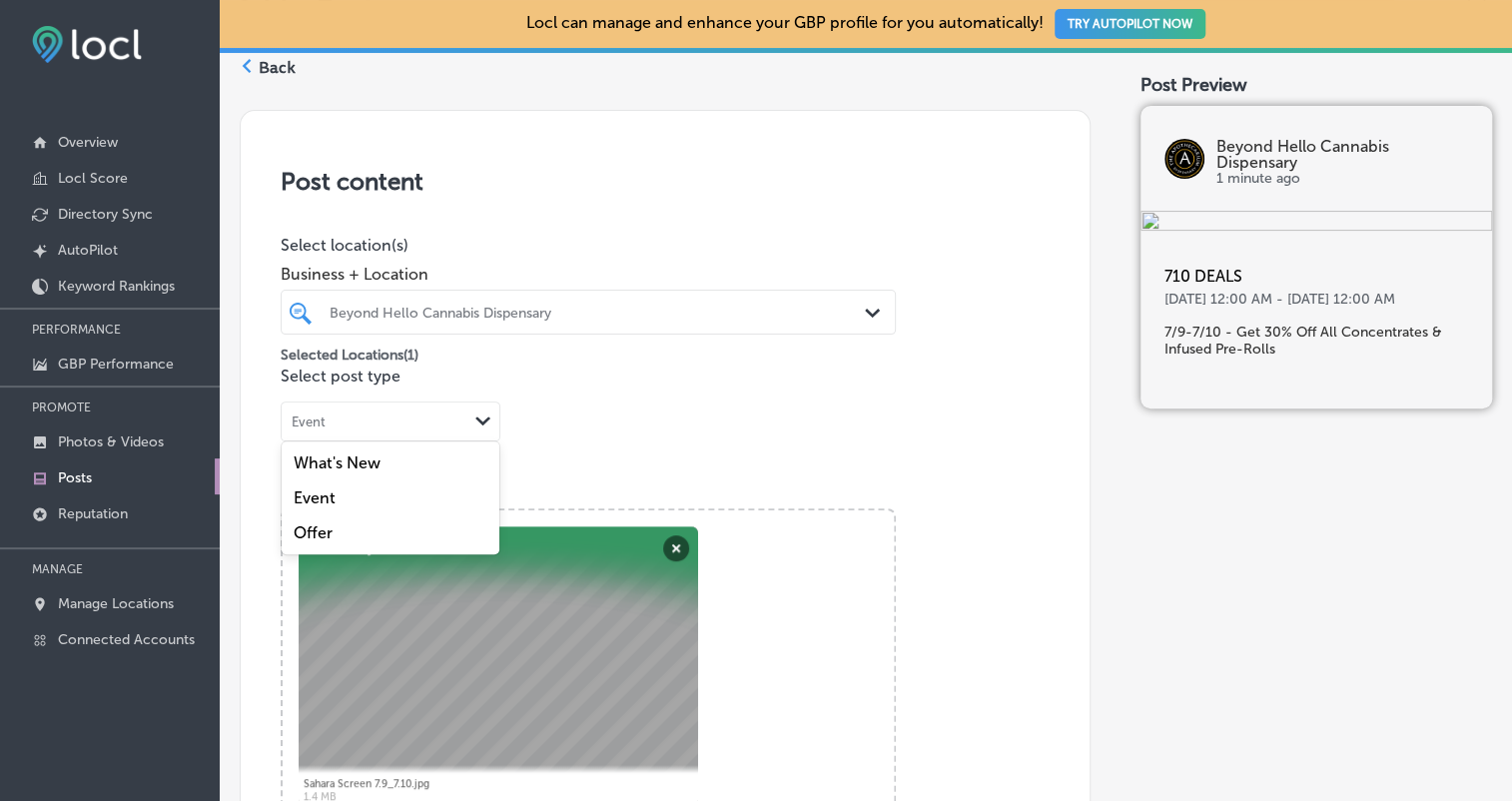 click on "What's New" at bounding box center (337, 462) 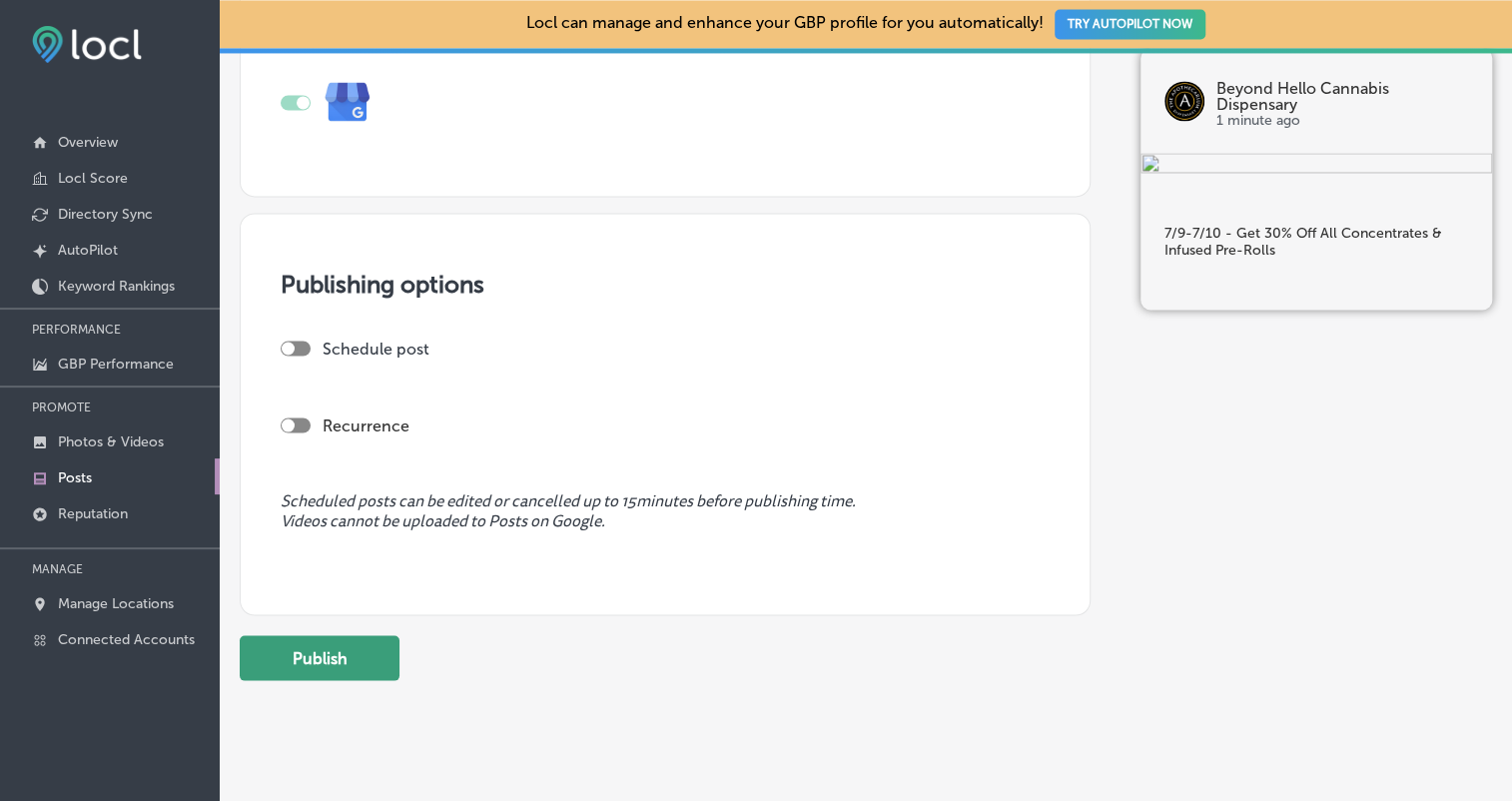 scroll, scrollTop: 1621, scrollLeft: 0, axis: vertical 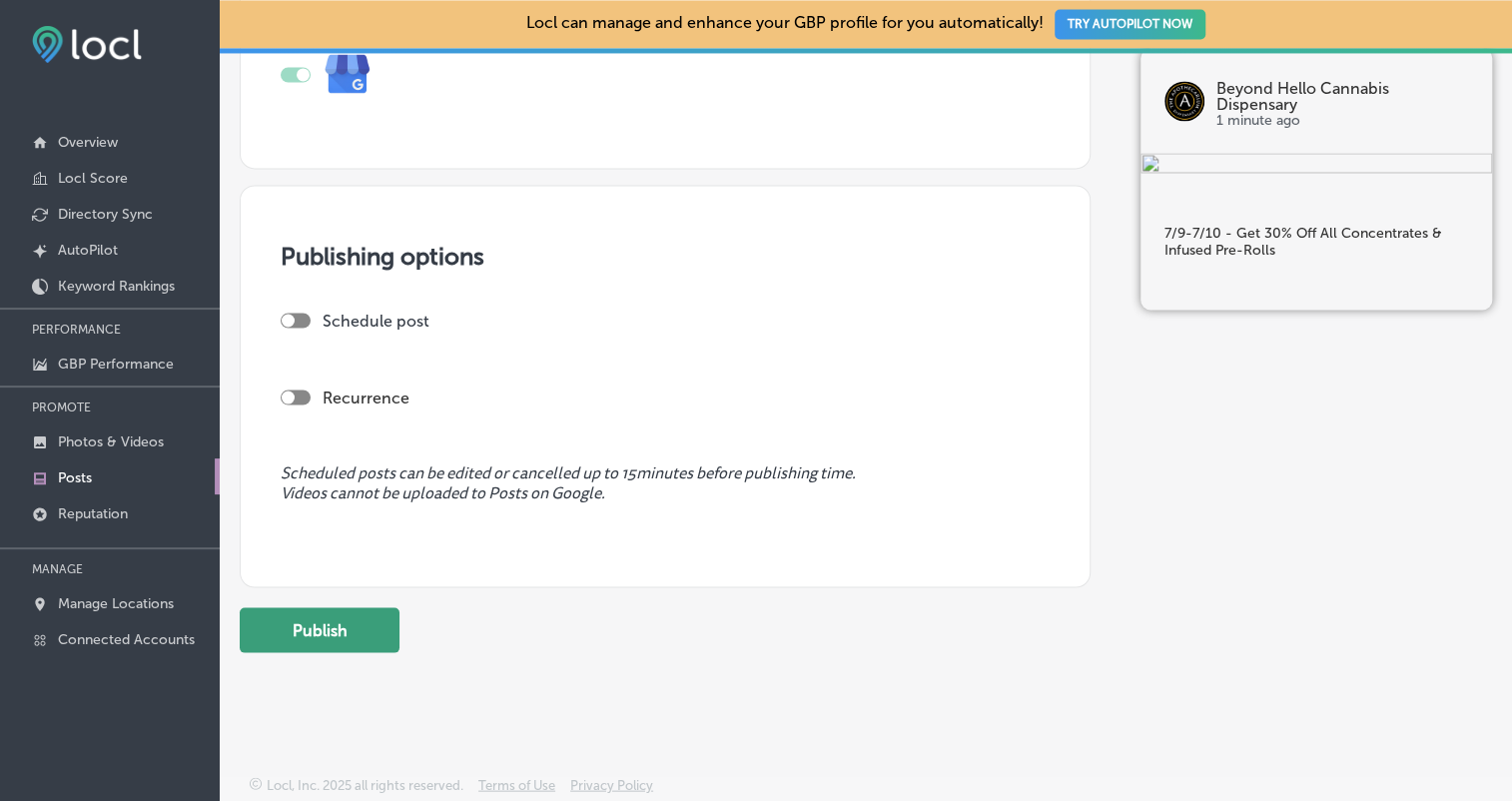 click on "Publish" at bounding box center (320, 629) 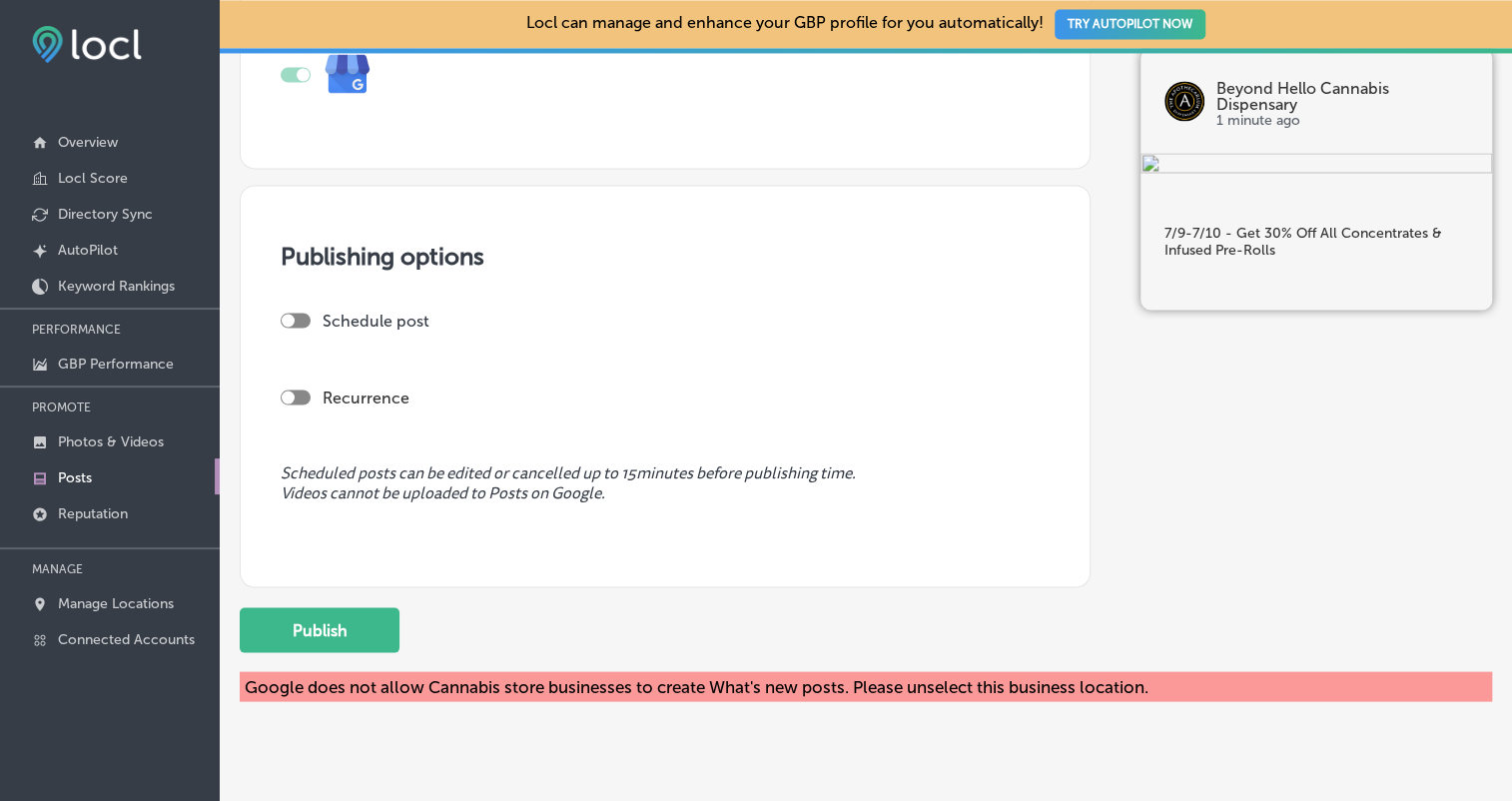 click on "Publish" at bounding box center (665, 629) 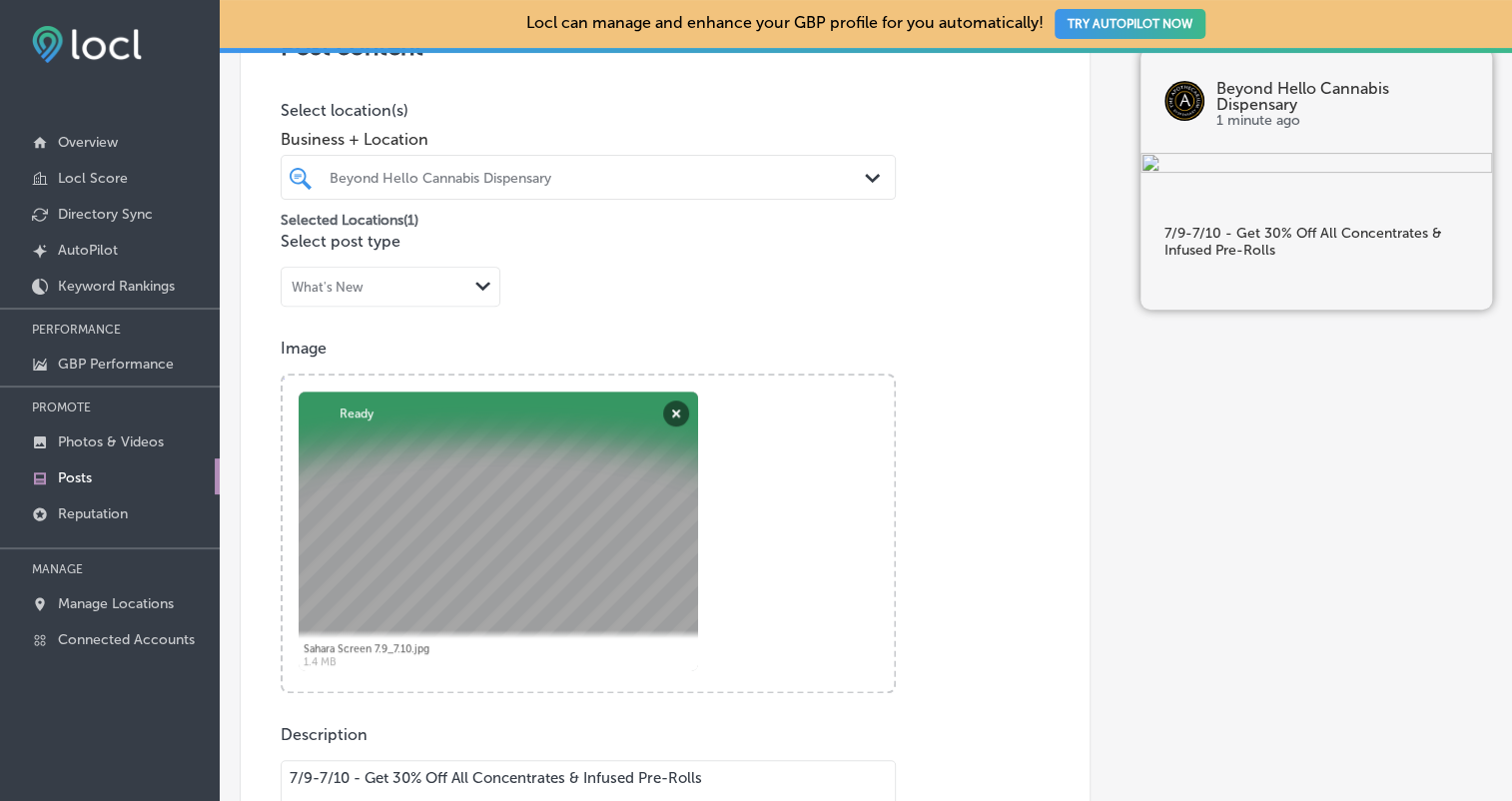 scroll, scrollTop: 0, scrollLeft: 0, axis: both 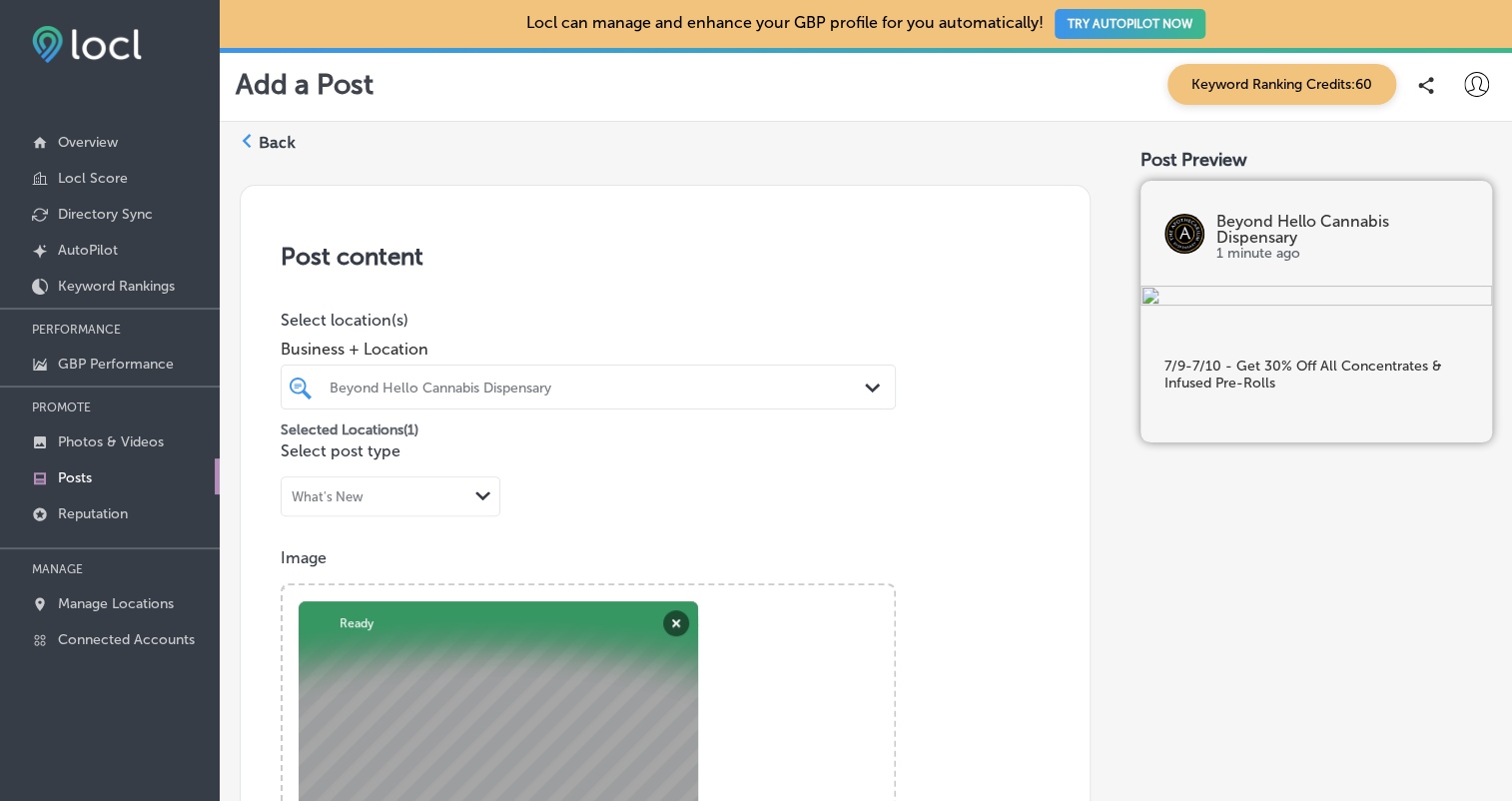 click on "Post content Select location(s) Business + Location
Beyond Hello Cannabis Dispensary
Path
Created with Sketch.
Selected Locations  ( 1 ) Select post type What's New
Path
Created with Sketch.
Image Powered by PQINA    Browse     Or drag and drop a photo  Sahara Screen 7.9_7.10.jpg Abort Retry Remove Upload Cancel Retry Remove Sahara Screen 7.9_7.10.jpg 1.4 MB Ready tap to undo" at bounding box center [866, 1220] 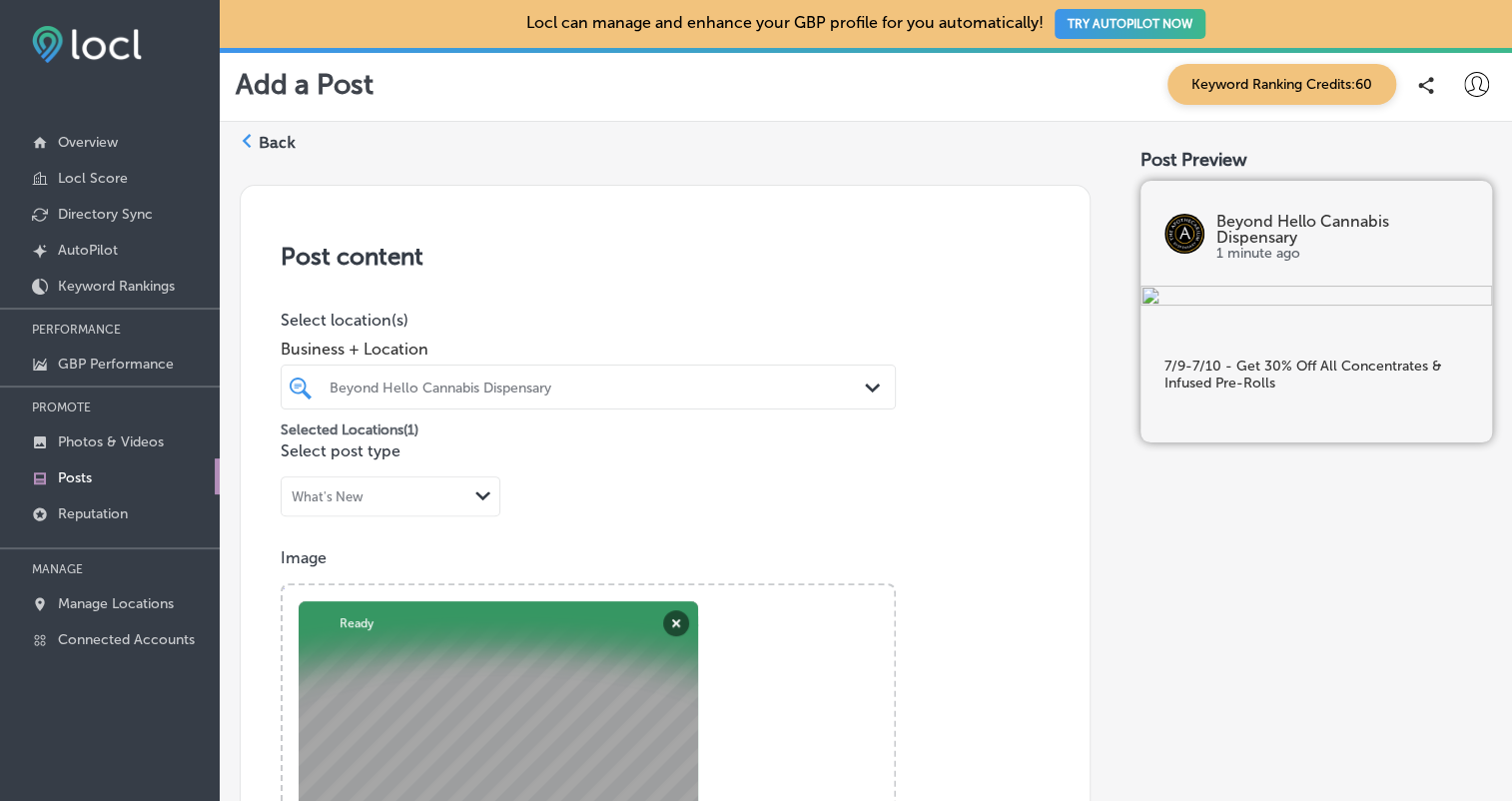 click on "Back Post content Select location(s) Business + Location
Beyond Hello Cannabis Dispensary
Path
Created with Sketch.
Selected Locations  ( 1 ) Select post type What's New
Path
Created with Sketch.
Image Powered by PQINA    Browse     Or drag and drop a photo  Sahara Screen 7.9_7.10.jpg Abort Retry Remove Upload Cancel Retry Remove Sahara Screen 7.9_7.10.jpg 1.4 MB Ready tap to undo" at bounding box center [866, 1226] 